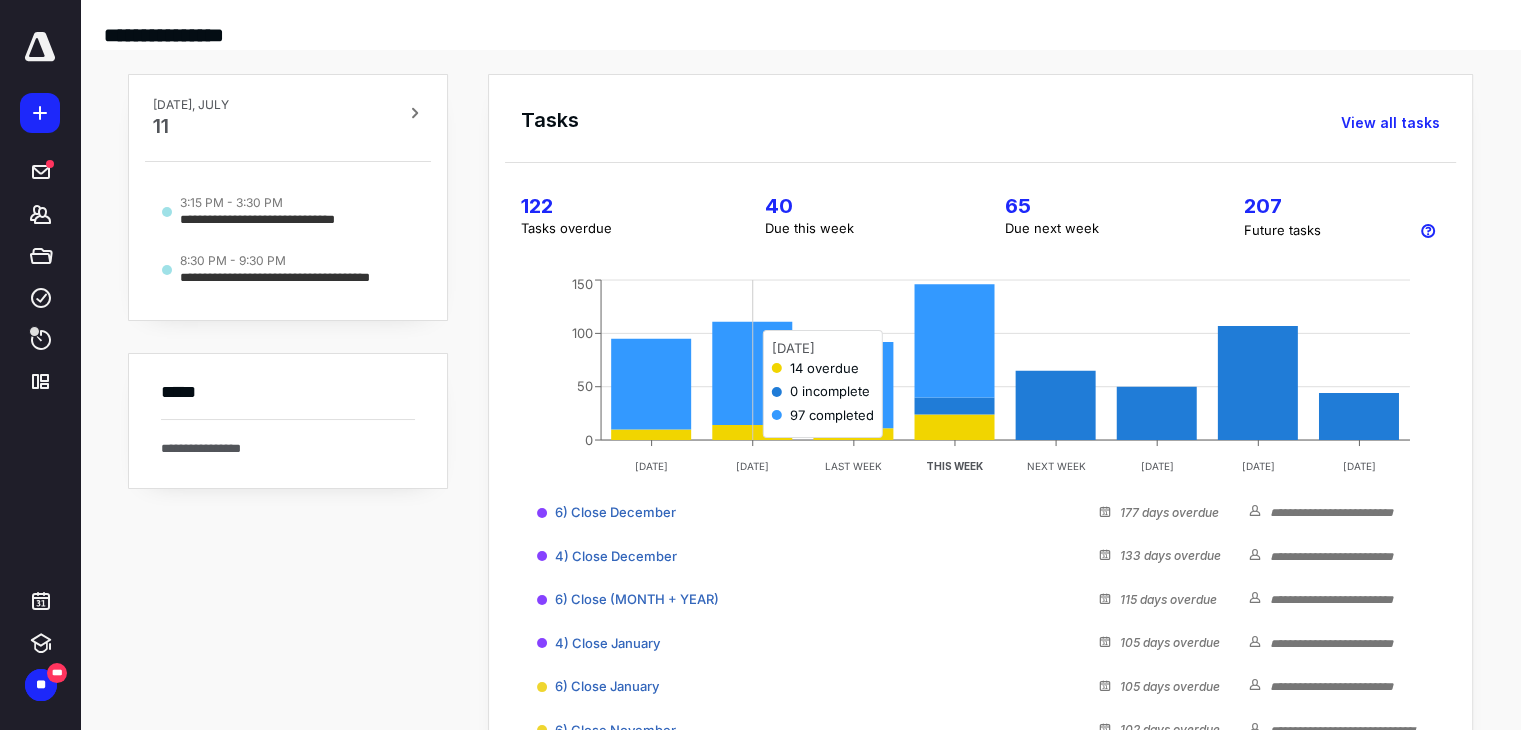 scroll, scrollTop: 0, scrollLeft: 0, axis: both 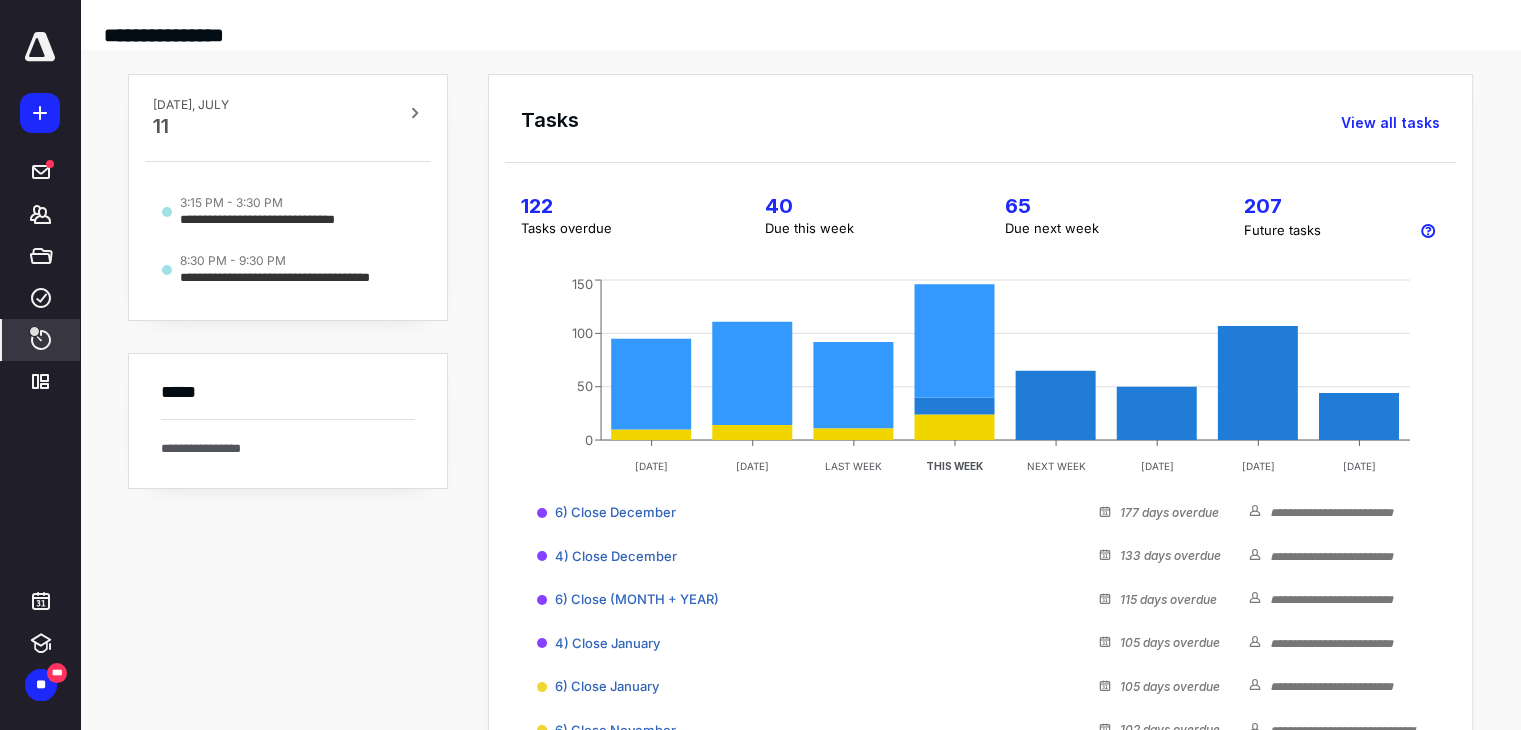 click 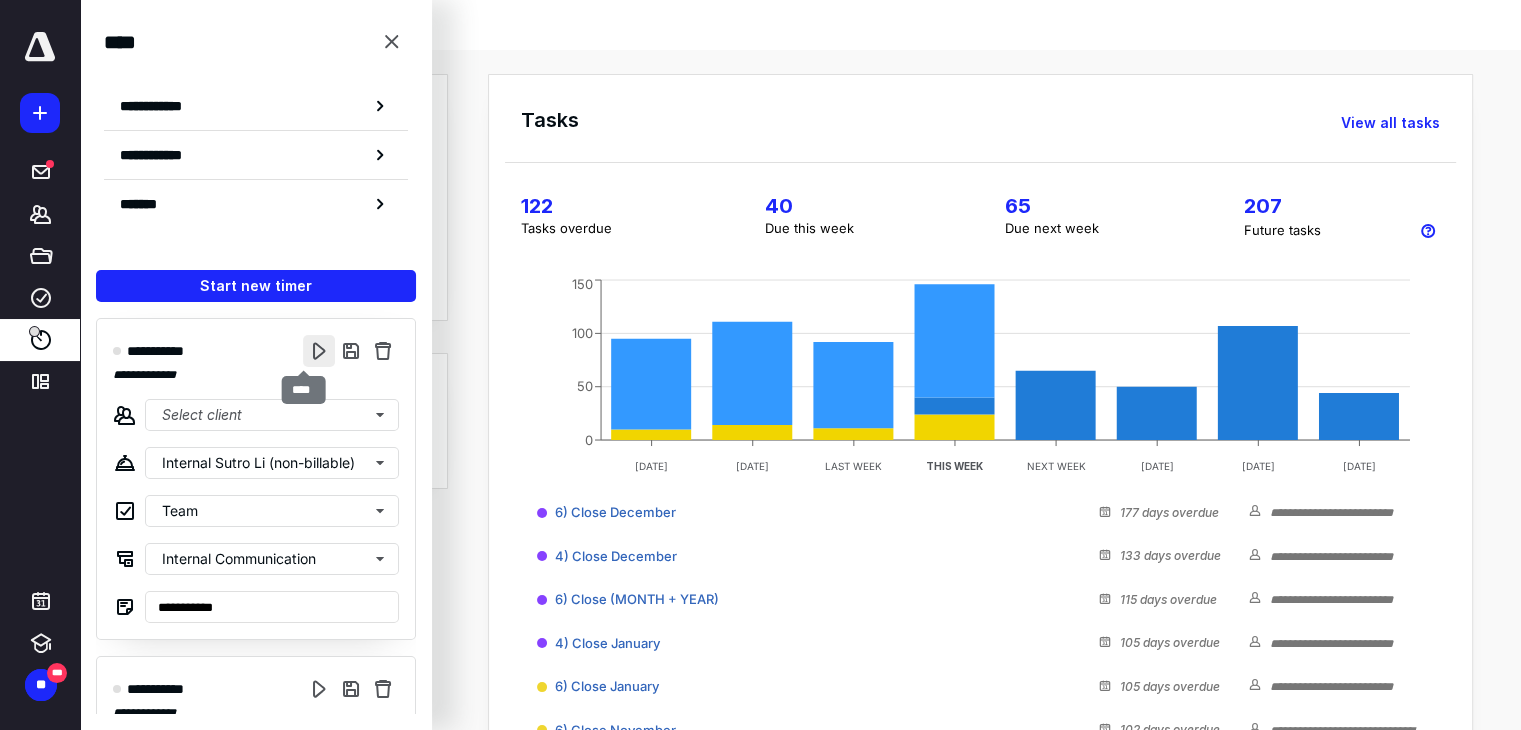 click at bounding box center (319, 351) 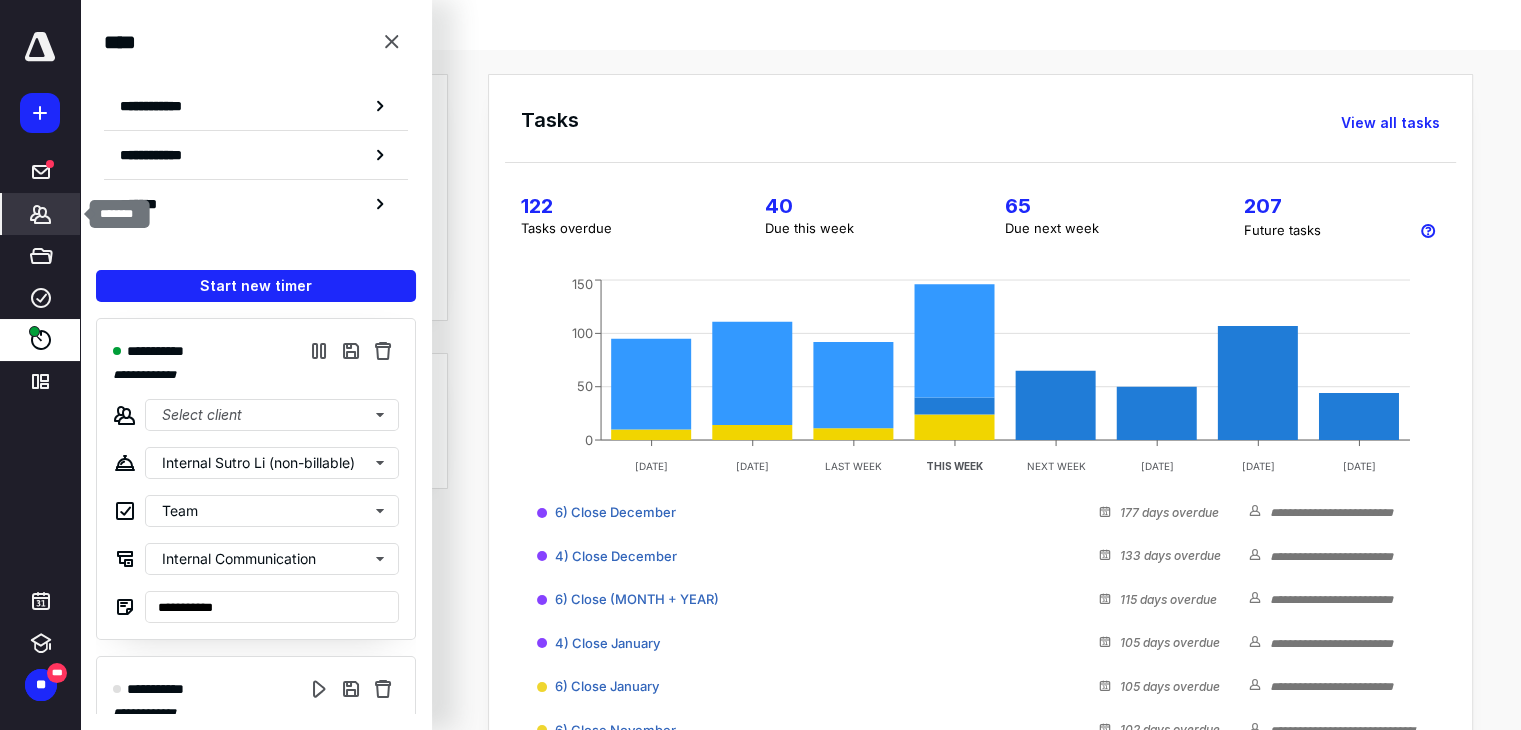 click 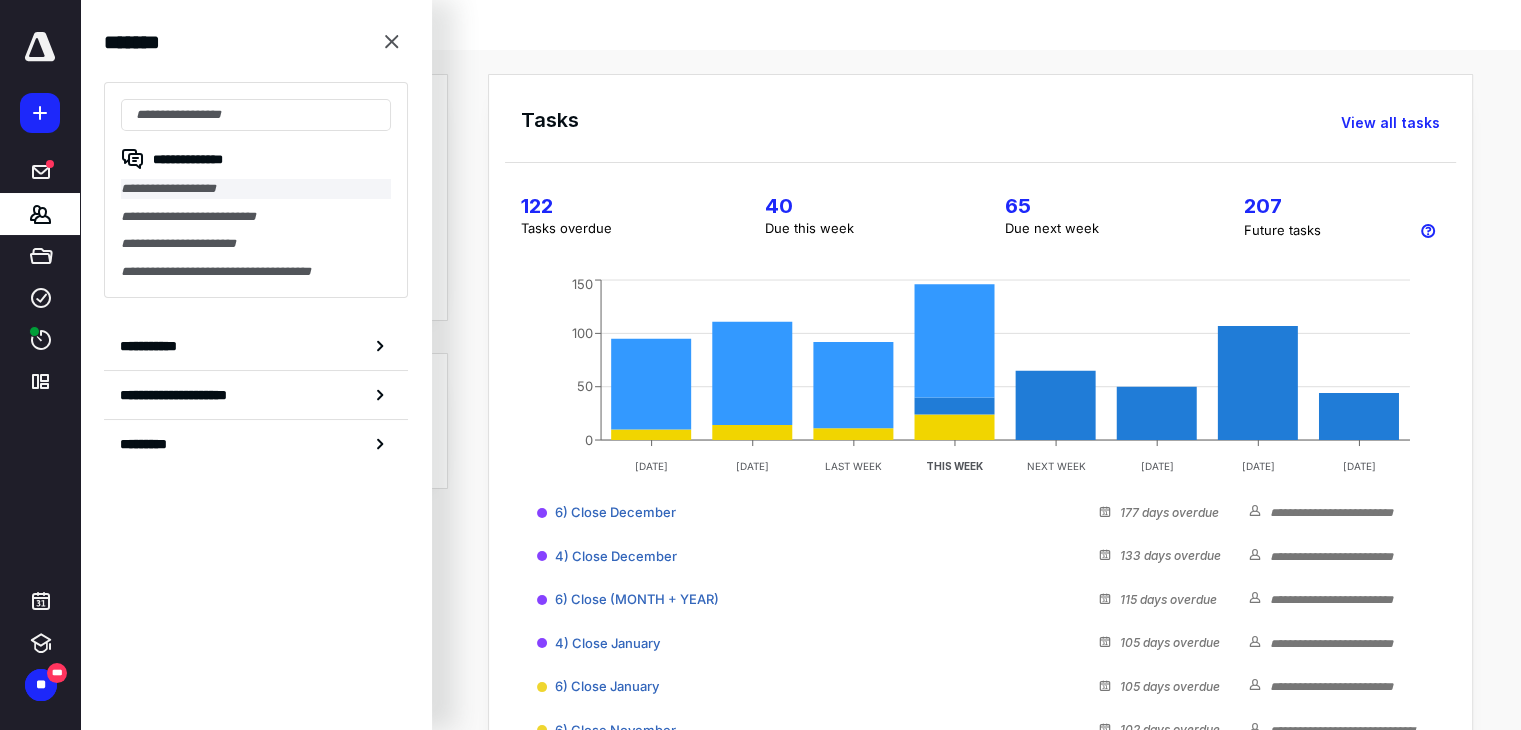 click on "**********" at bounding box center [256, 189] 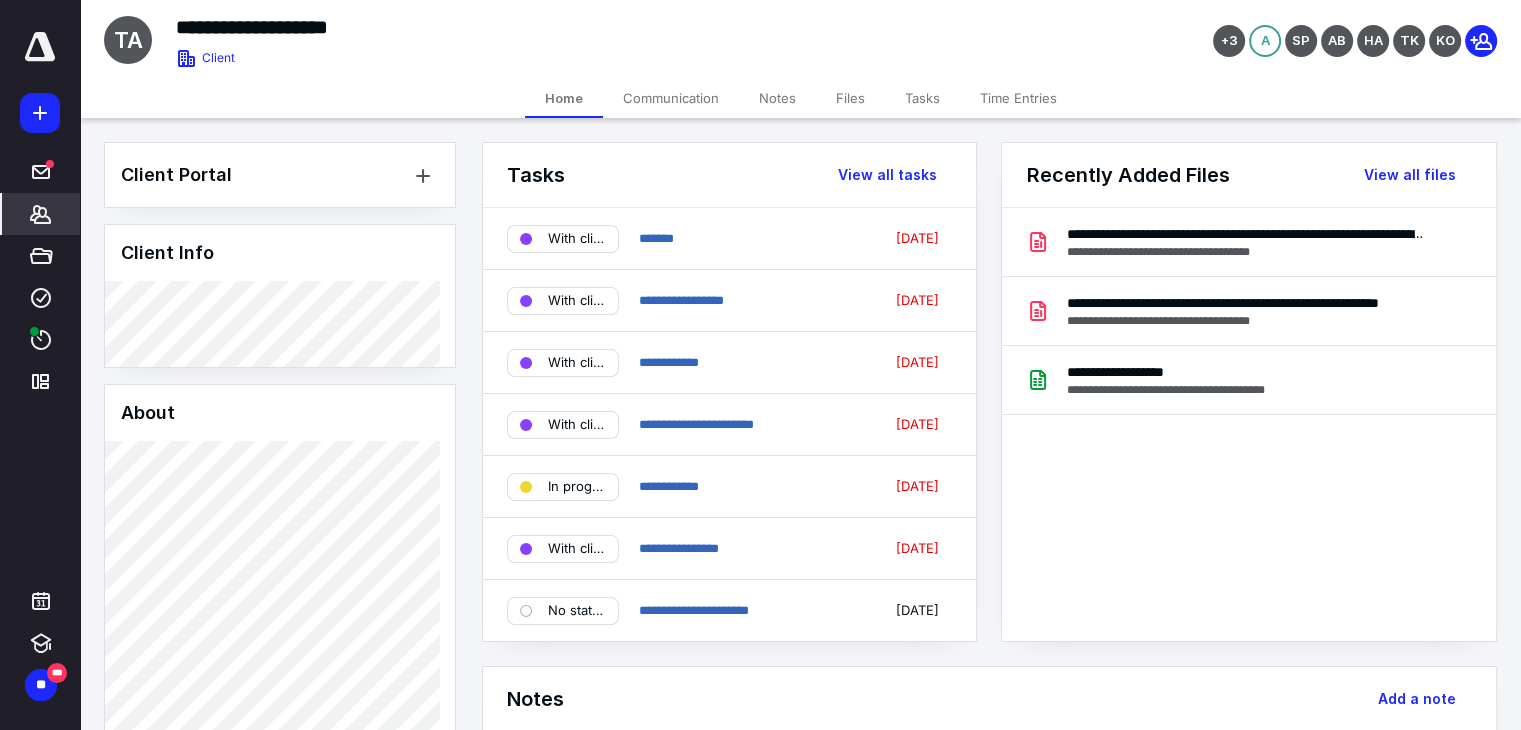 click on "Tasks" at bounding box center (922, 98) 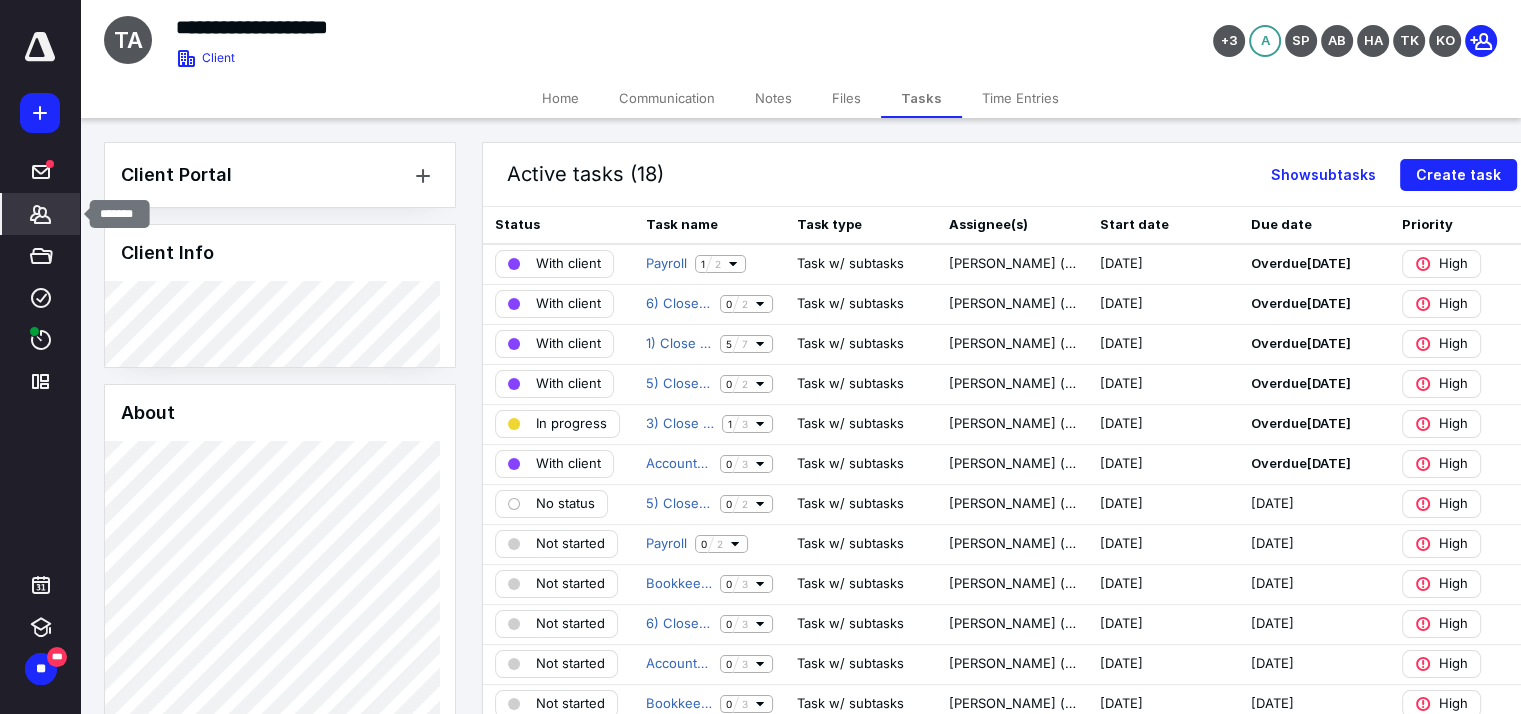 click 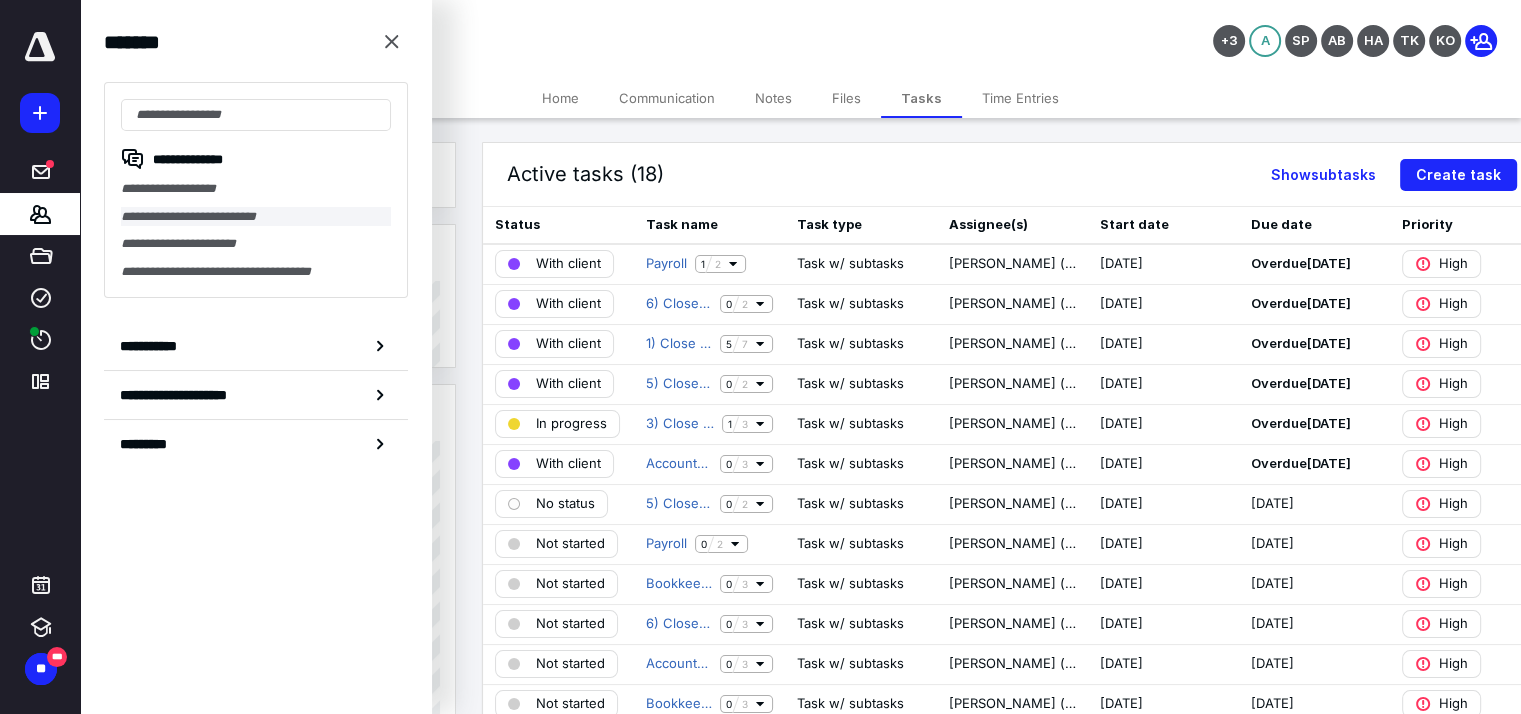 click on "**********" at bounding box center (256, 217) 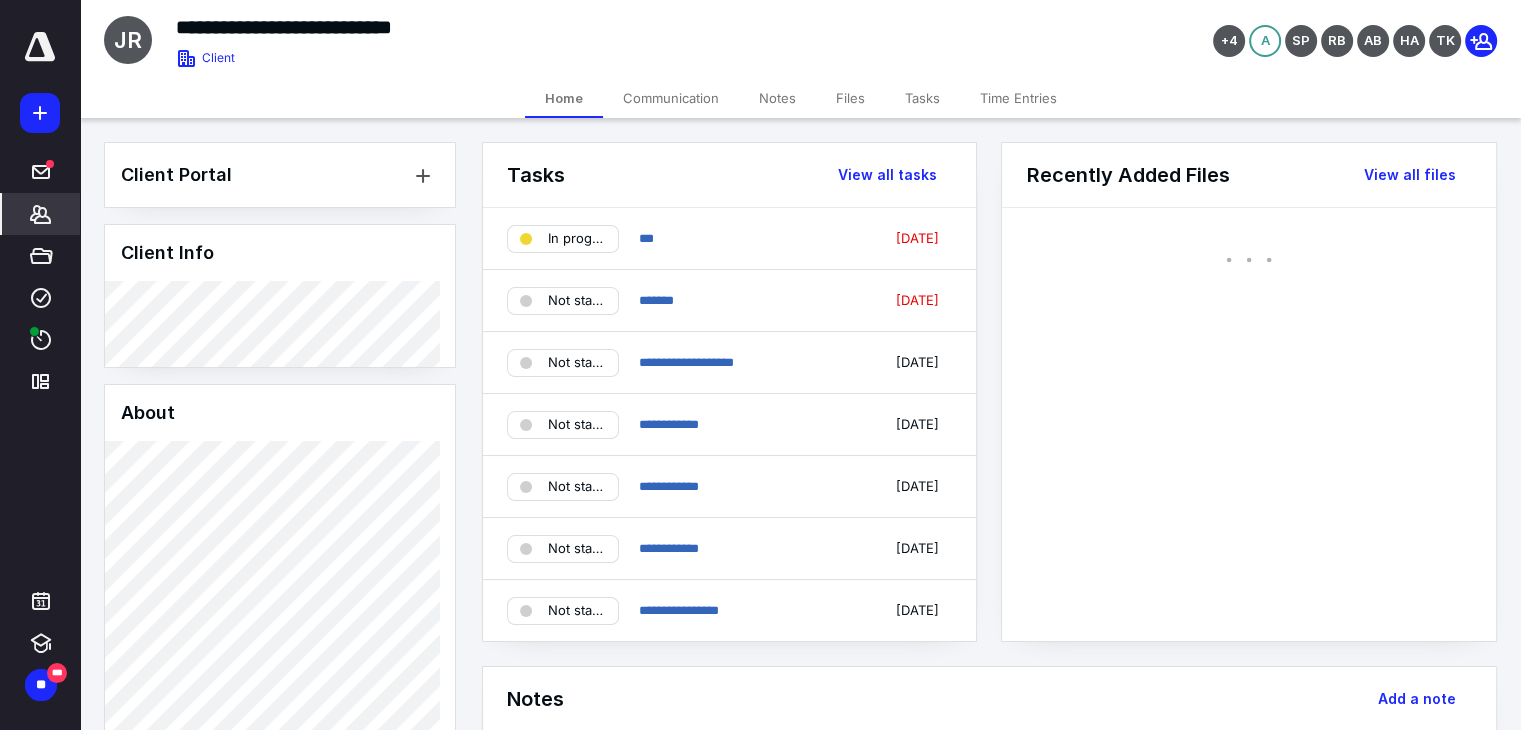 click on "Tasks" at bounding box center [922, 98] 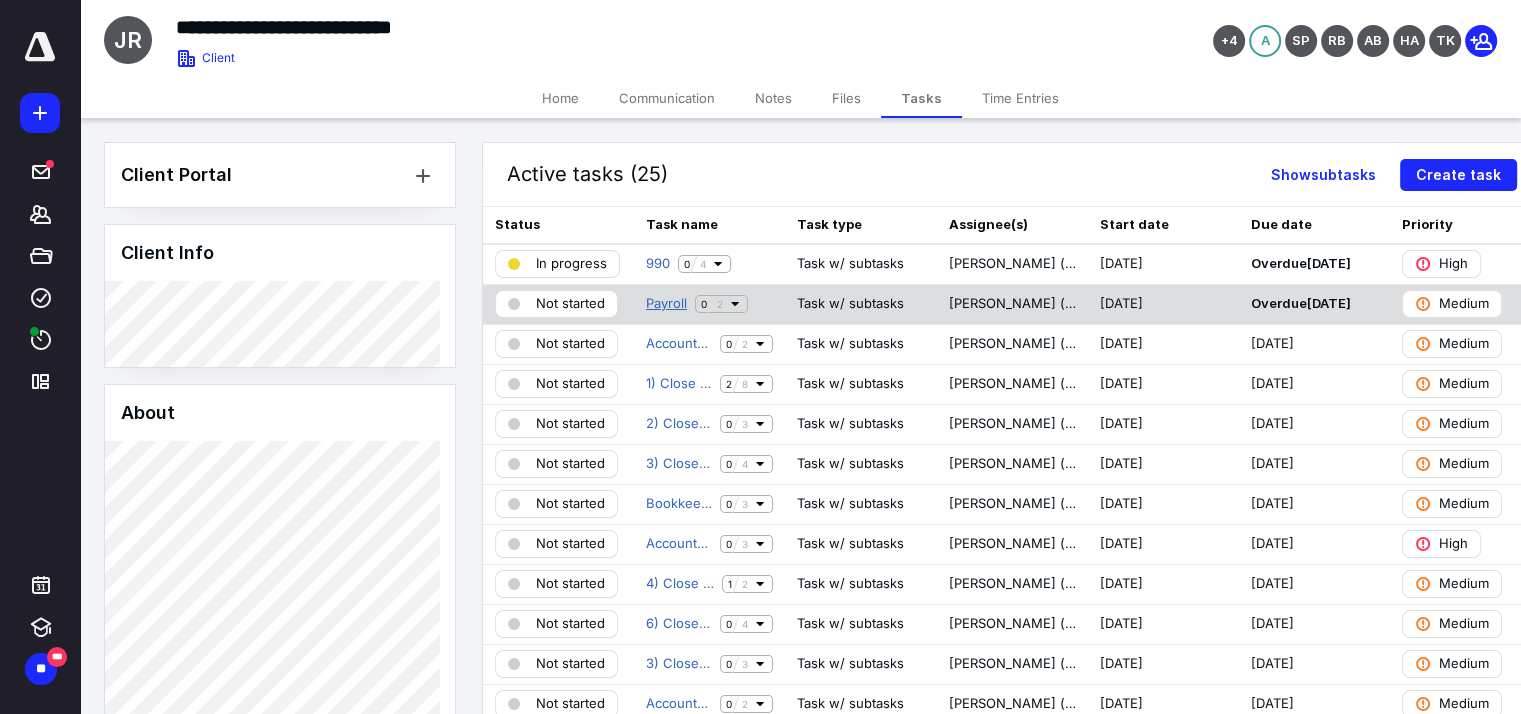 click on "Payroll" at bounding box center (666, 304) 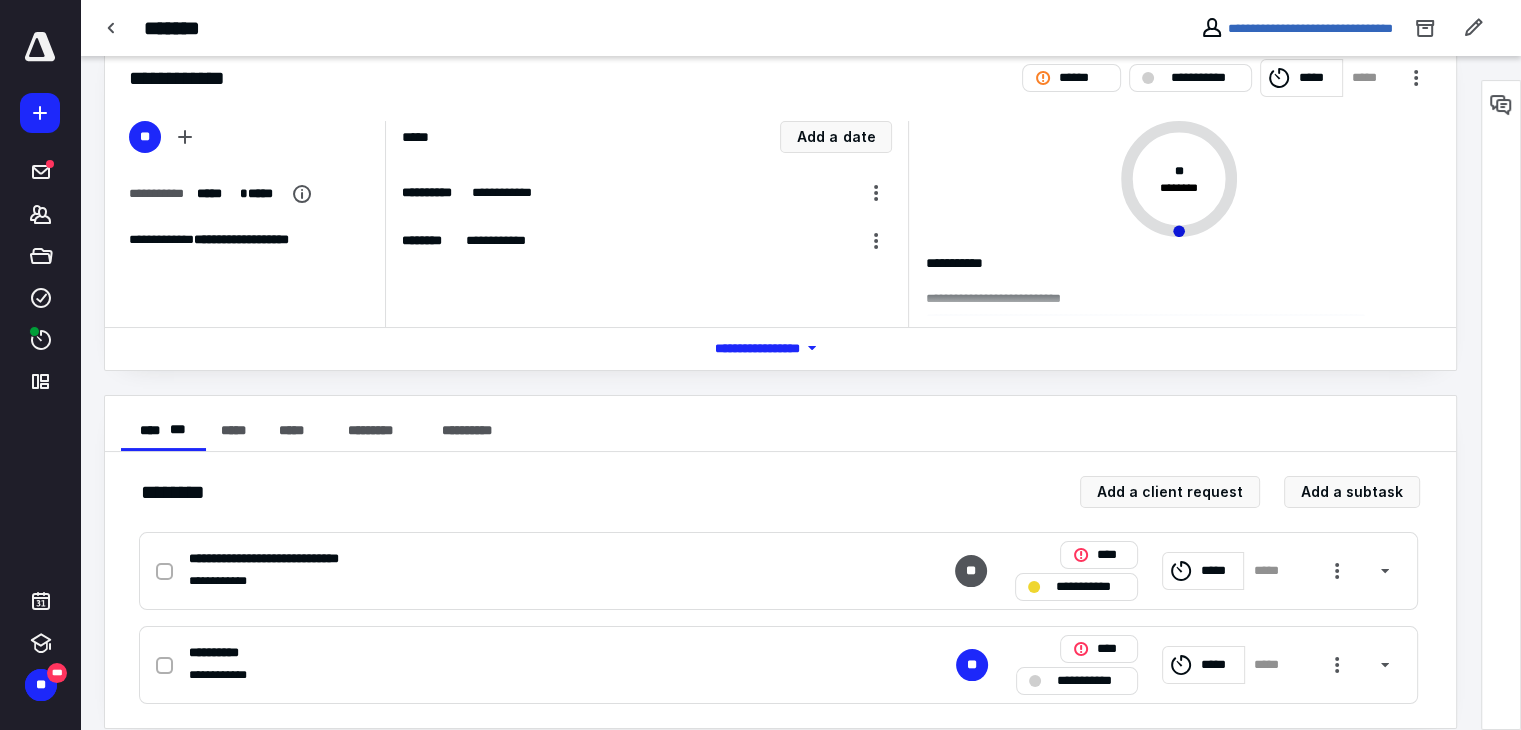 scroll, scrollTop: 68, scrollLeft: 0, axis: vertical 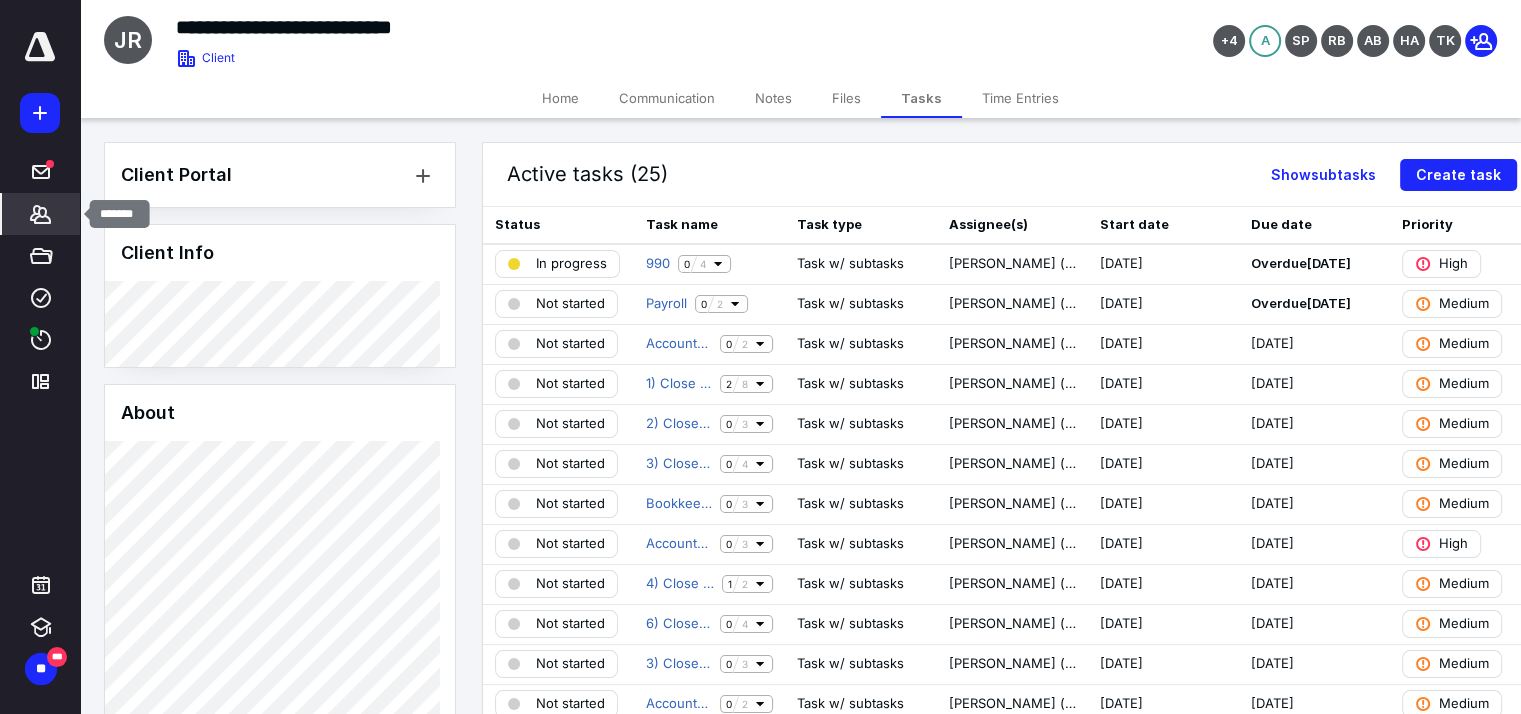 click 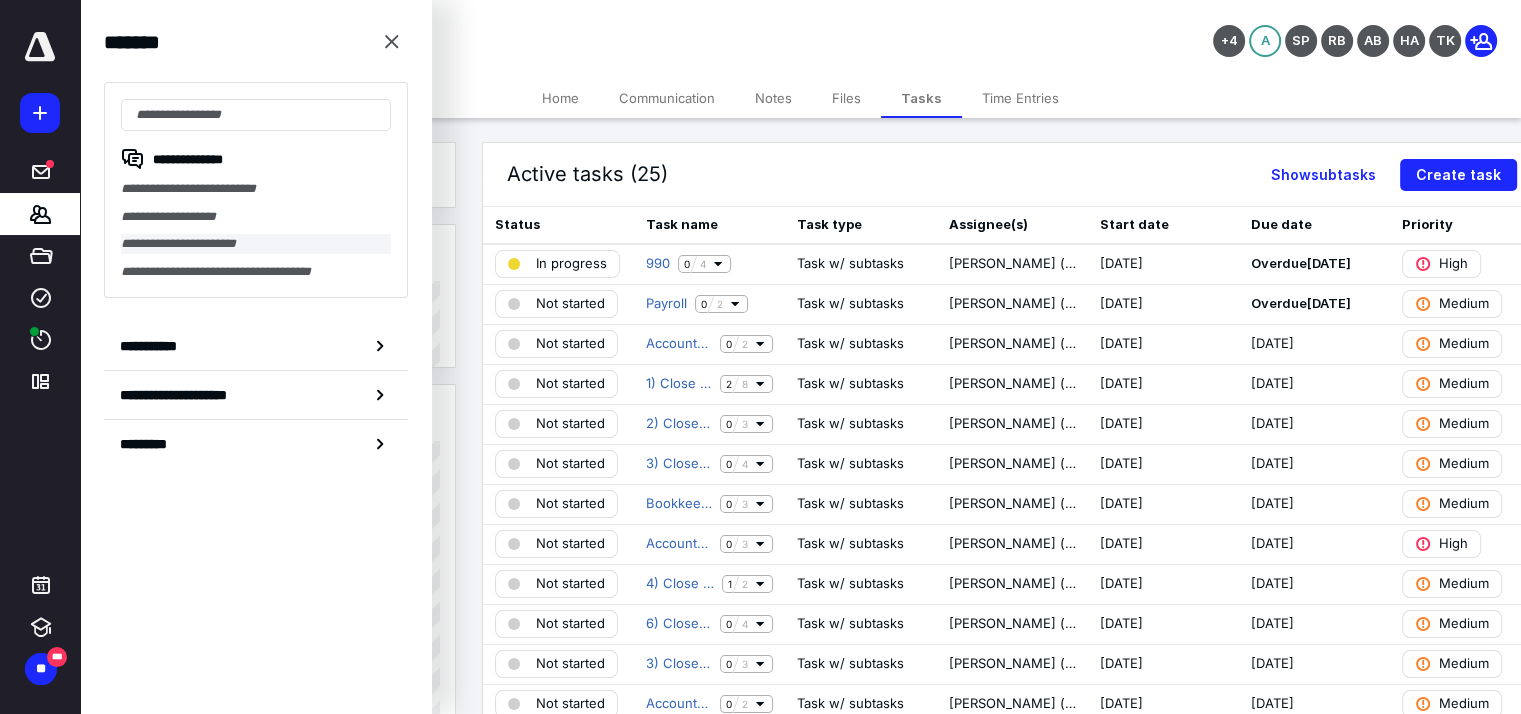 click on "**********" at bounding box center (256, 244) 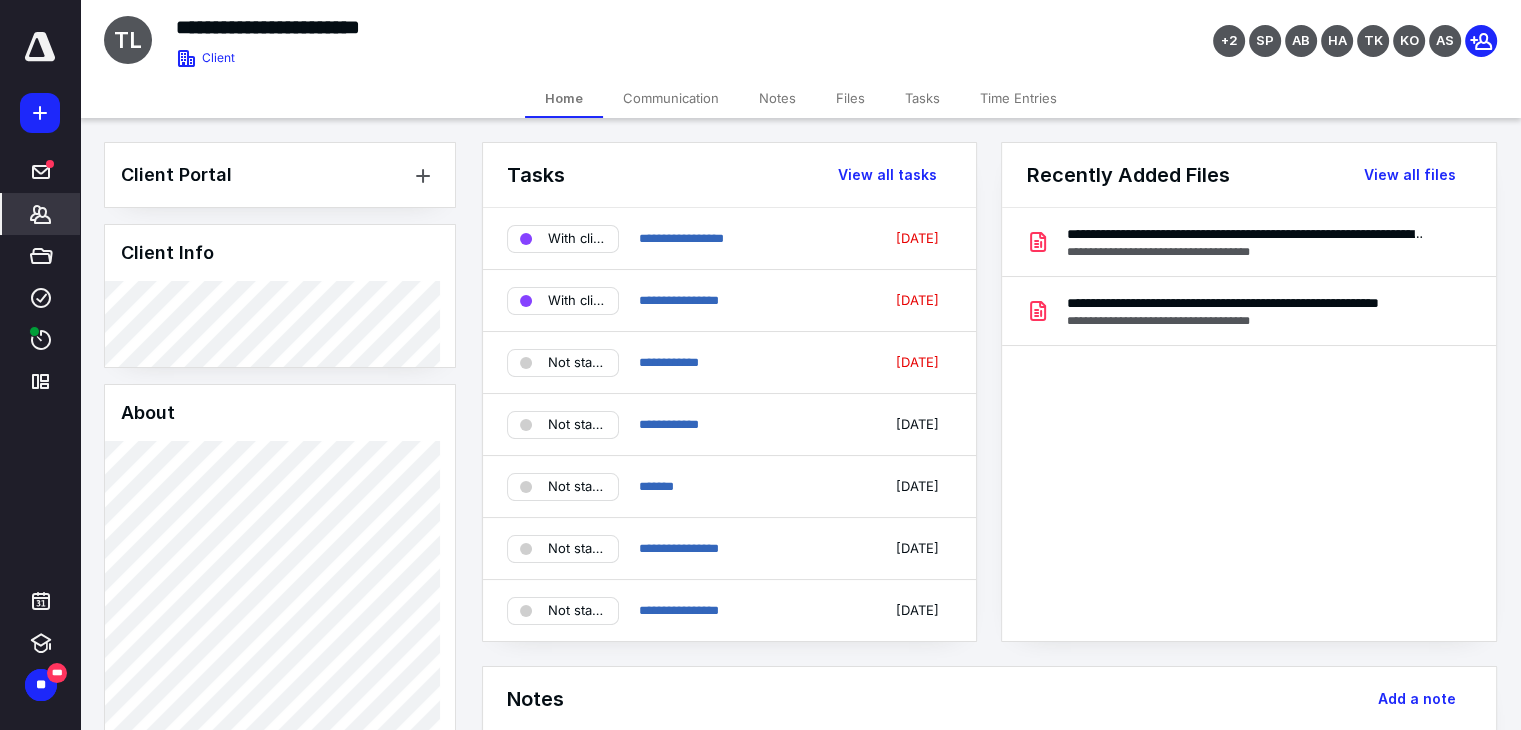 click on "Tasks" at bounding box center [922, 98] 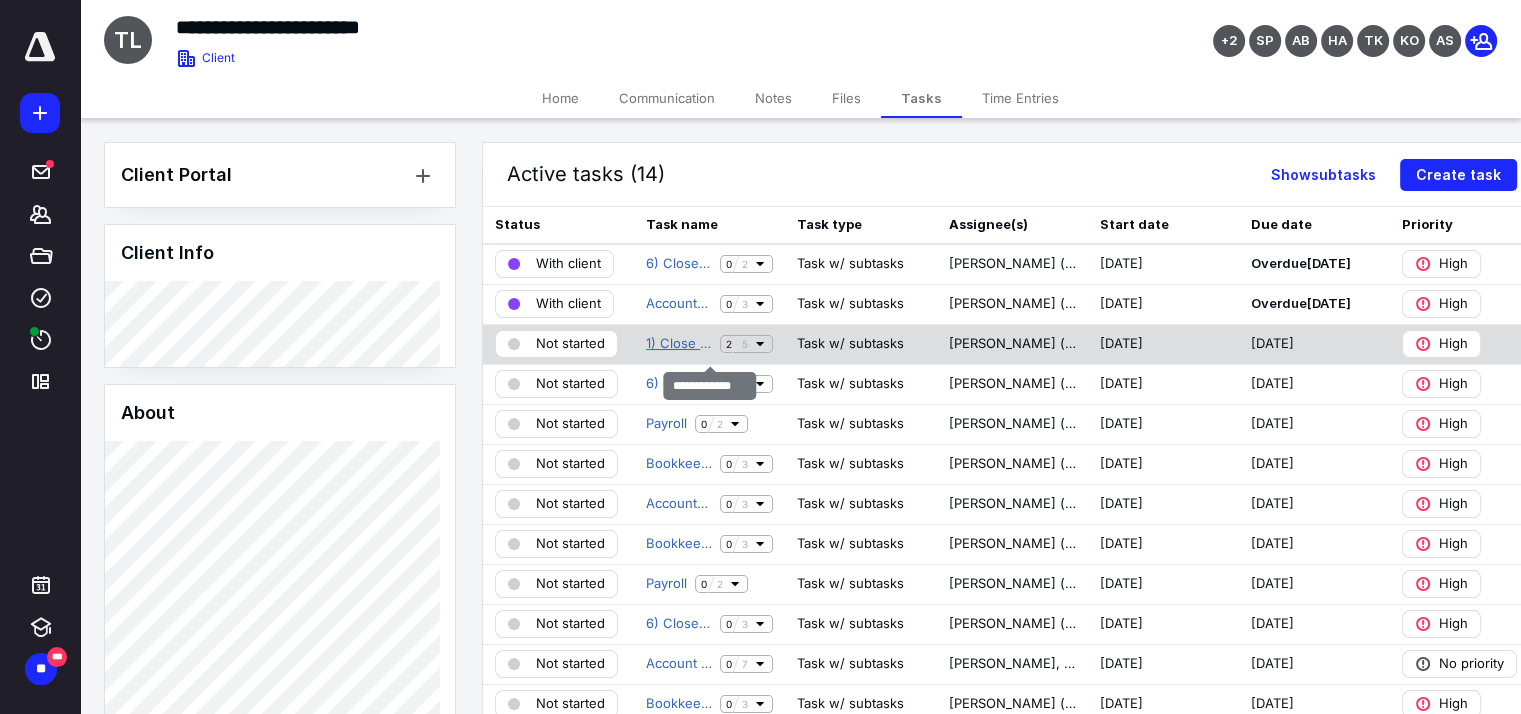click on "1) Close May" at bounding box center [679, 344] 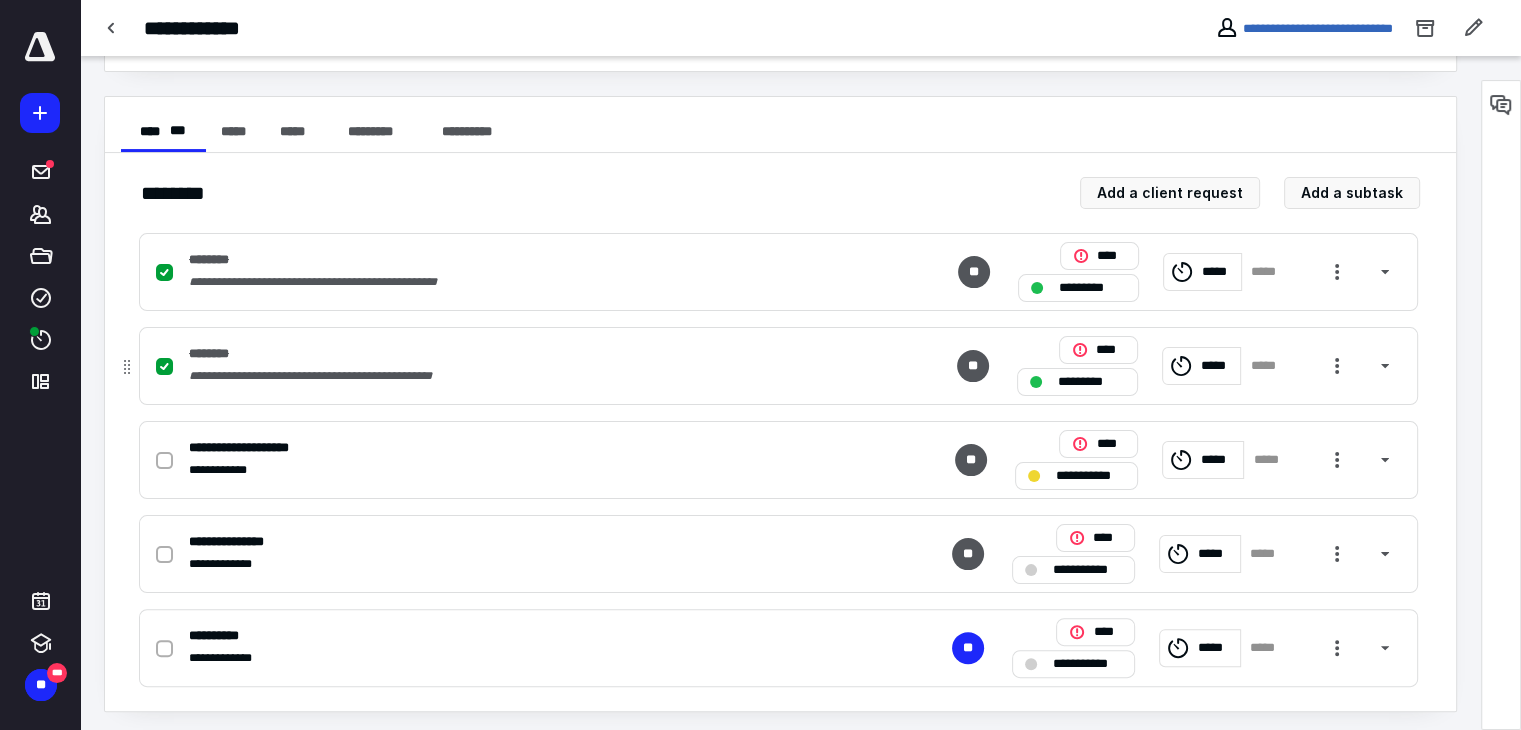 scroll, scrollTop: 351, scrollLeft: 0, axis: vertical 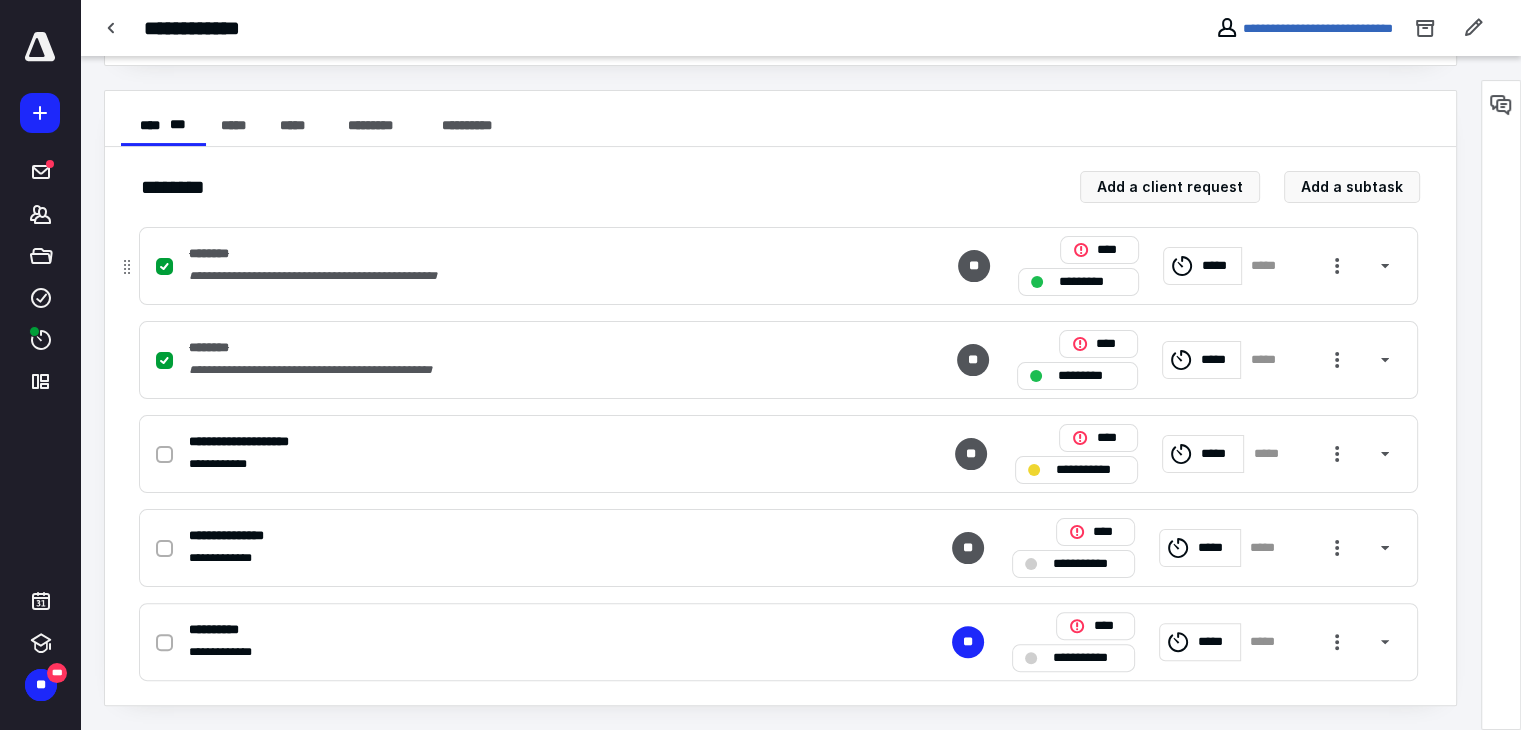 click on "**********" at bounding box center [778, 266] 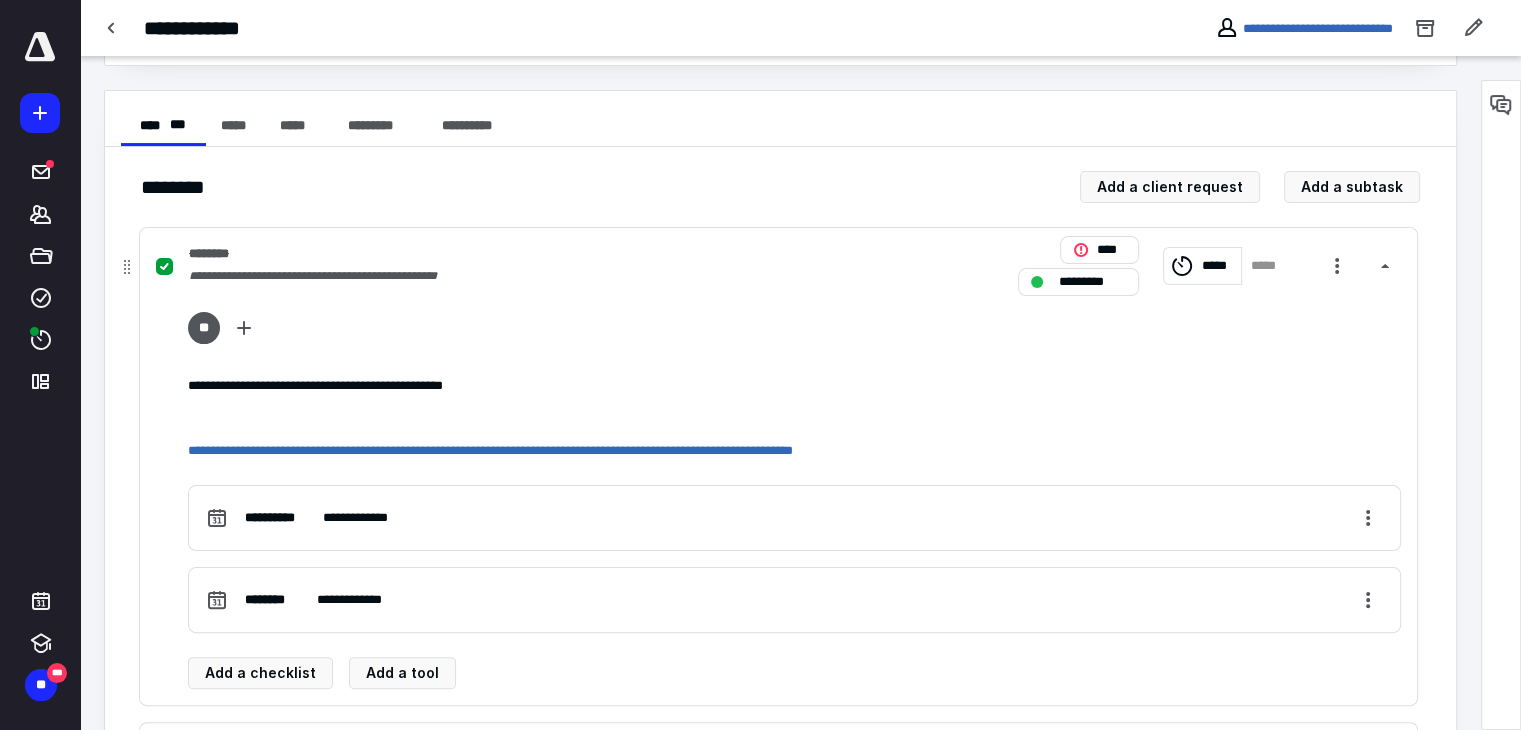 click on "**********" at bounding box center (778, 266) 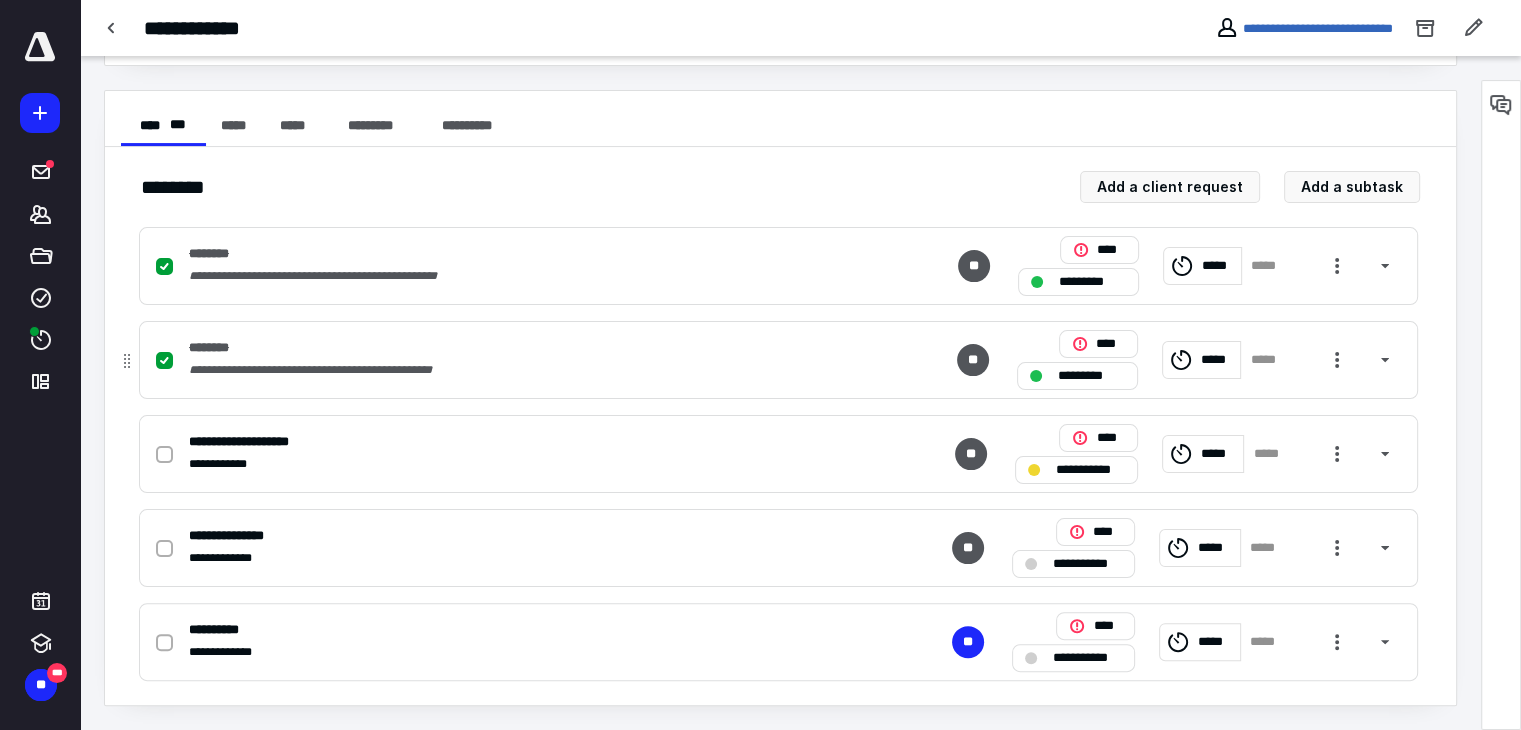 click on "**********" at bounding box center [516, 370] 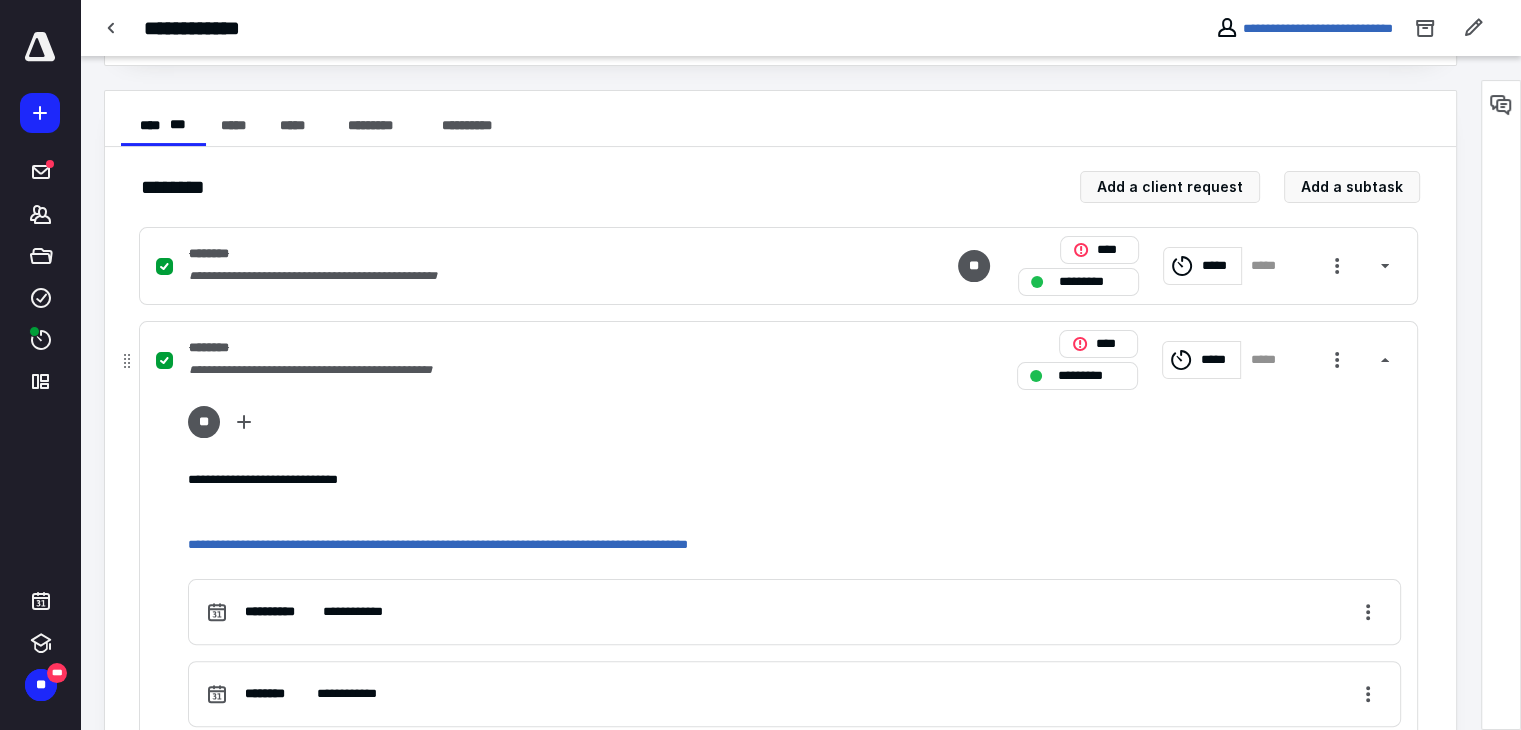click on "**********" at bounding box center (516, 370) 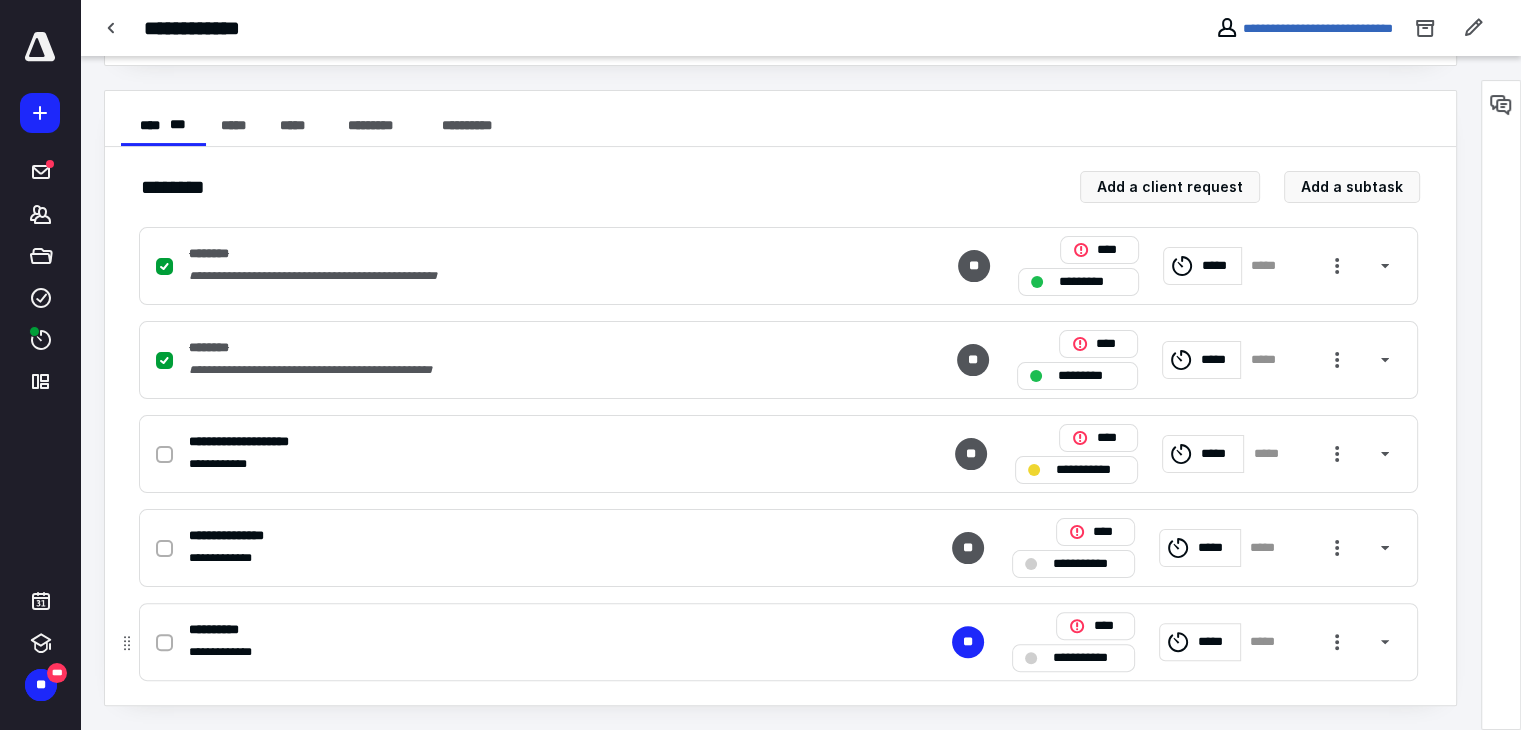 click on "*****" at bounding box center (1200, 642) 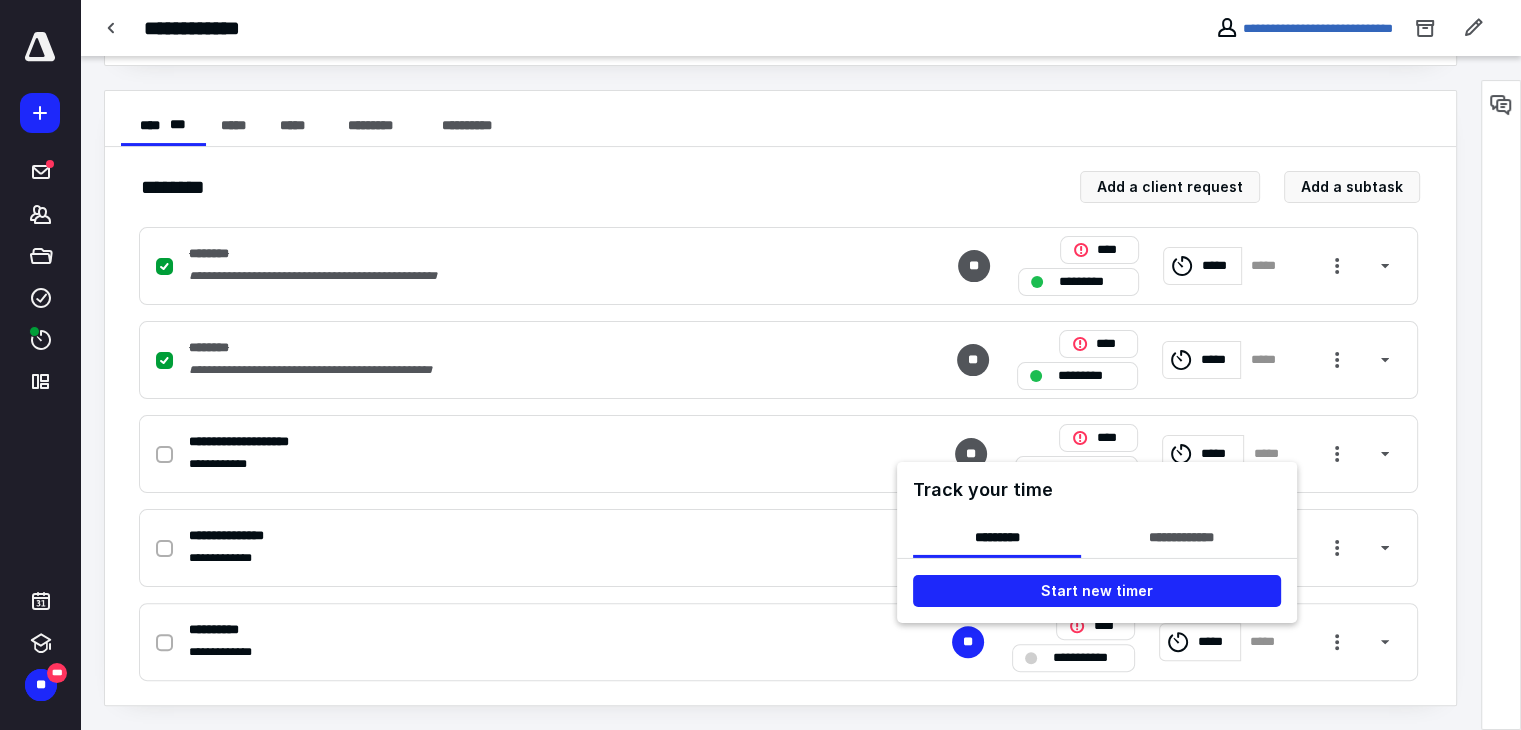 click on "Track your time" at bounding box center [1097, 489] 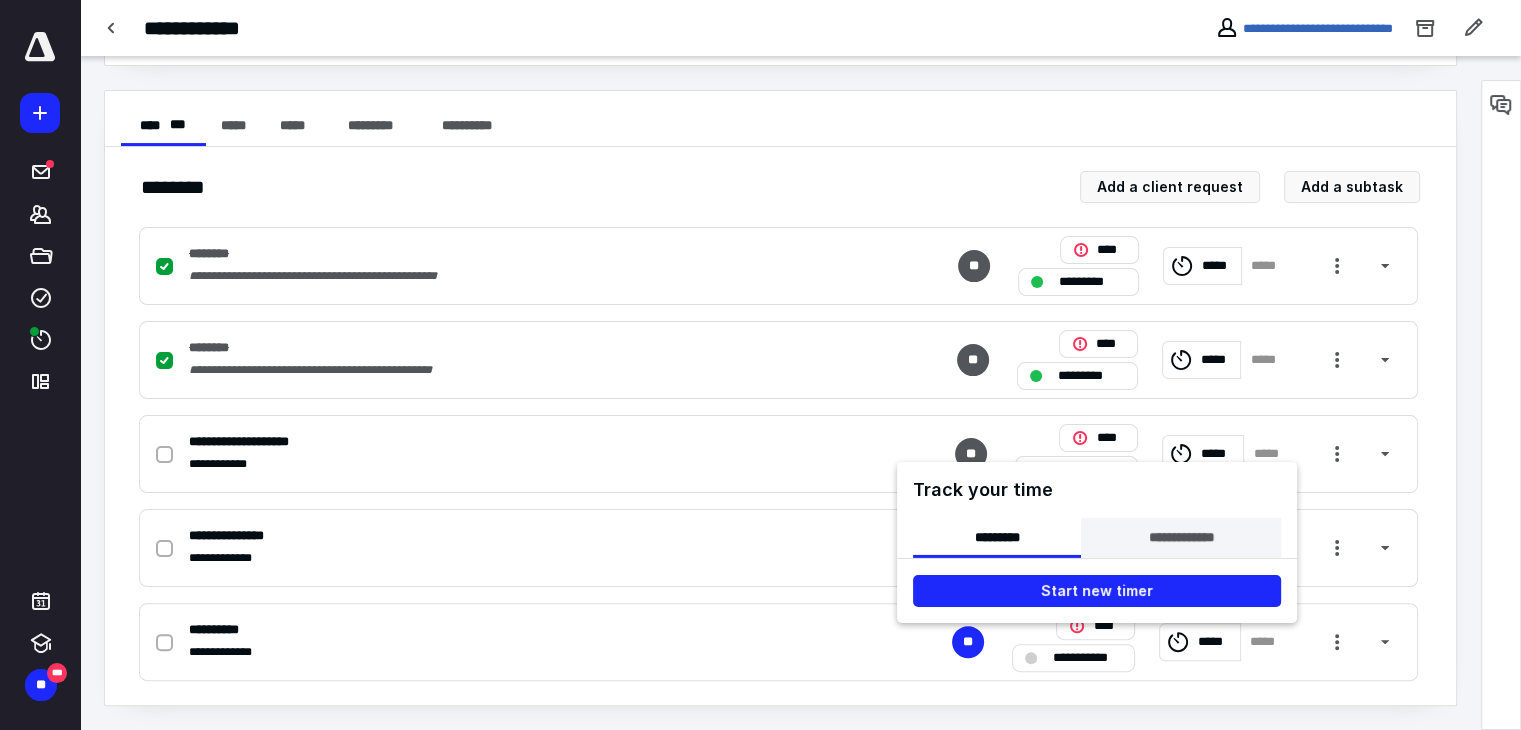 click on "**********" at bounding box center [1180, 537] 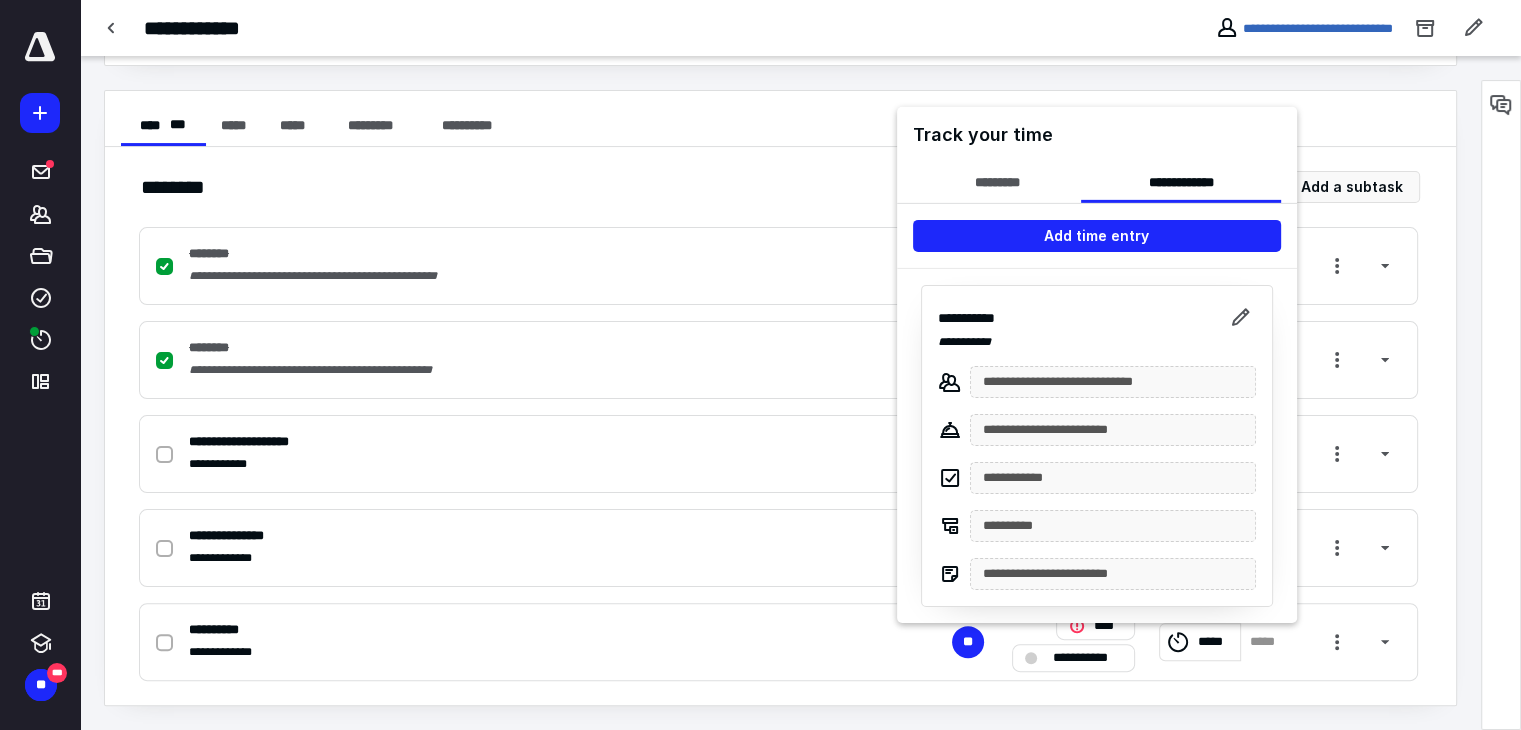click at bounding box center [760, 365] 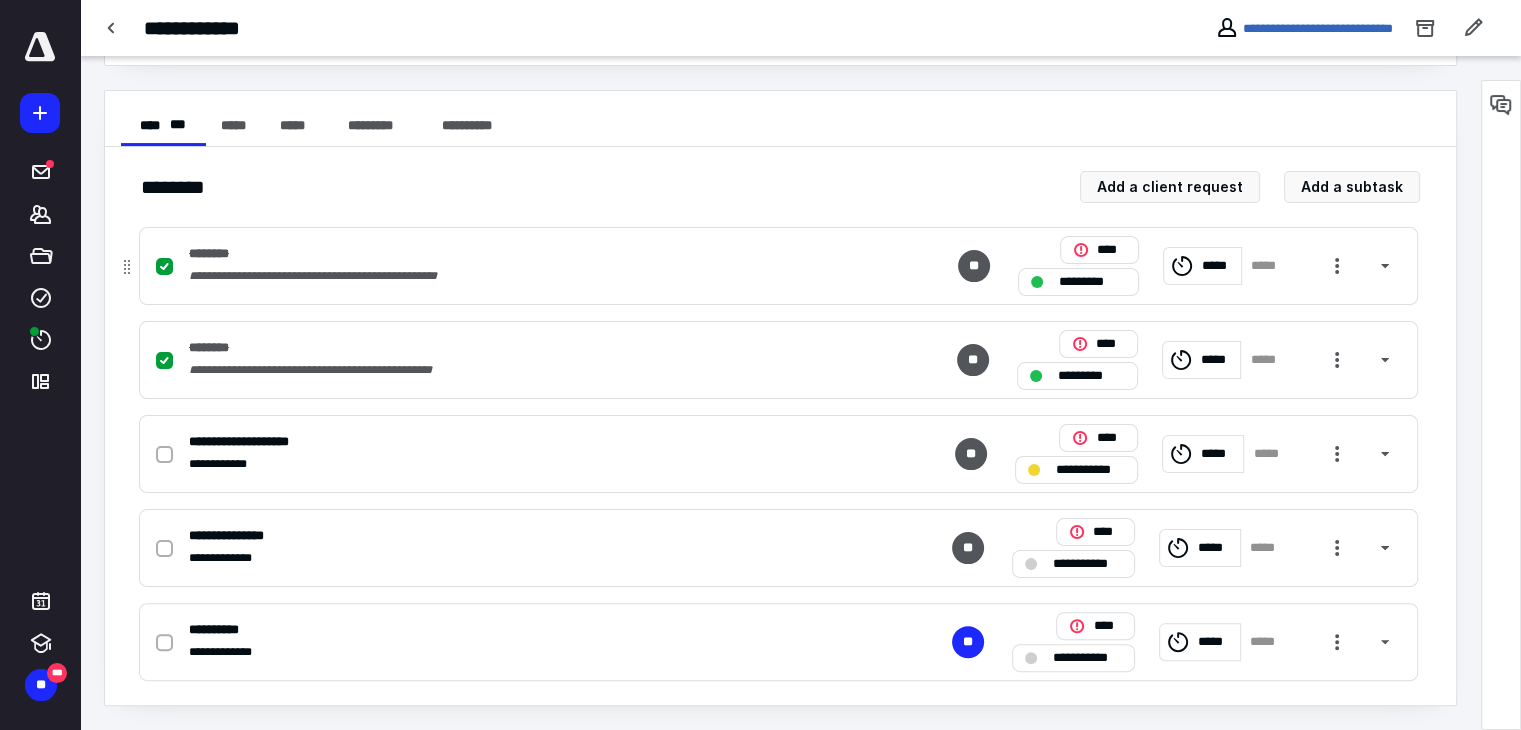 click on "**********" at bounding box center [516, 276] 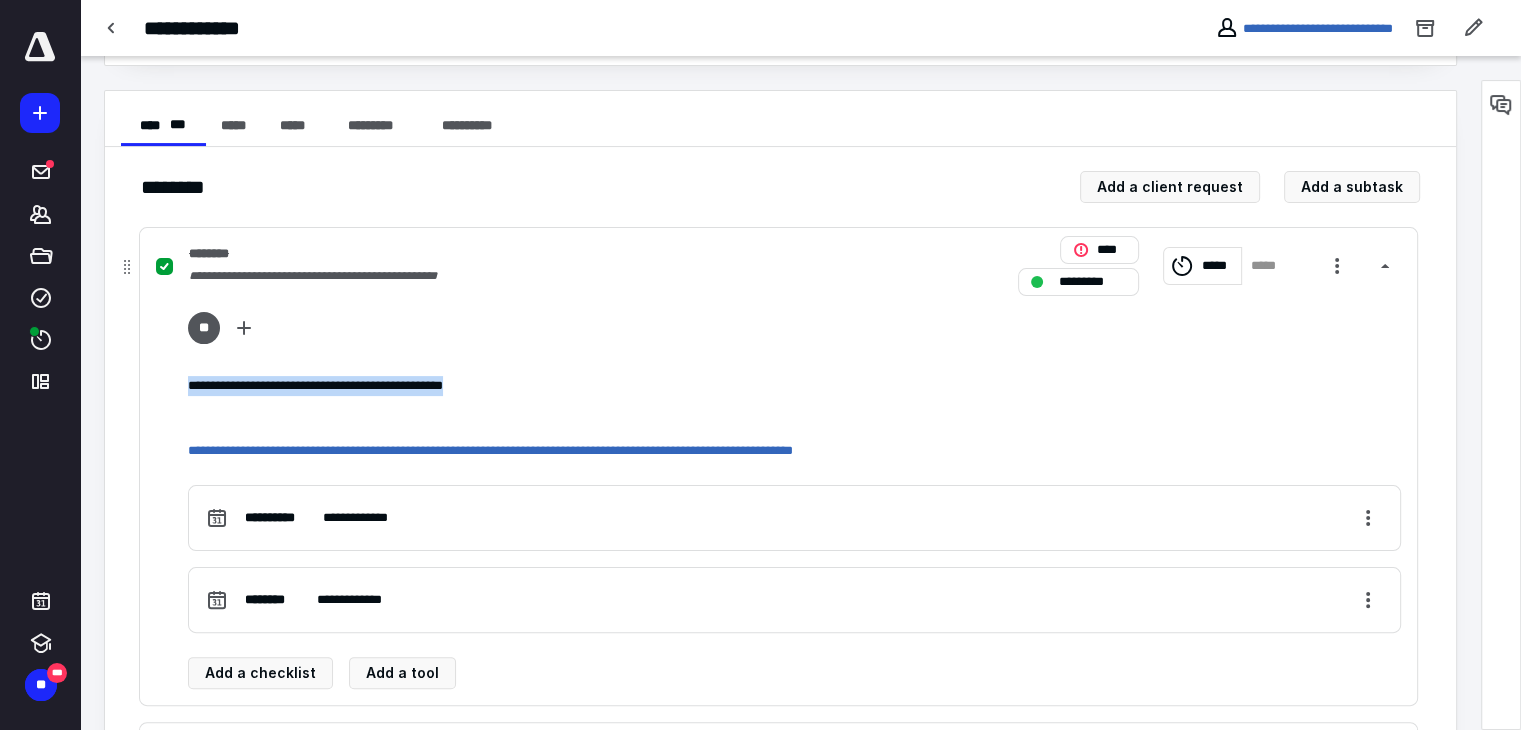 drag, startPoint x: 511, startPoint y: 390, endPoint x: 189, endPoint y: 377, distance: 322.26233 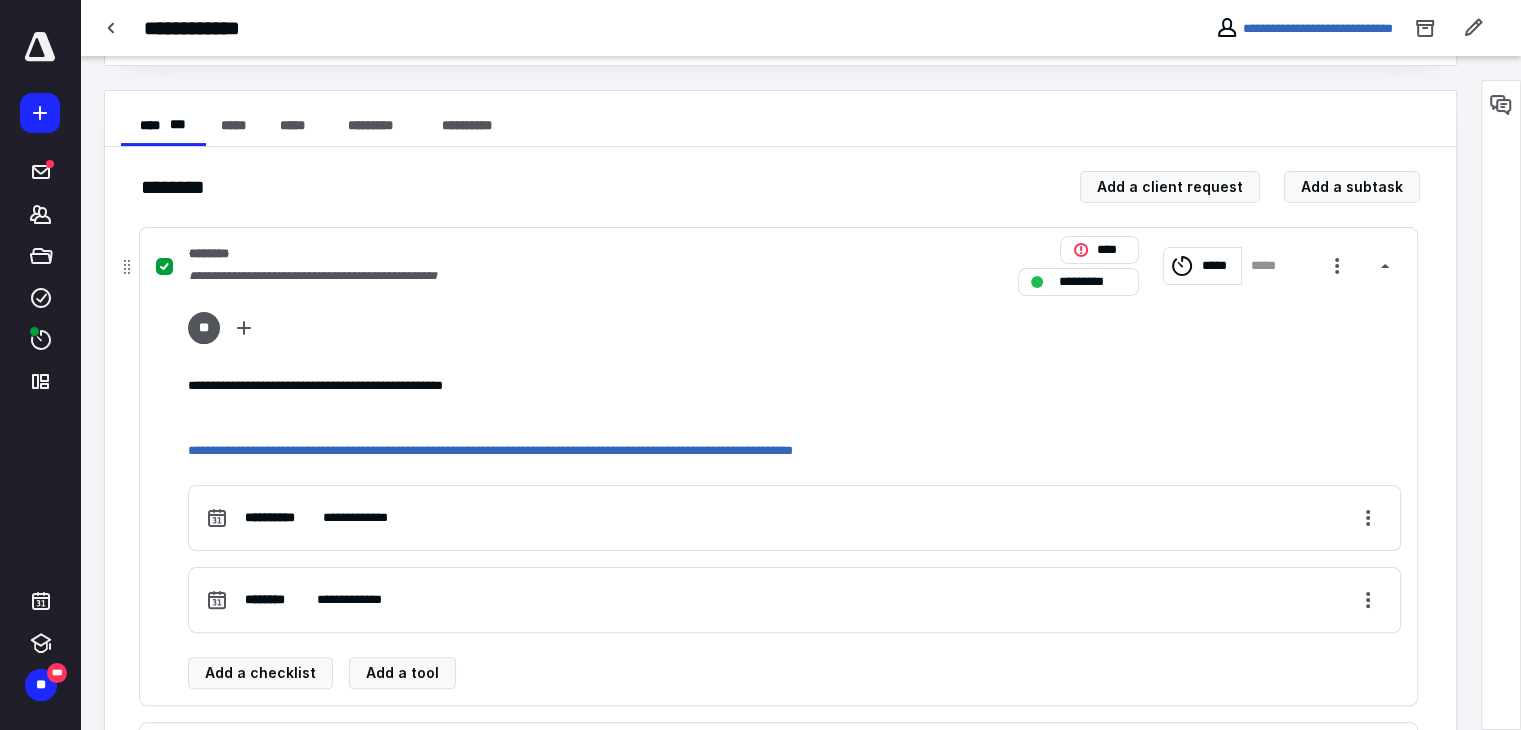 click on "**********" at bounding box center [778, 266] 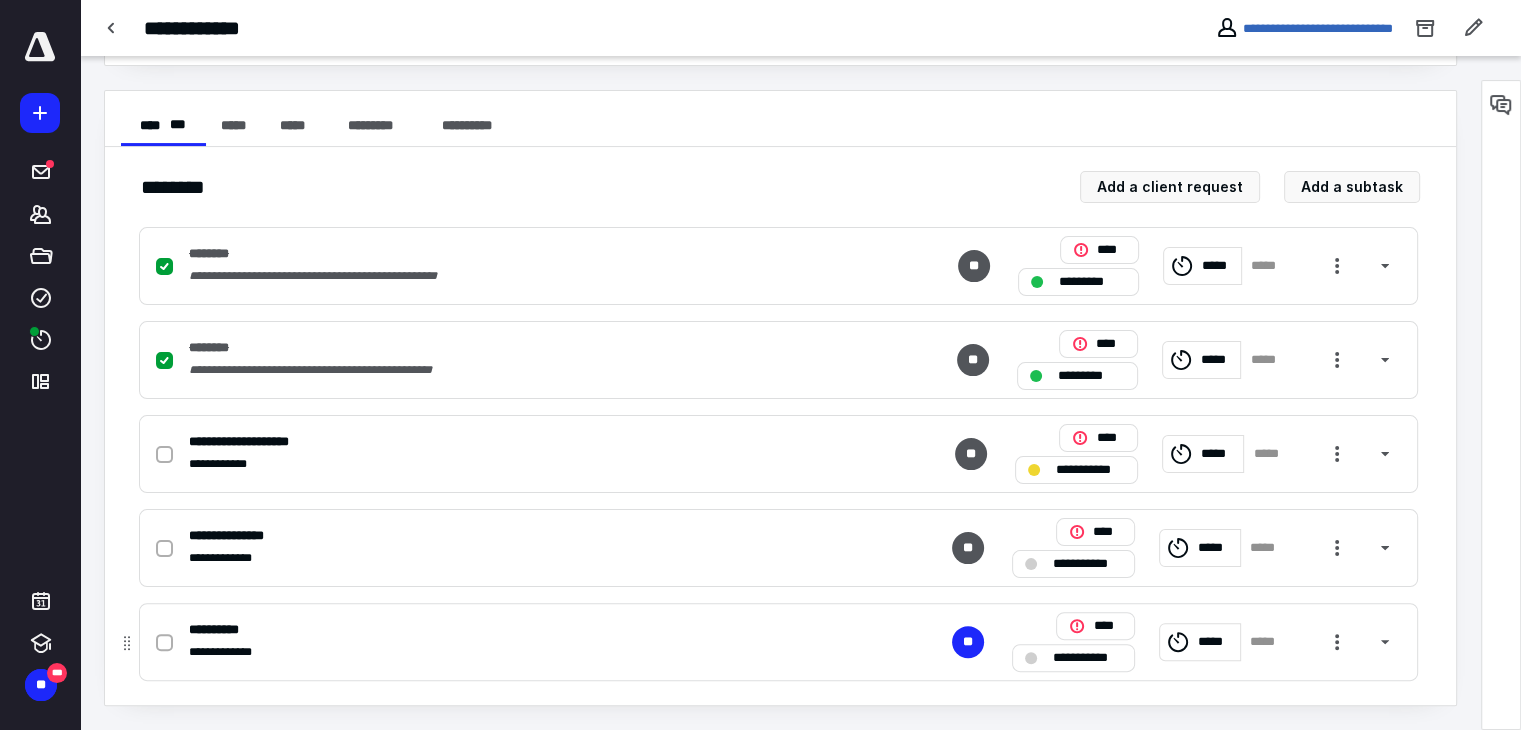 click on "*****" at bounding box center (1216, 642) 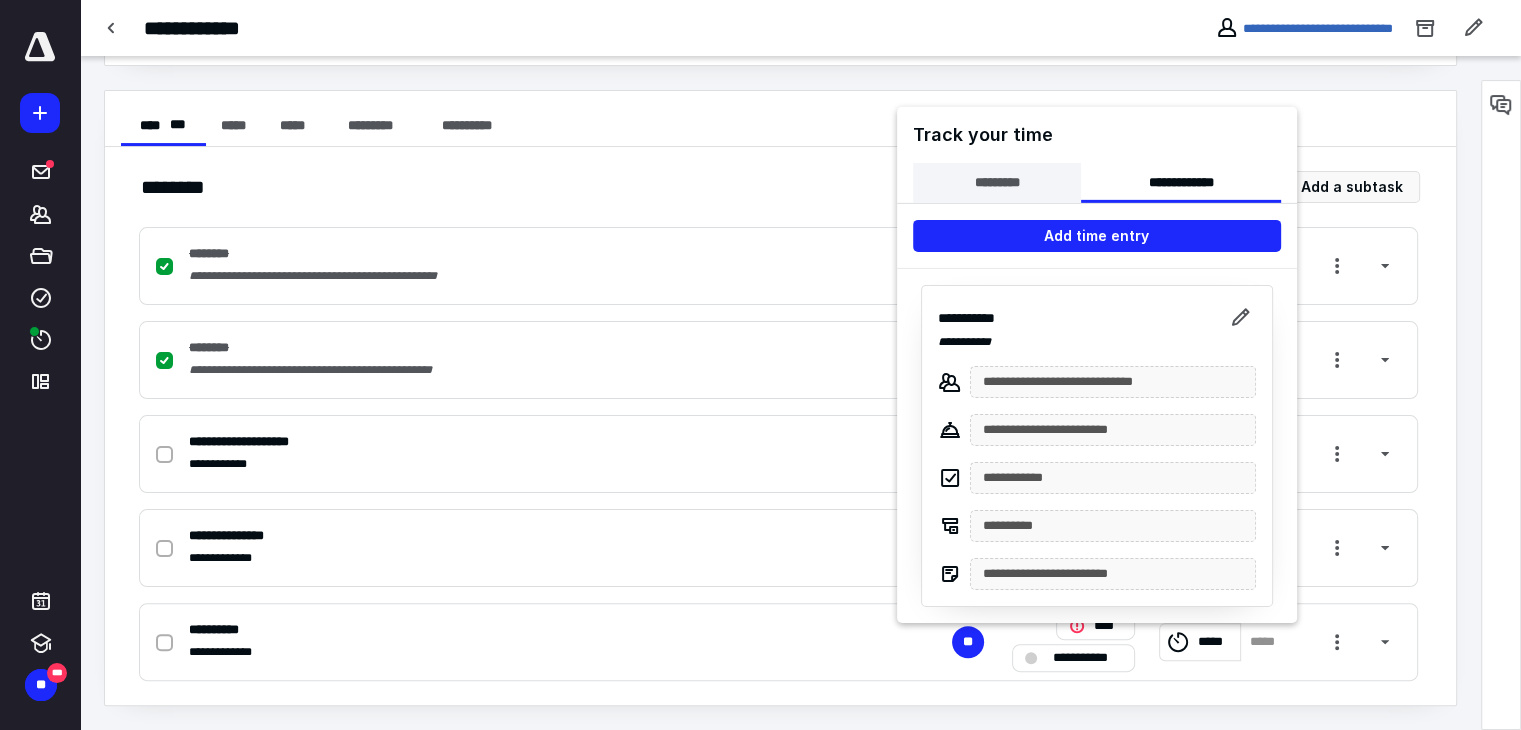 click on "*********" at bounding box center [997, 182] 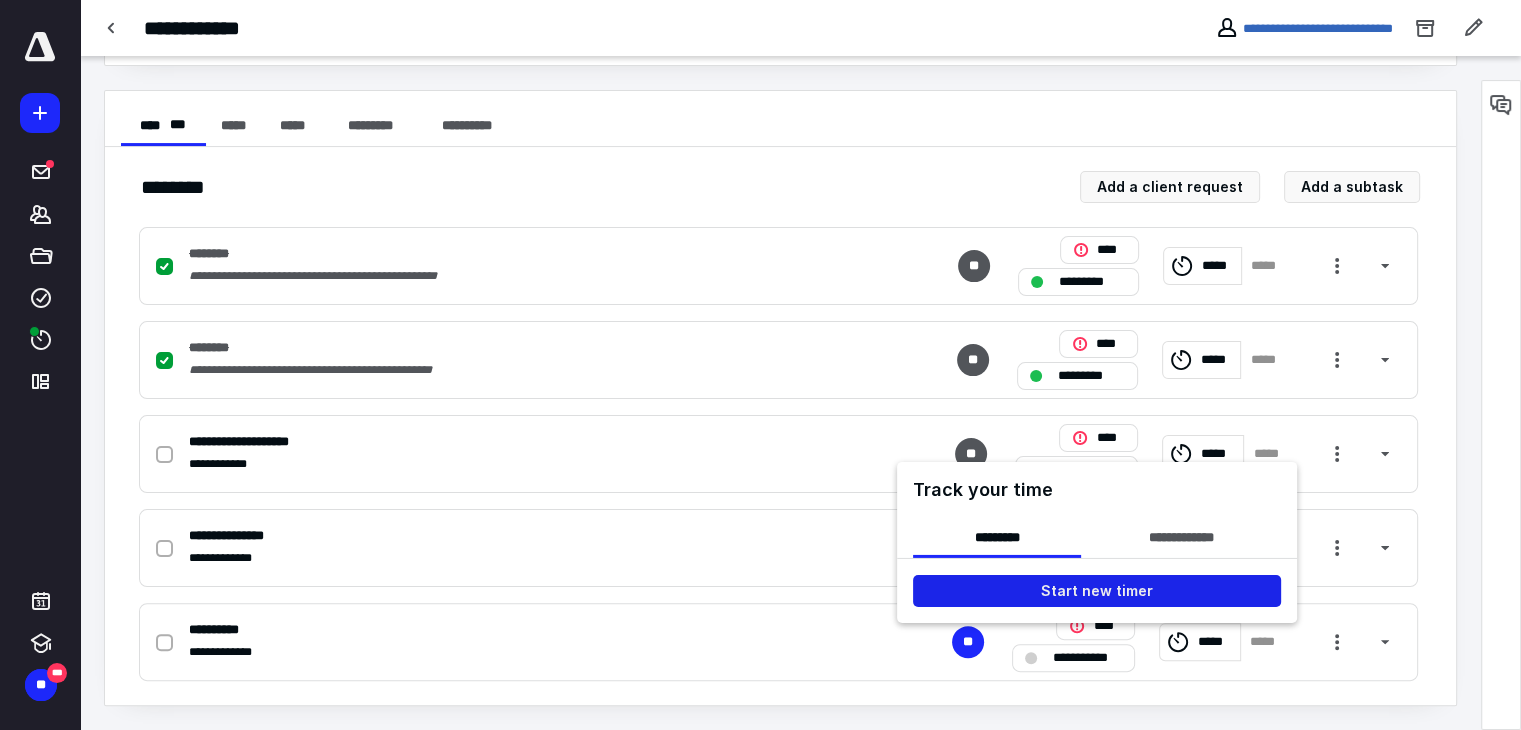 click on "Start new timer" at bounding box center [1097, 590] 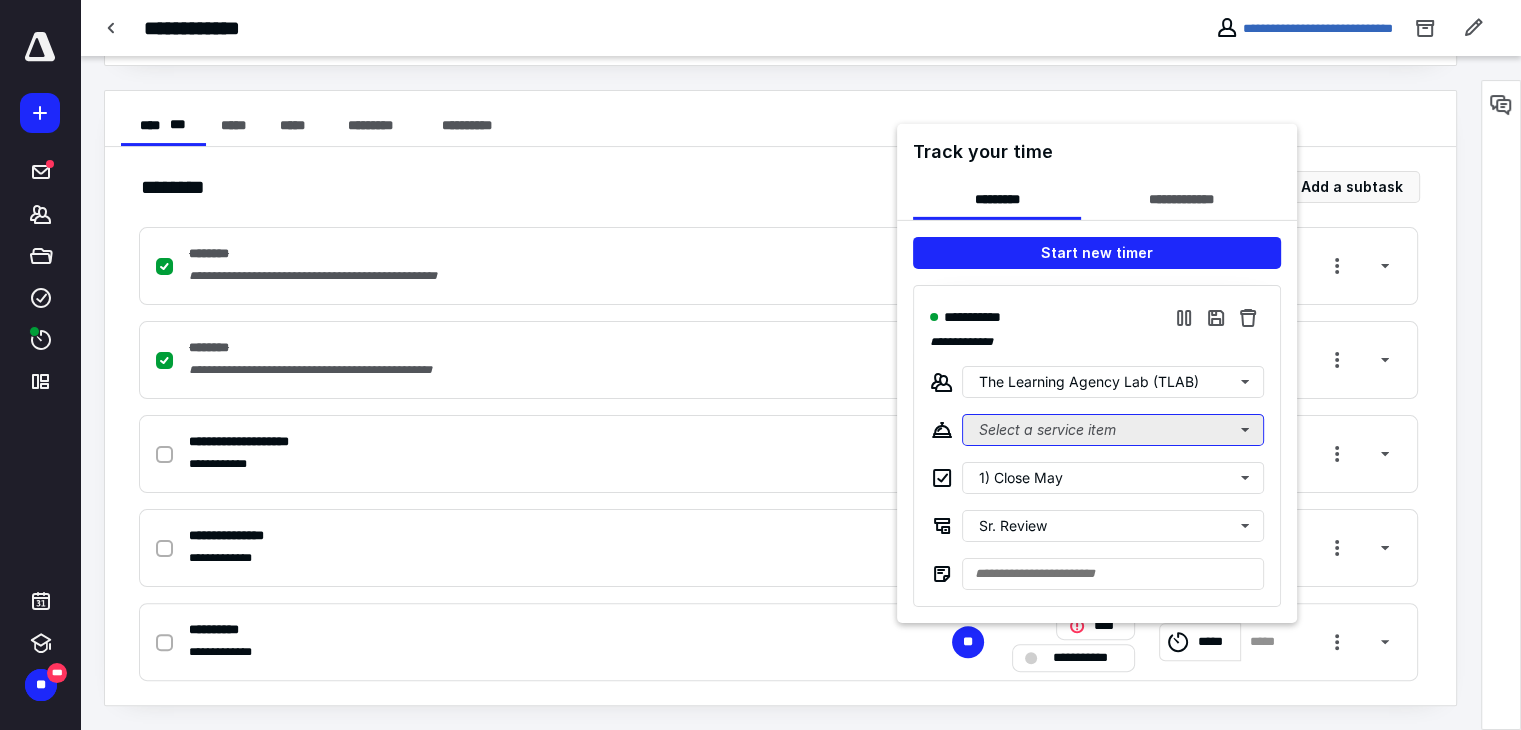 click on "Select a service item" at bounding box center [1113, 429] 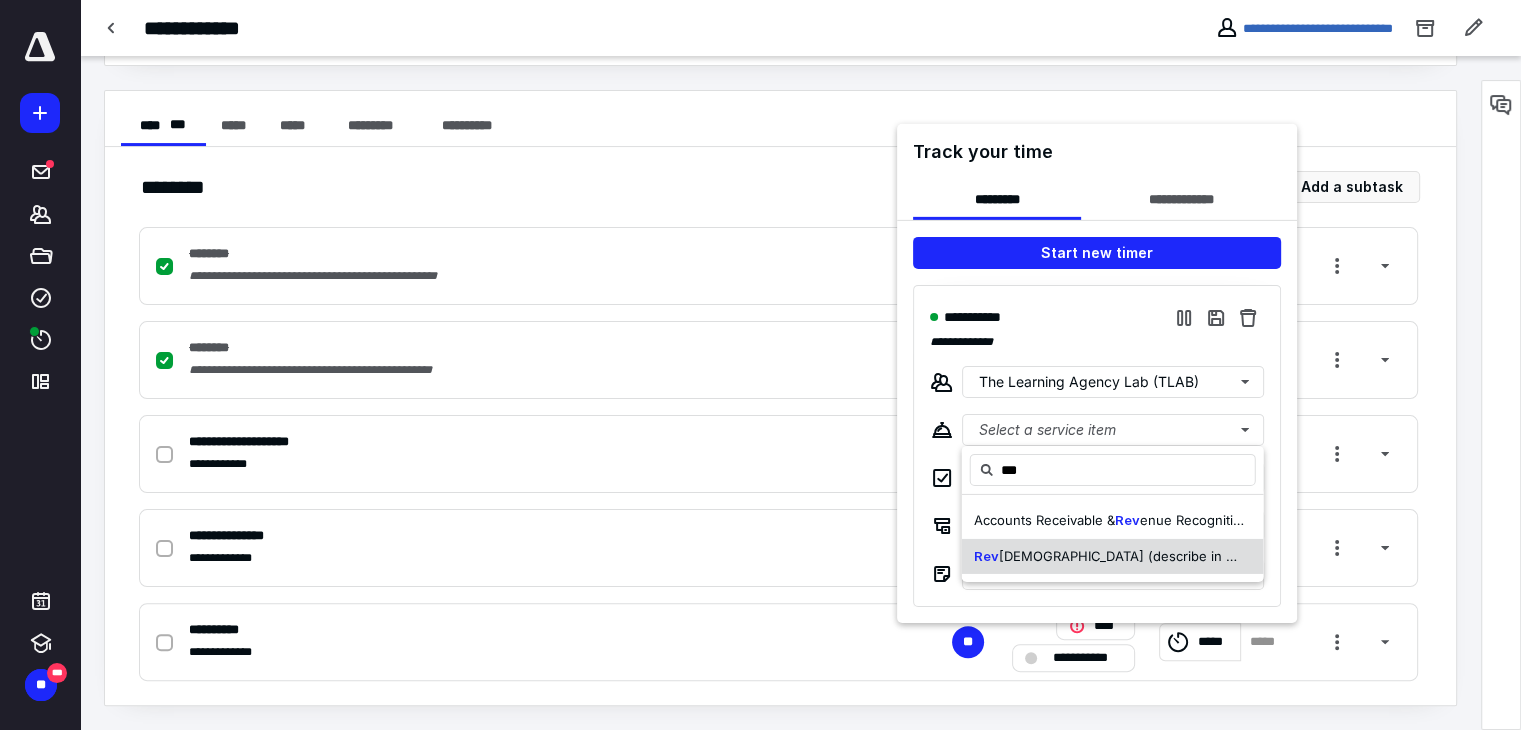 click on "[DEMOGRAPHIC_DATA] (describe in memo)" at bounding box center [1134, 555] 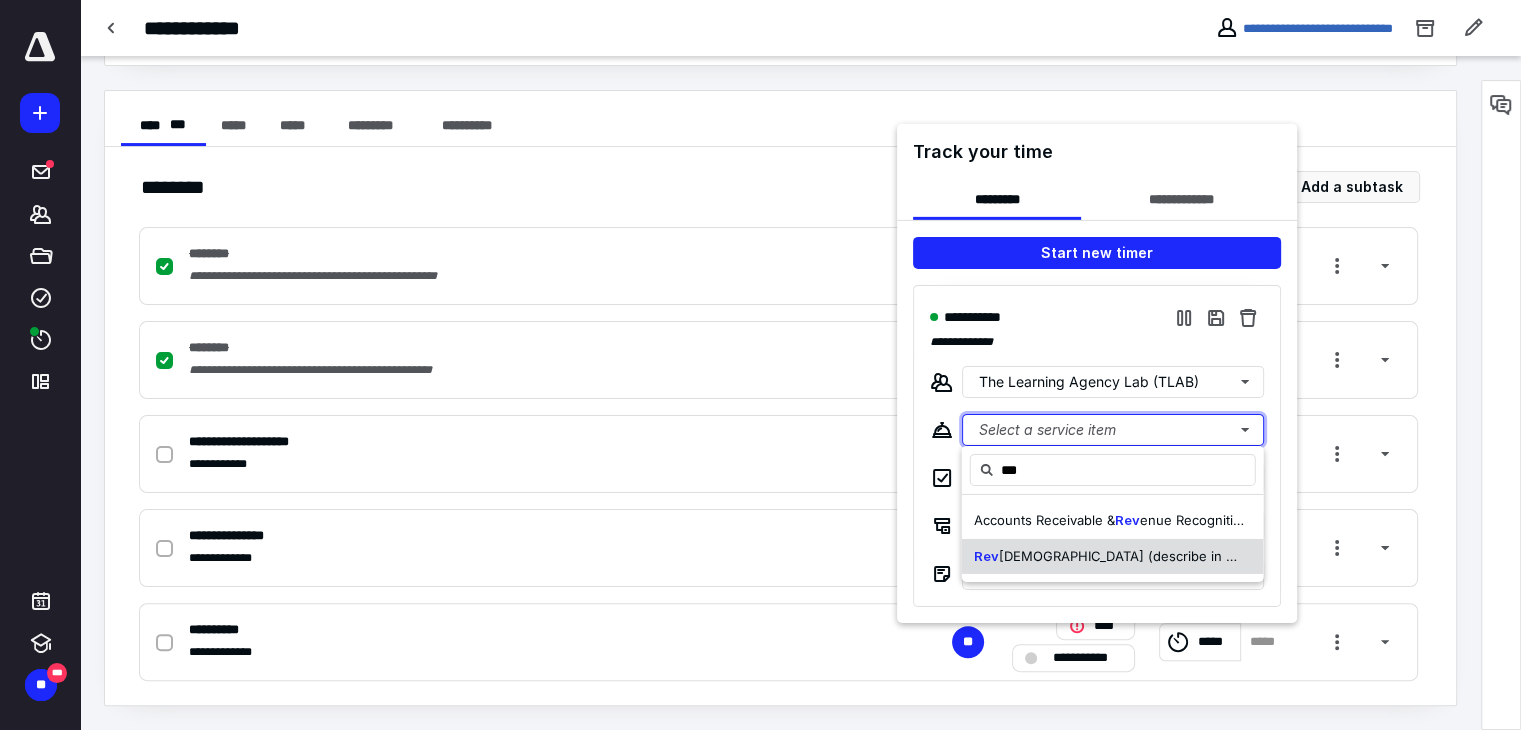 type 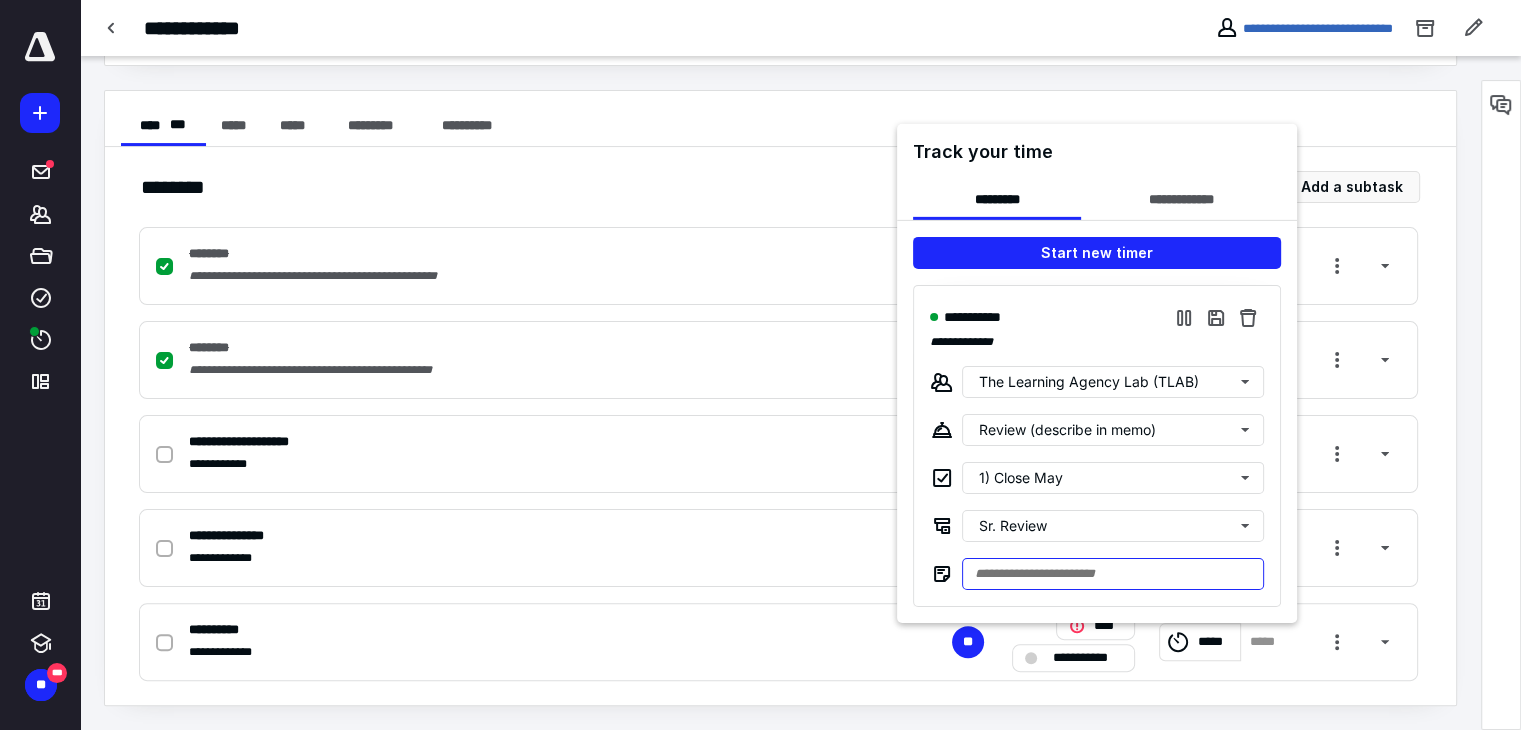 click at bounding box center [1113, 573] 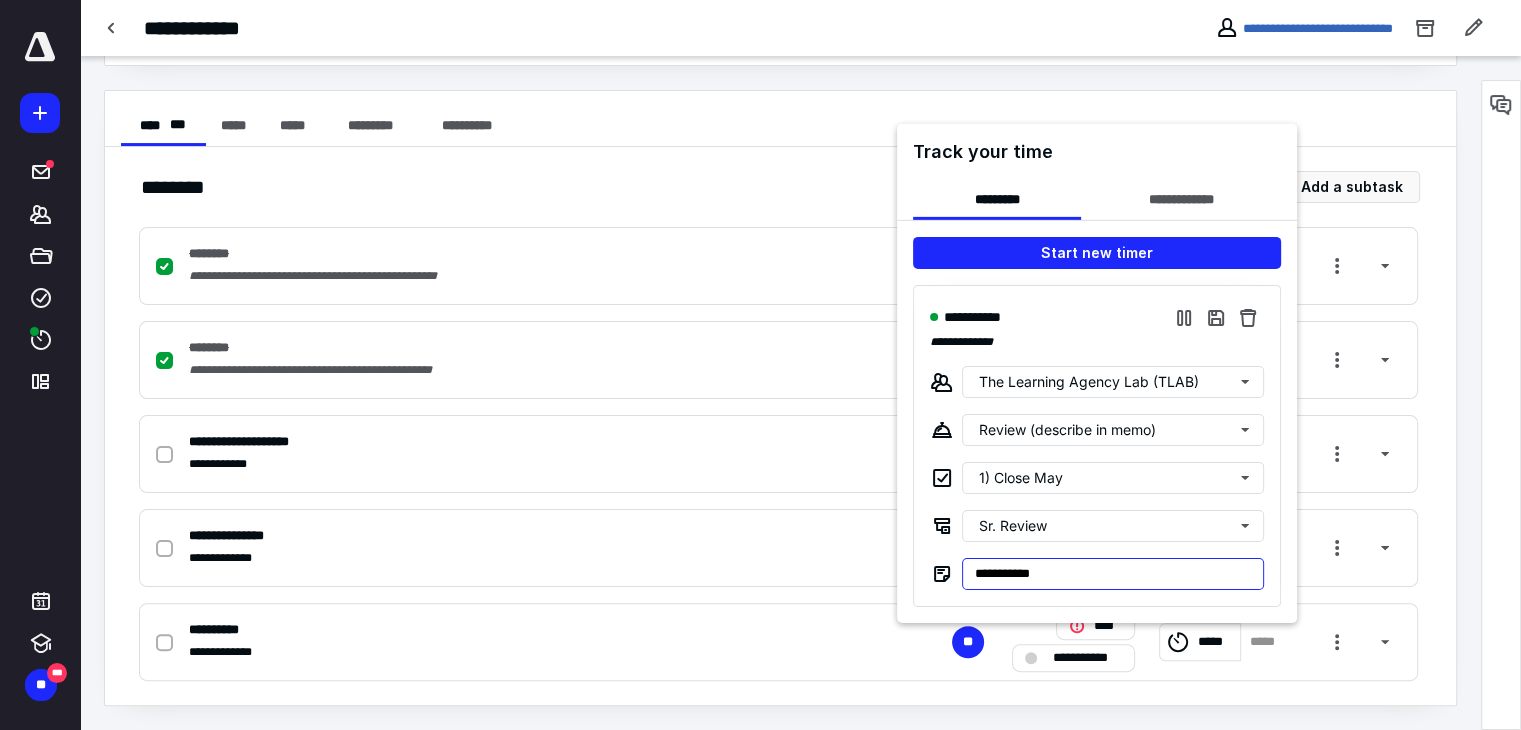paste on "**********" 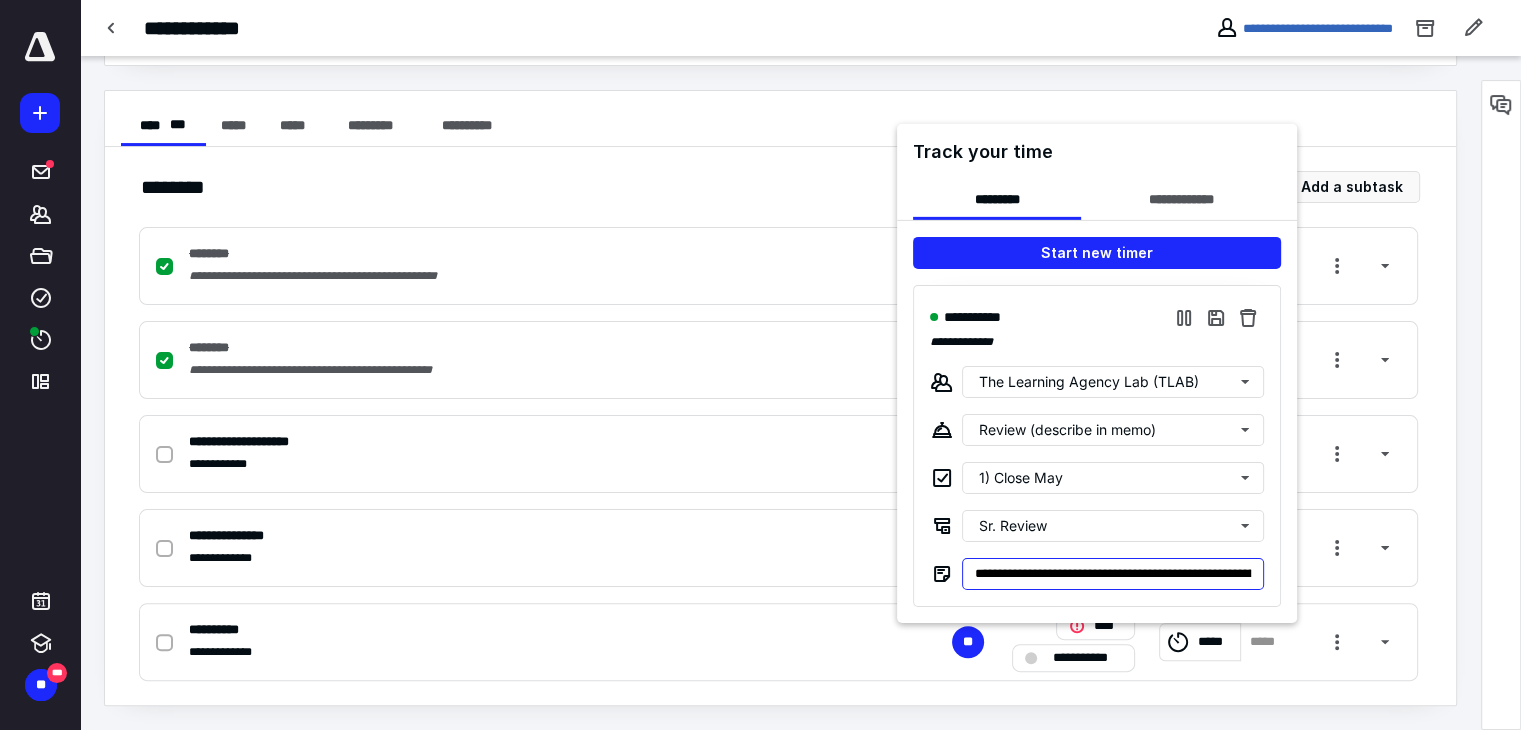 scroll, scrollTop: 0, scrollLeft: 128, axis: horizontal 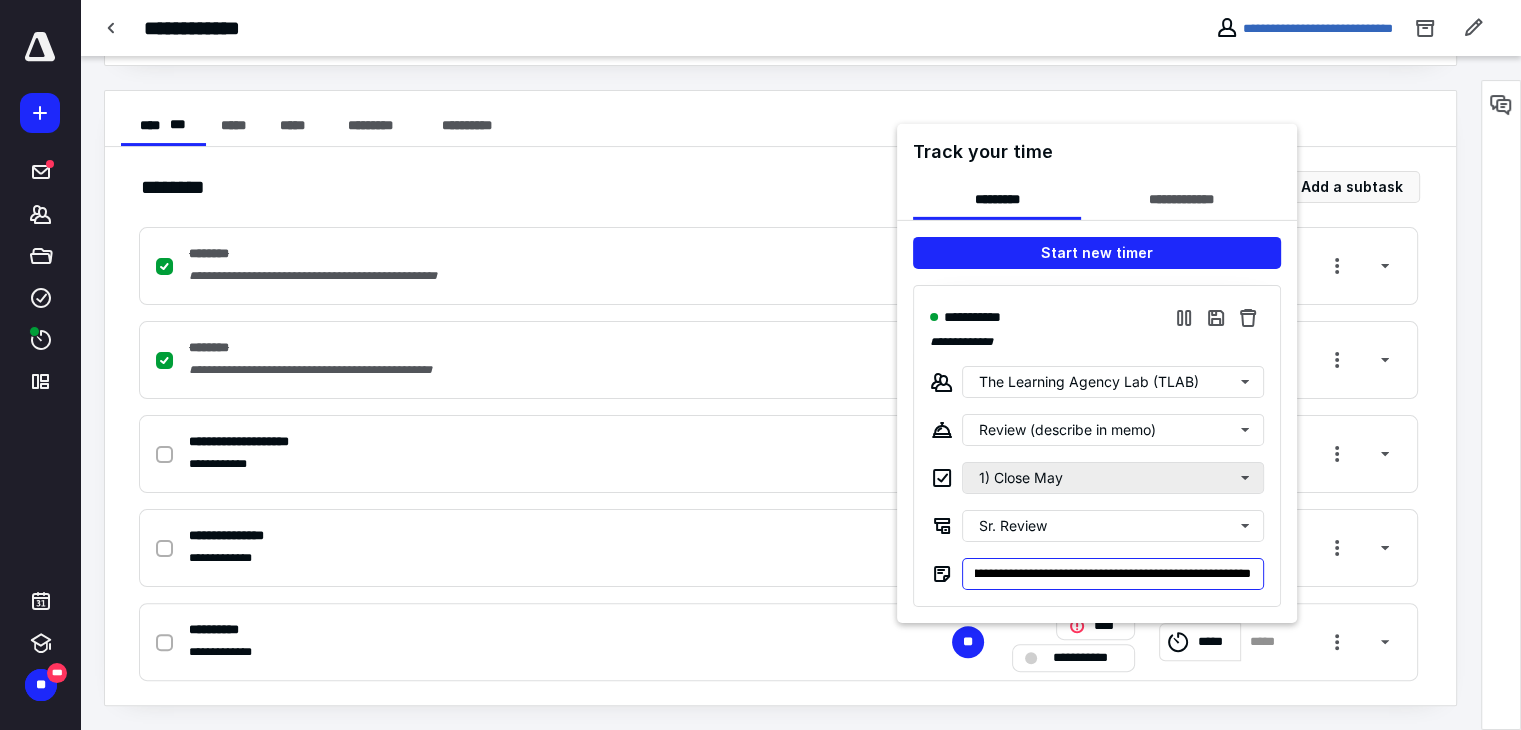 type on "**********" 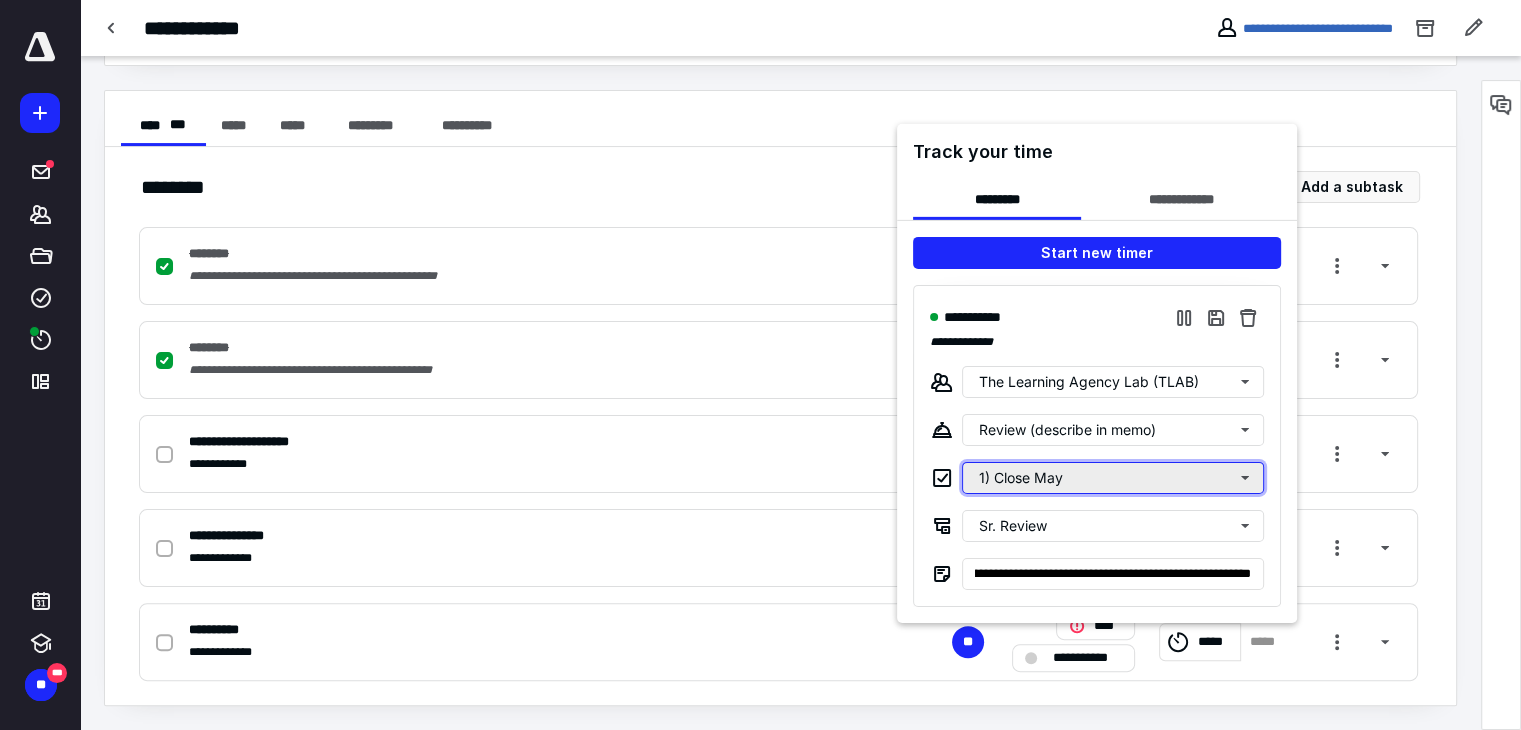 scroll, scrollTop: 0, scrollLeft: 0, axis: both 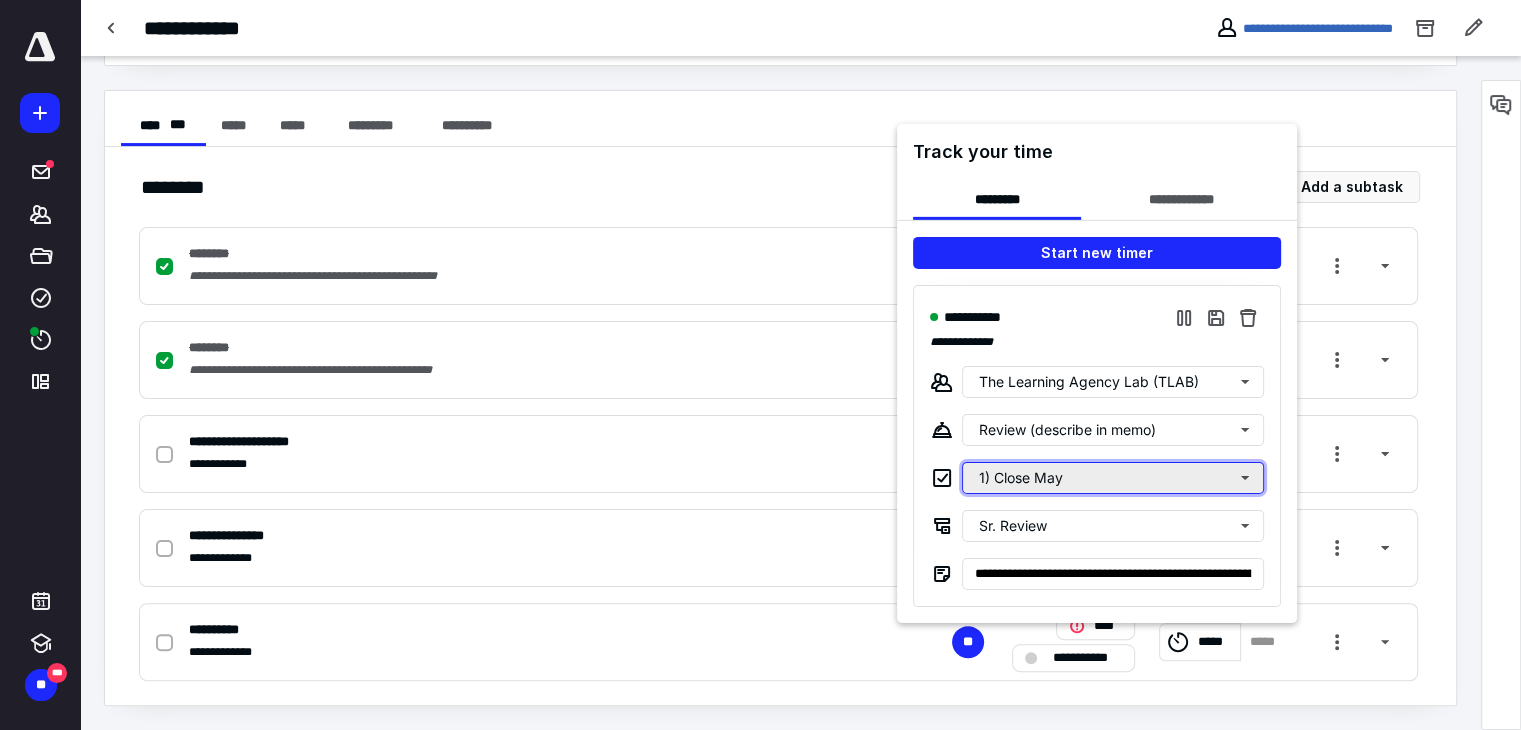 click on "1) Close May" at bounding box center (1113, 477) 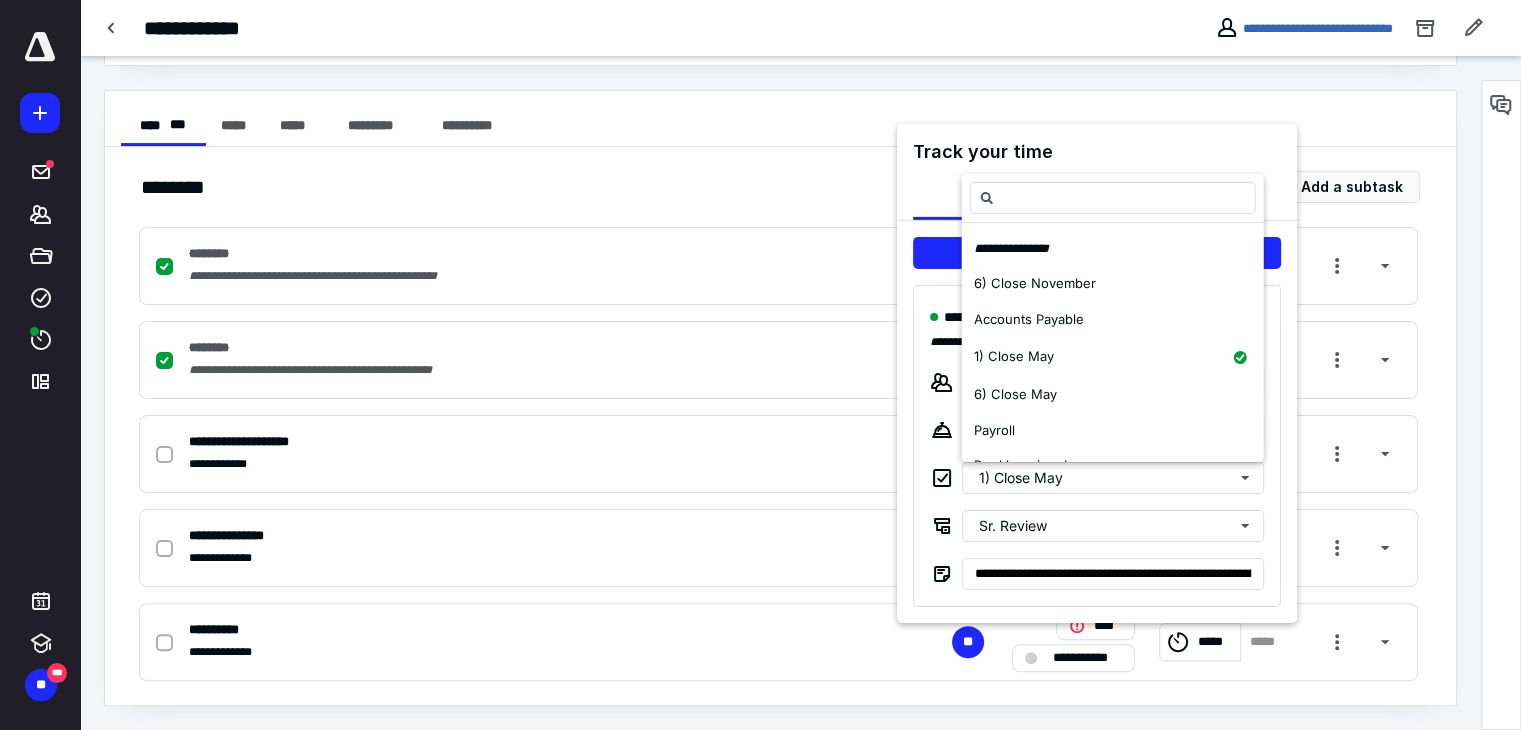 click on "**********" at bounding box center (1097, 364) 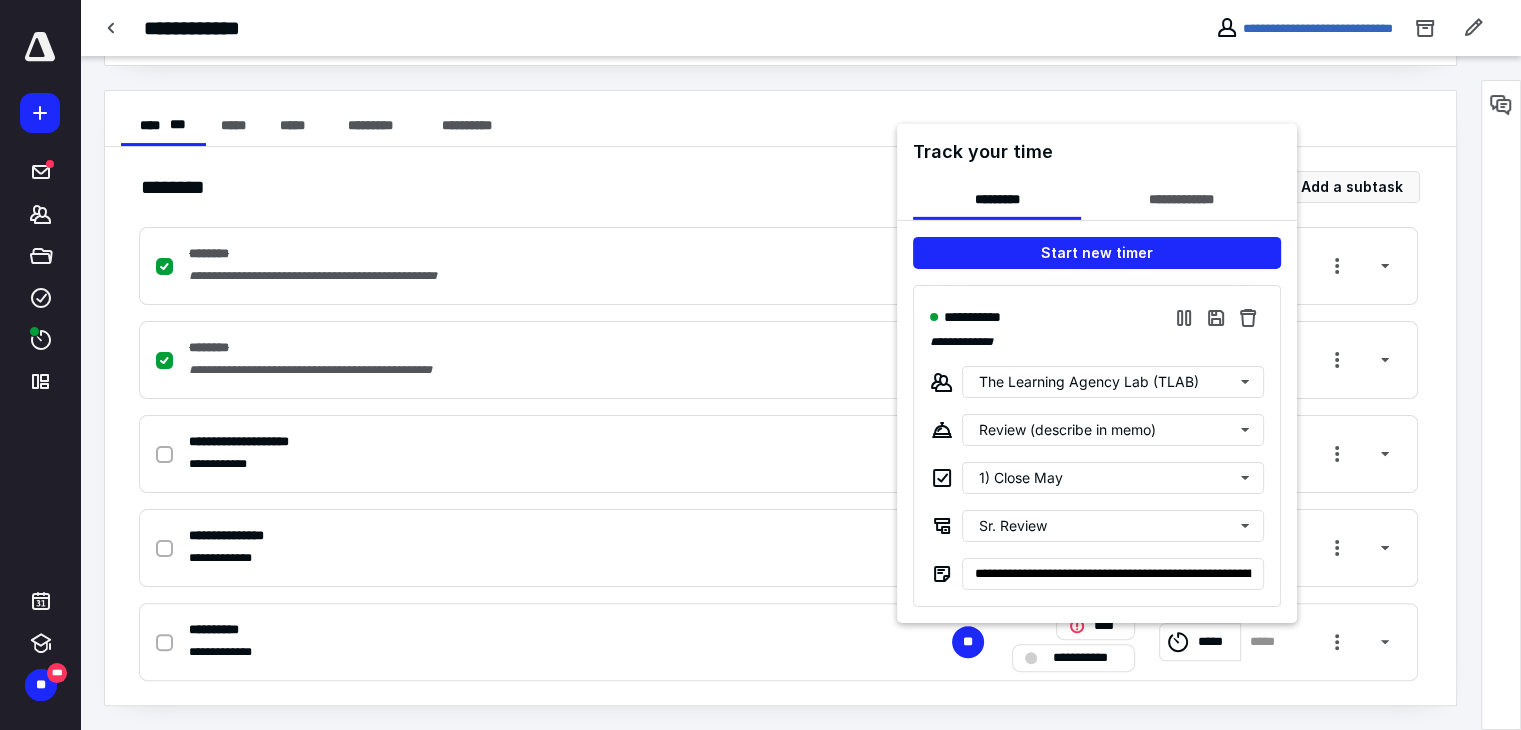 click at bounding box center [760, 365] 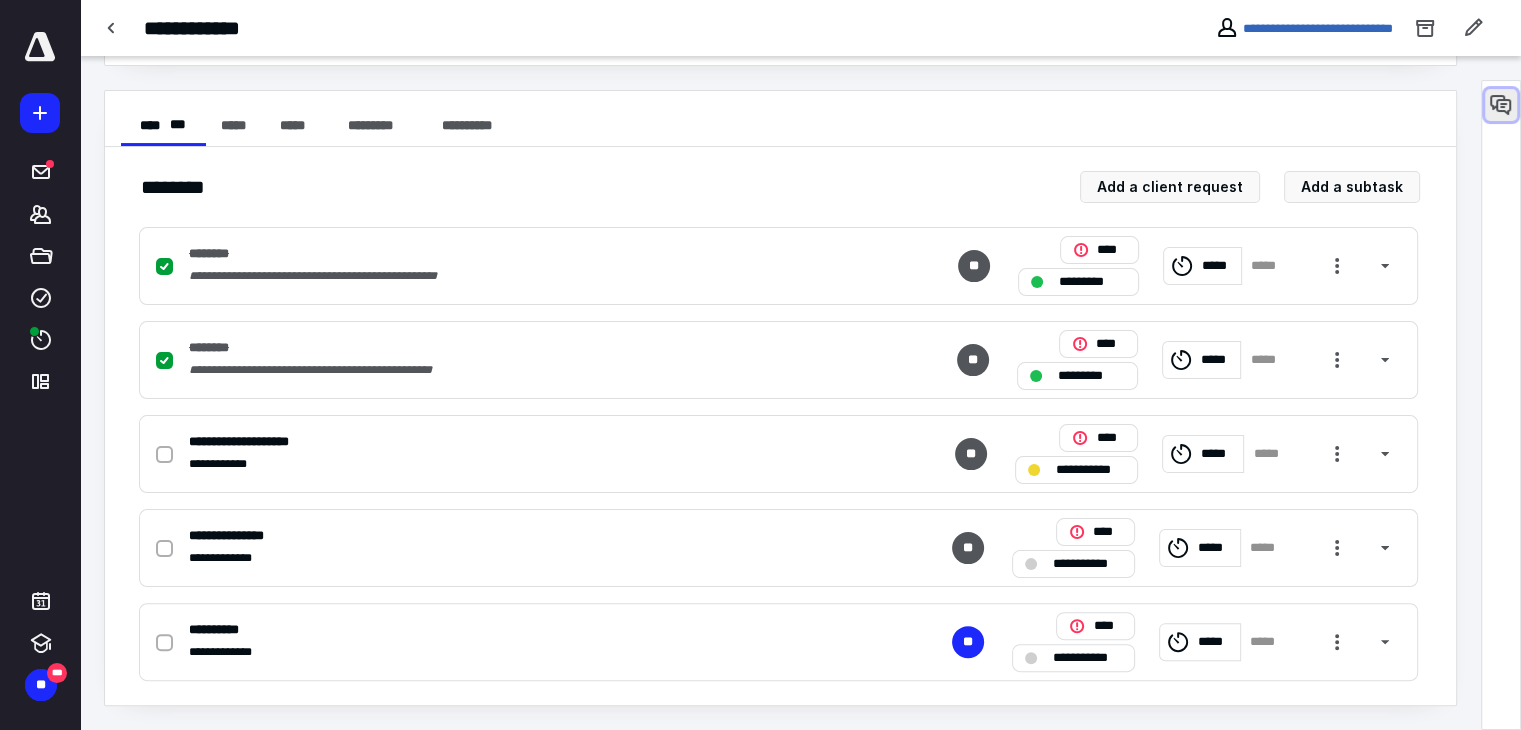 click at bounding box center (1501, 105) 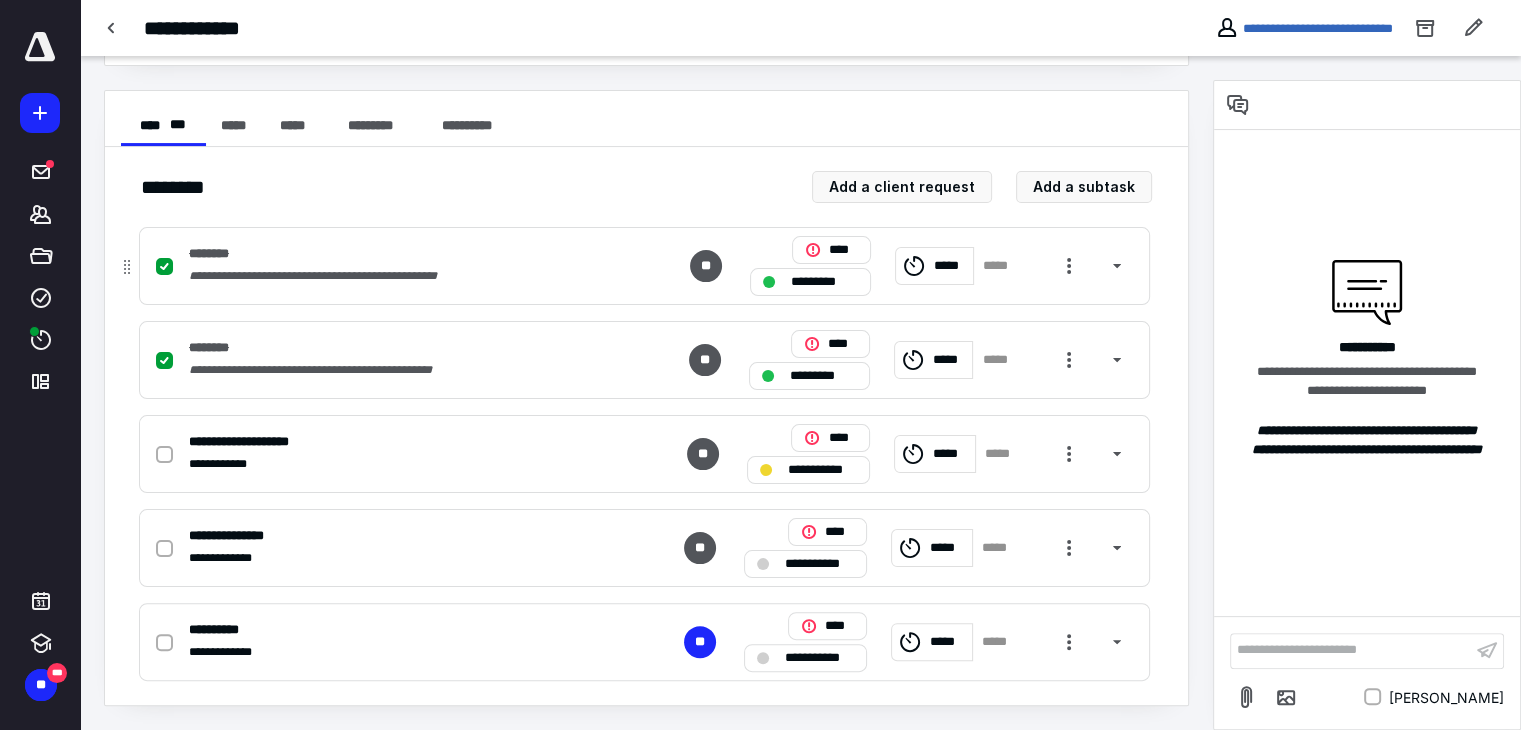 click on "**********" at bounding box center [644, 266] 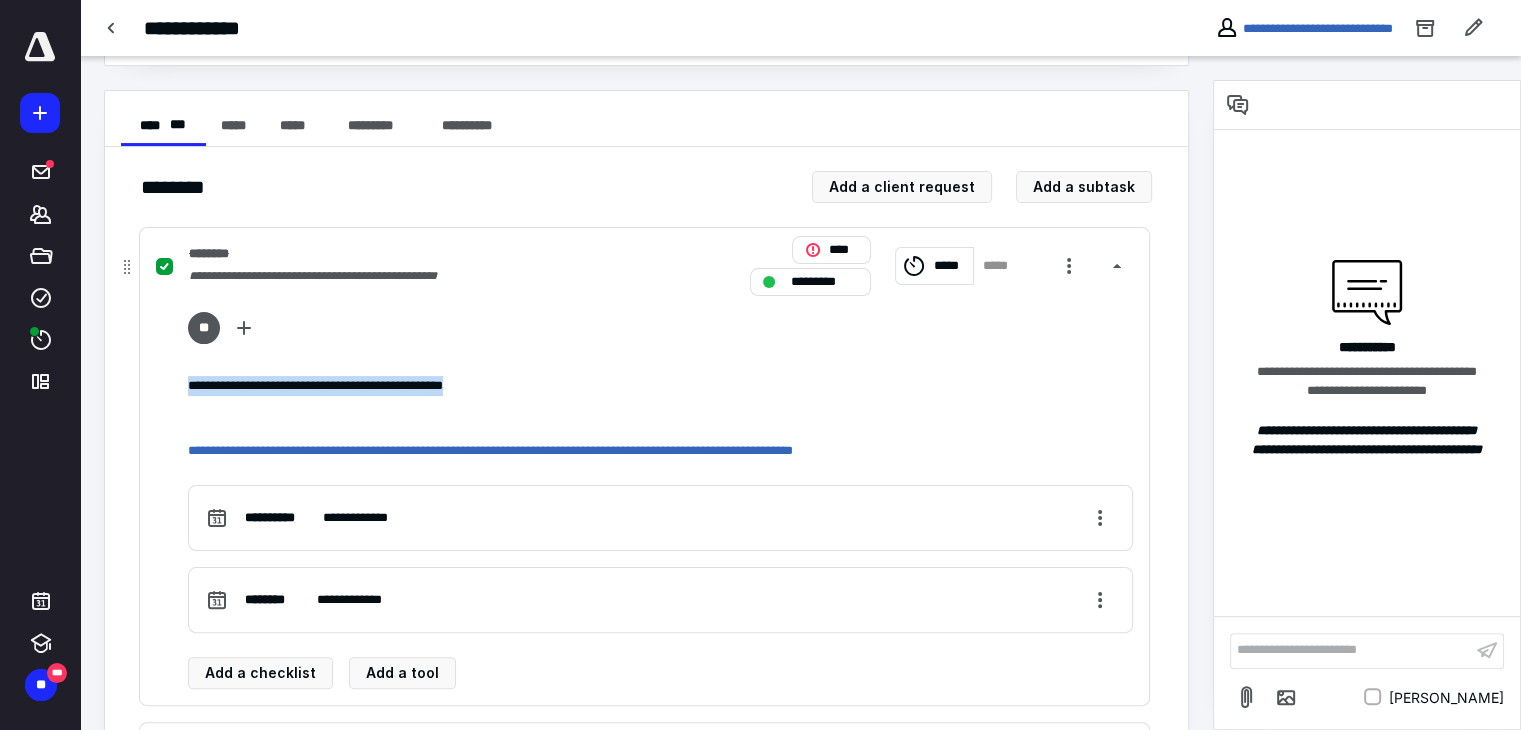 drag, startPoint x: 516, startPoint y: 384, endPoint x: 178, endPoint y: 378, distance: 338.05325 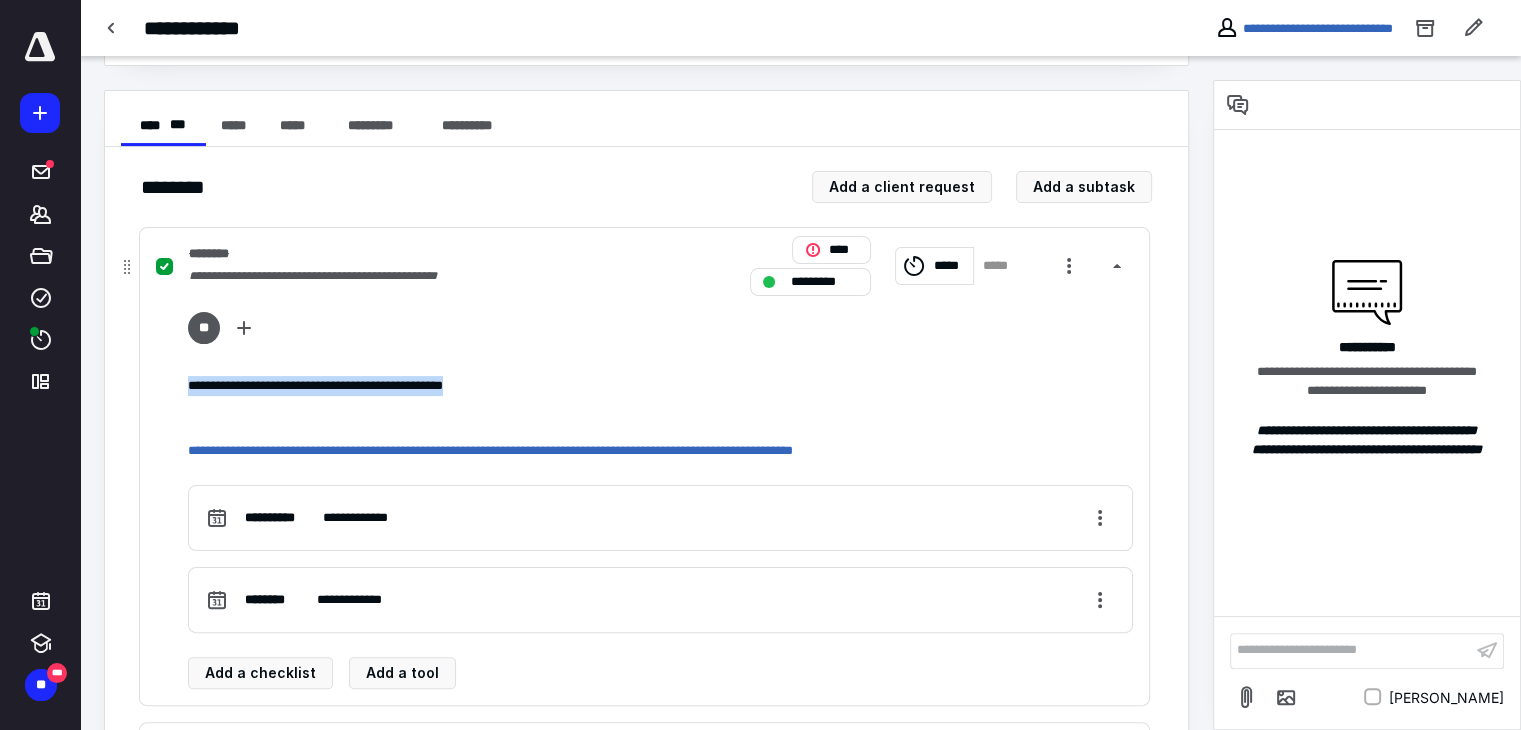 click on "**********" at bounding box center [644, 500] 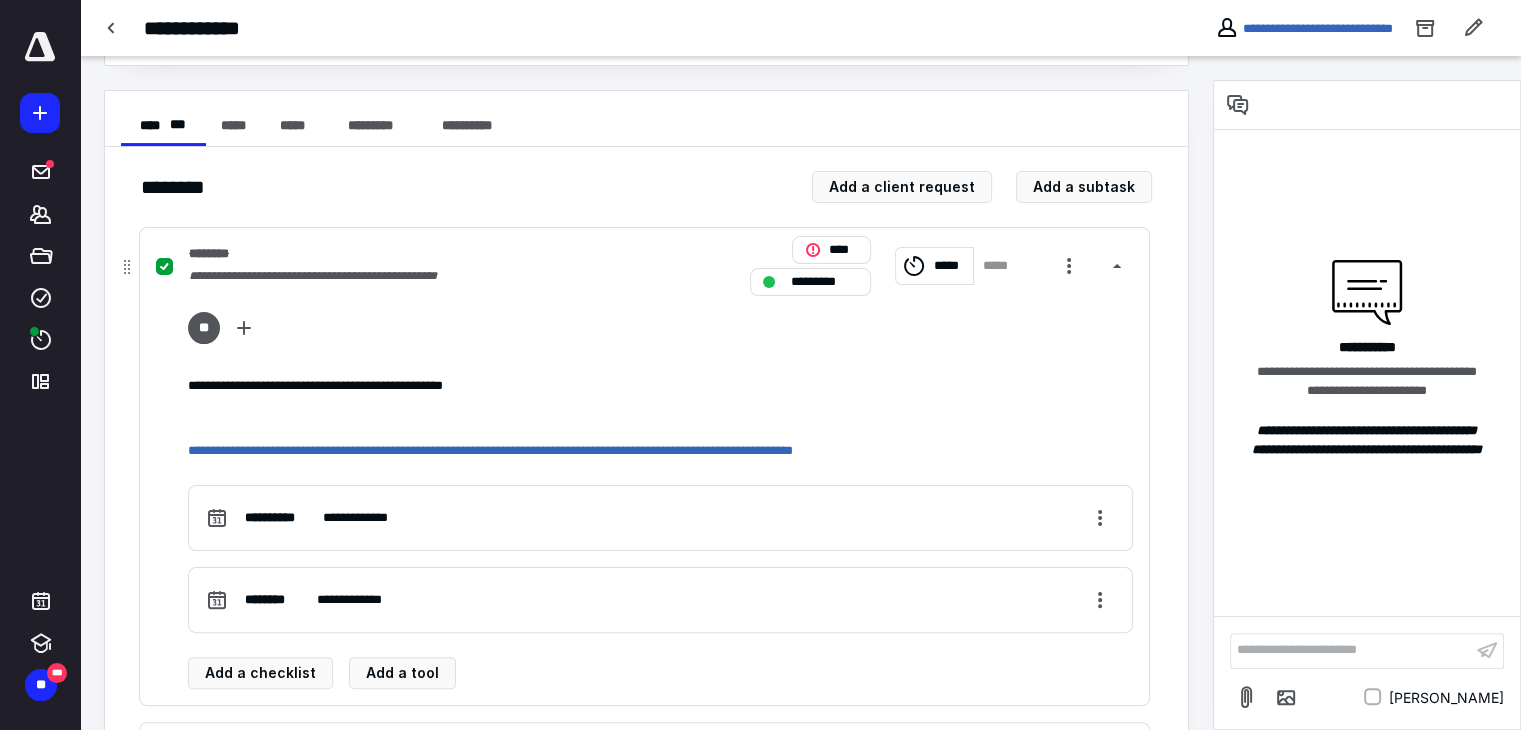 click on "**********" at bounding box center (382, 276) 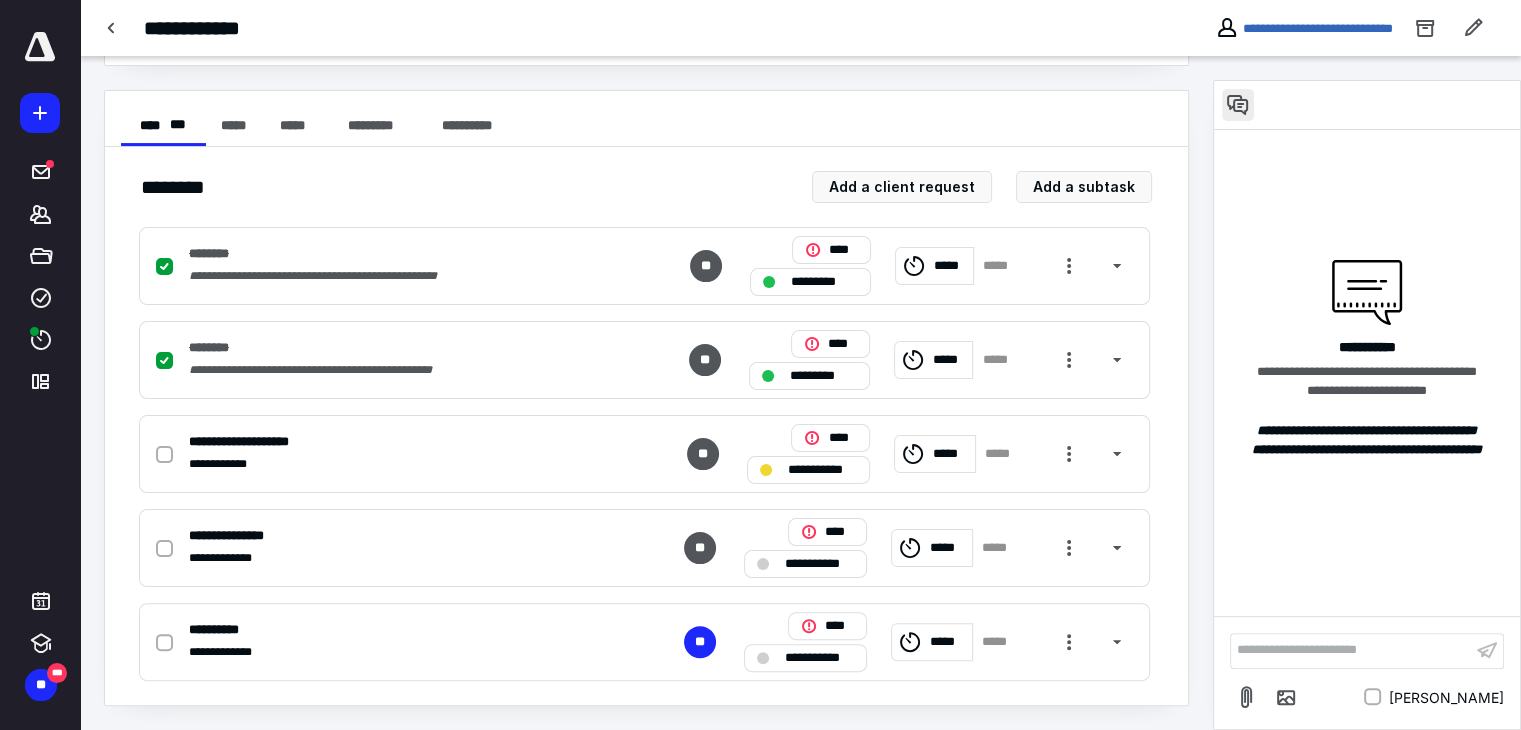 click at bounding box center [1238, 105] 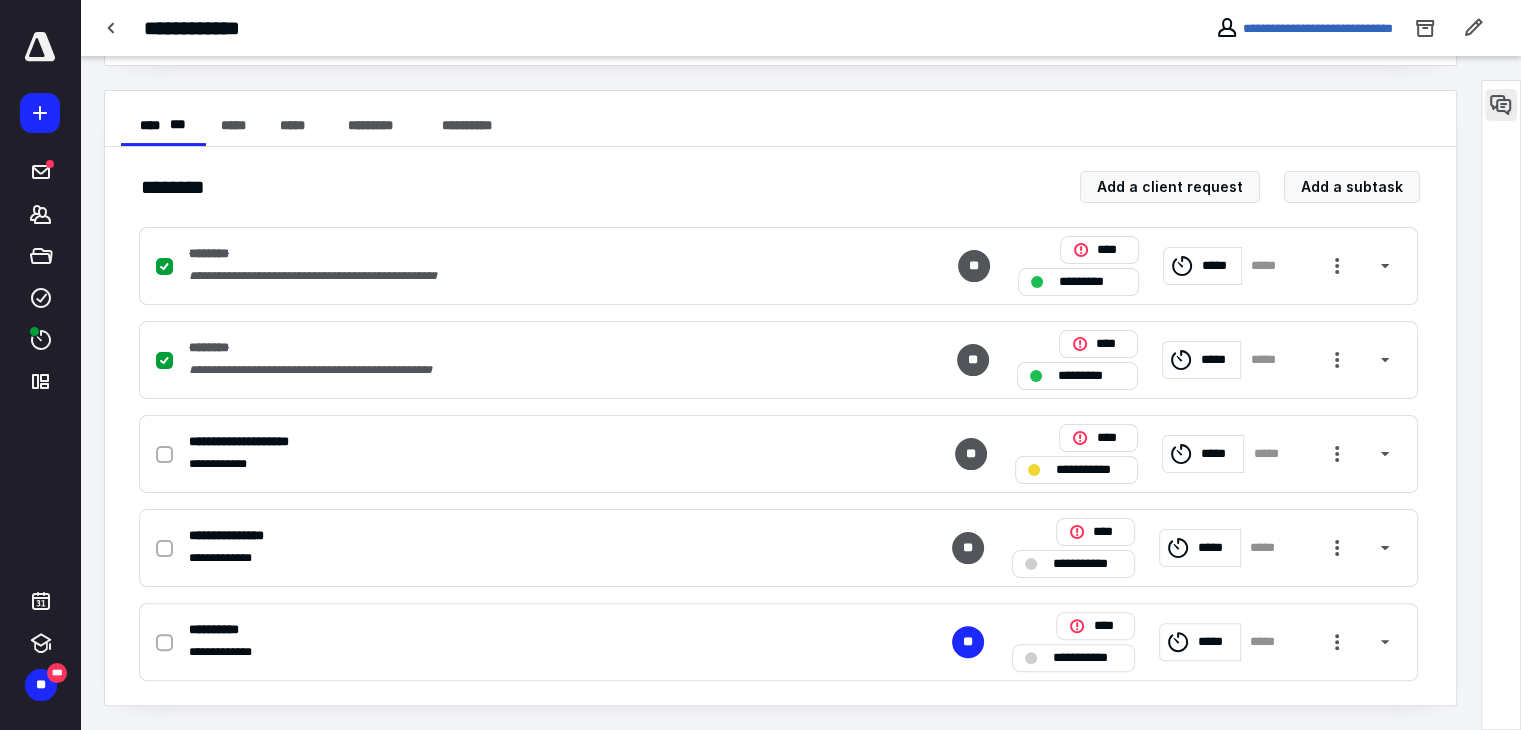 click at bounding box center [1501, 105] 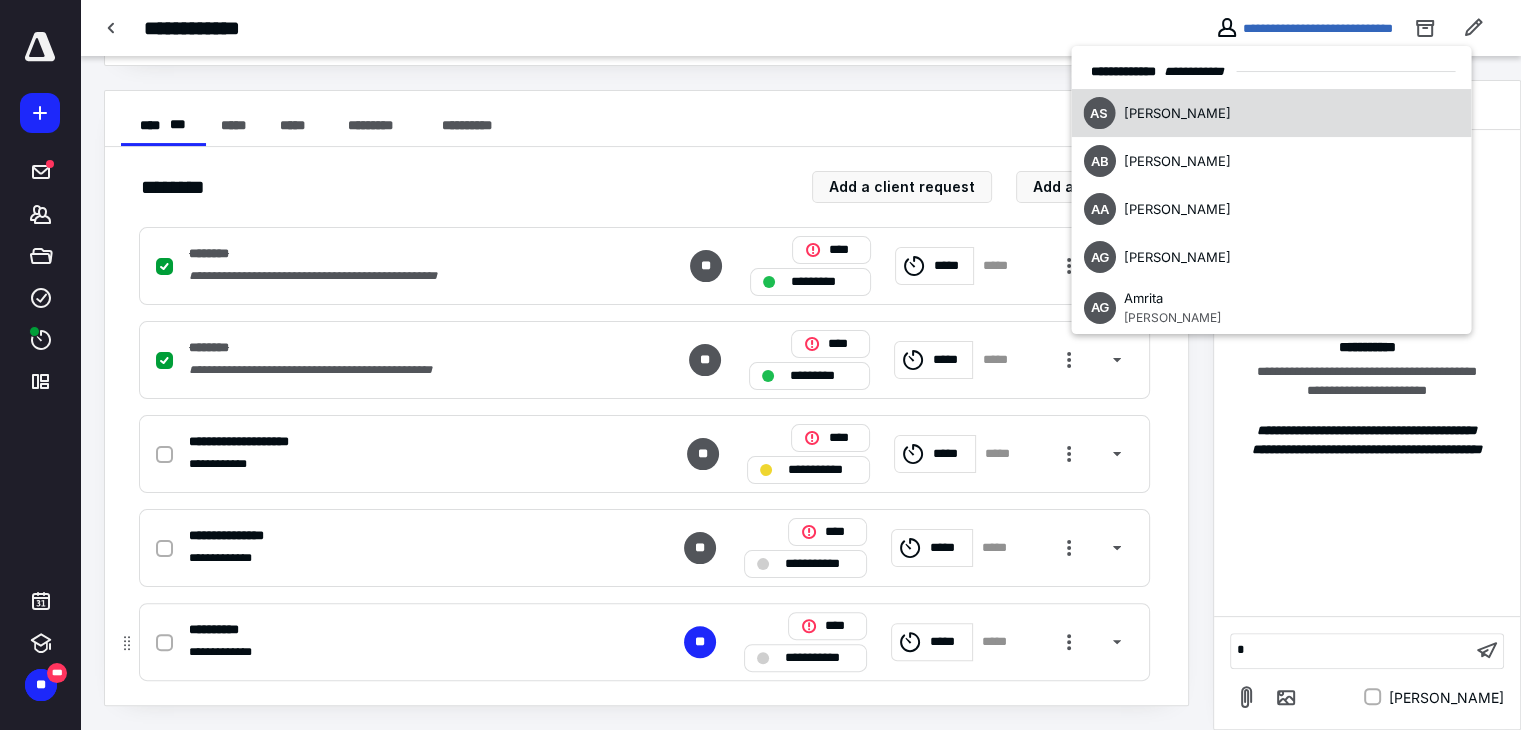 scroll, scrollTop: 44, scrollLeft: 0, axis: vertical 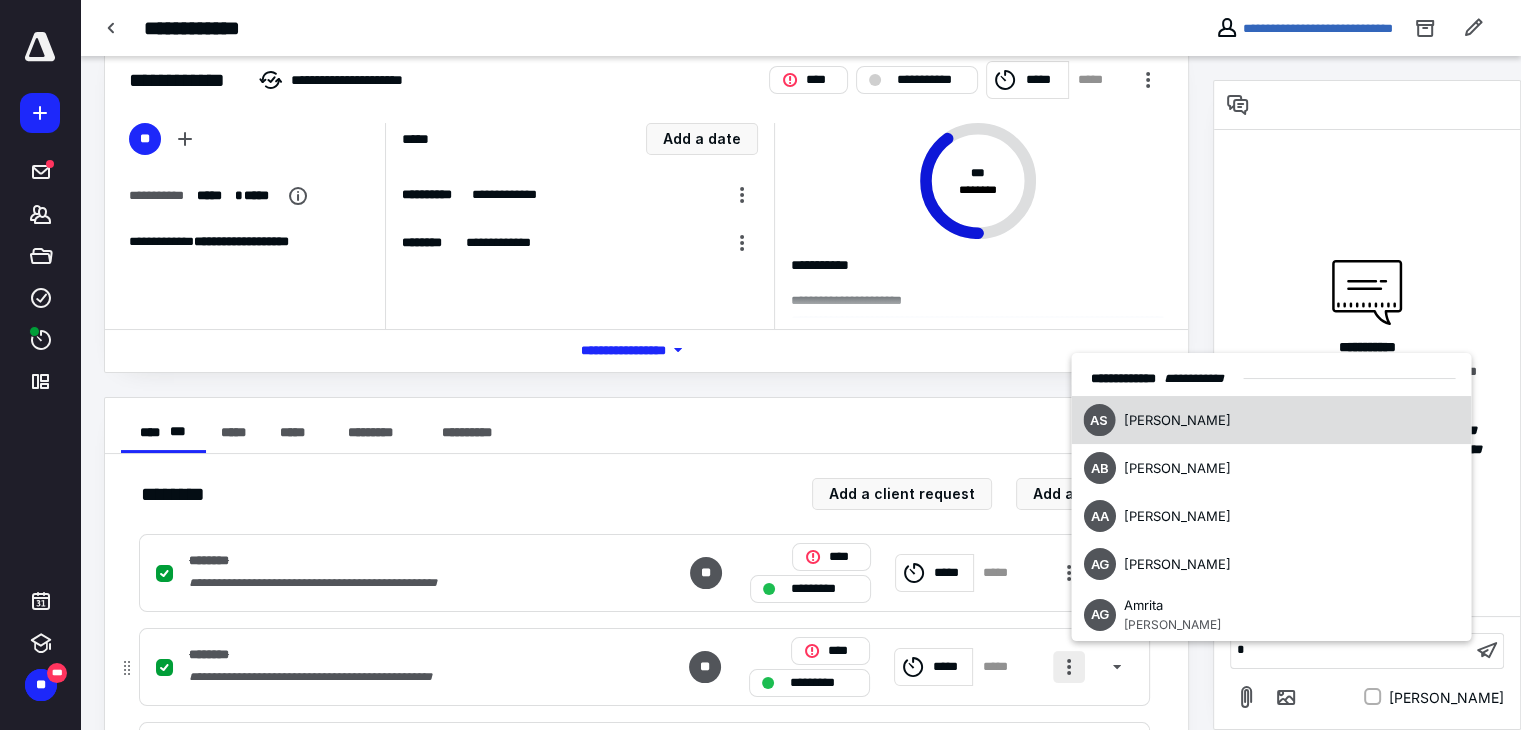 type 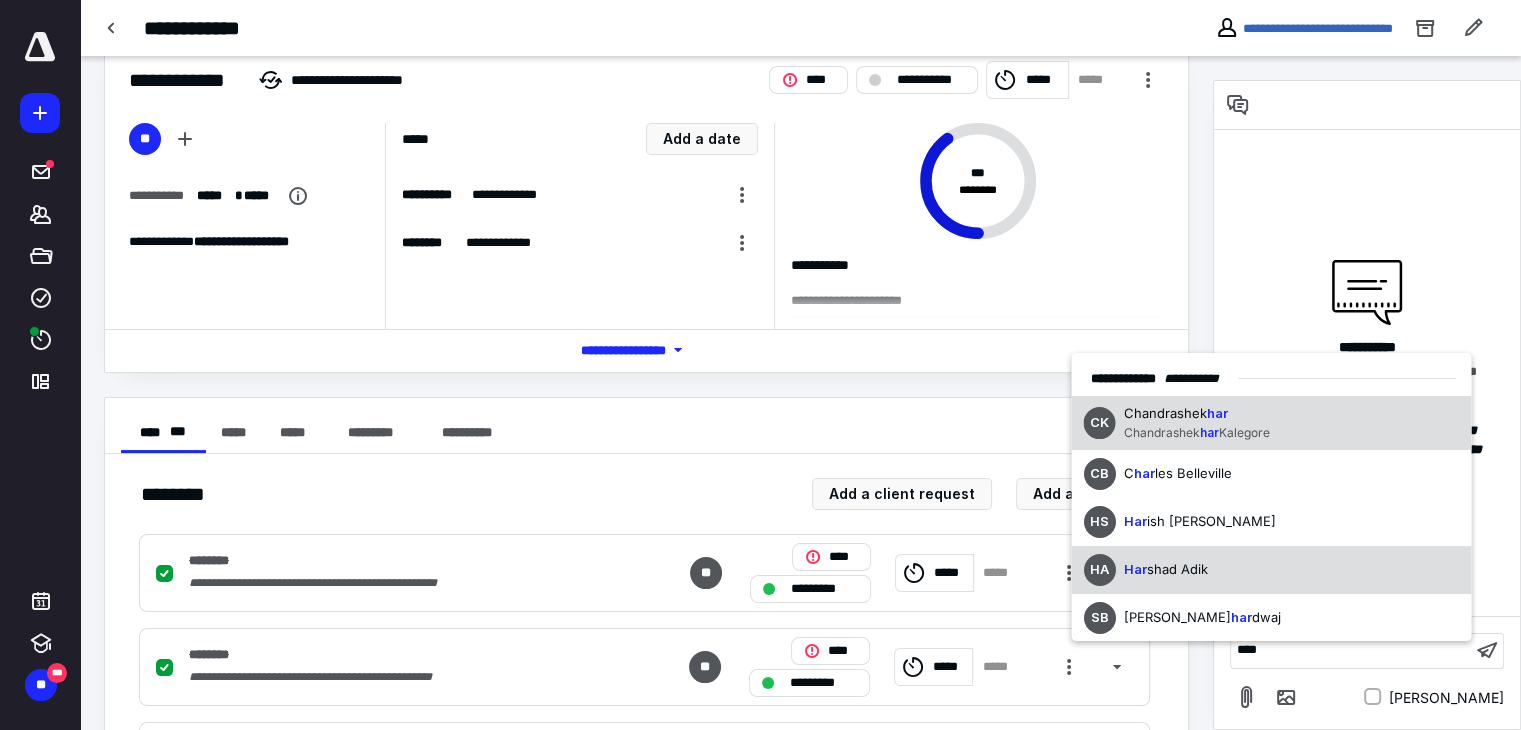click on "shad Adik" at bounding box center (1176, 569) 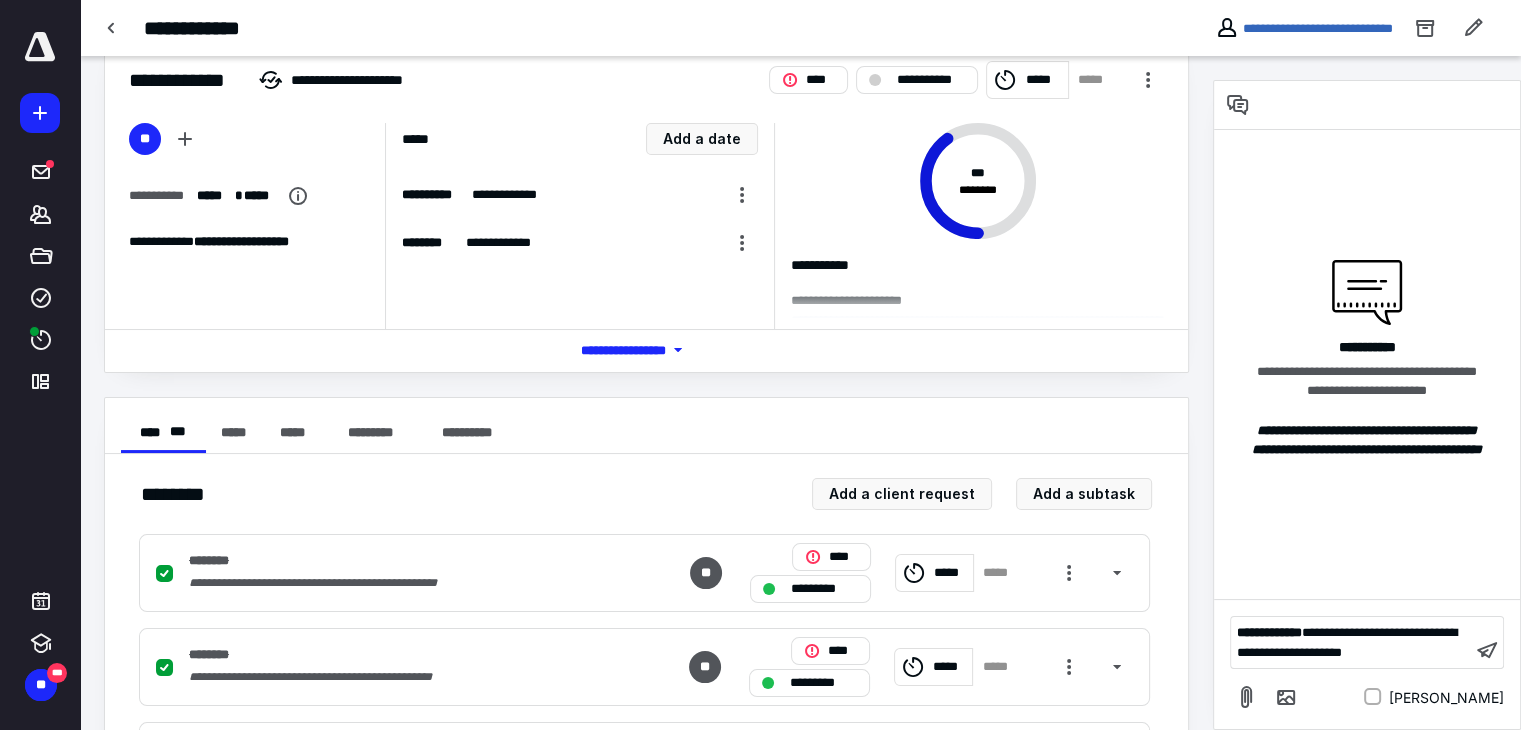 click on "**********" at bounding box center (646, 733) 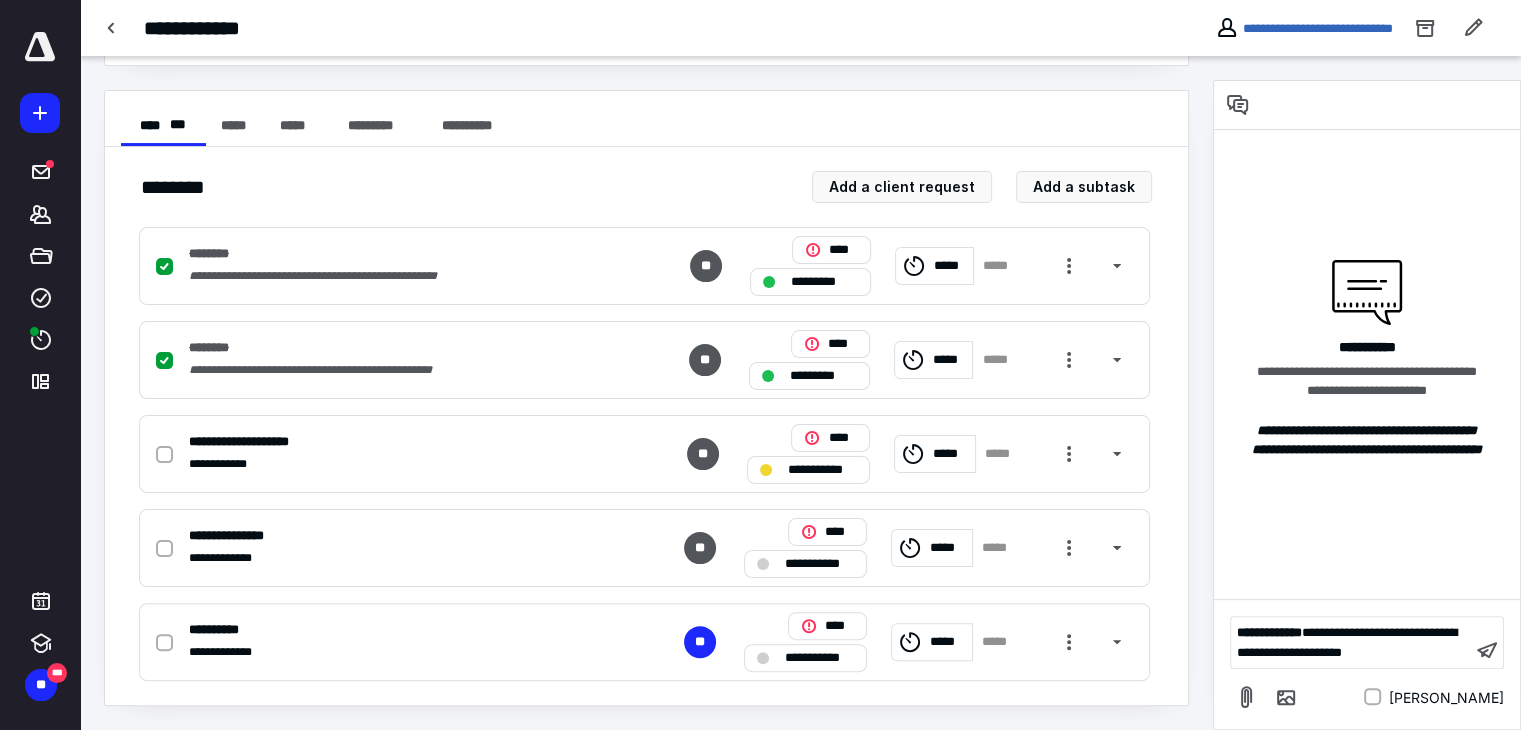 click on "**********" at bounding box center (1351, 642) 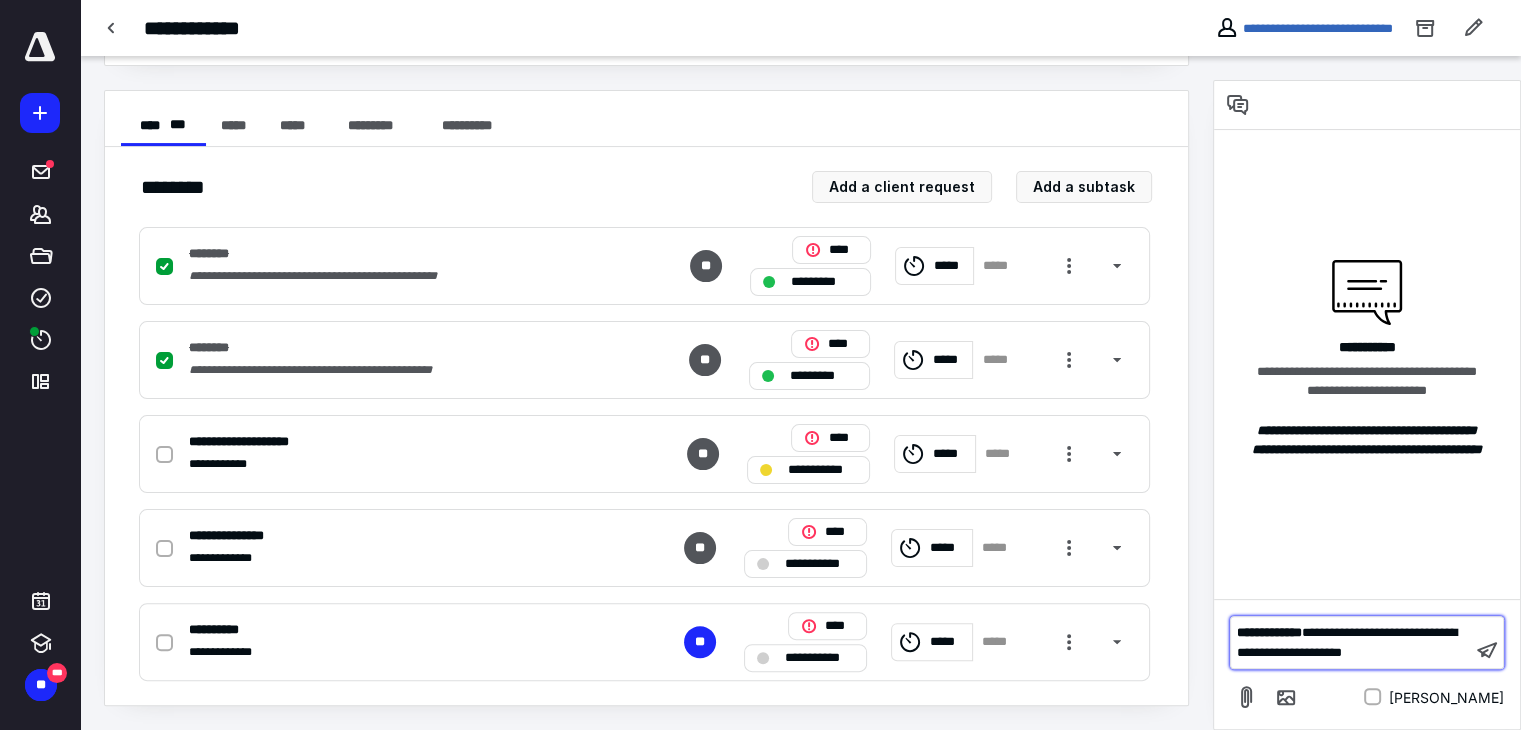 click on "**********" at bounding box center (1347, 642) 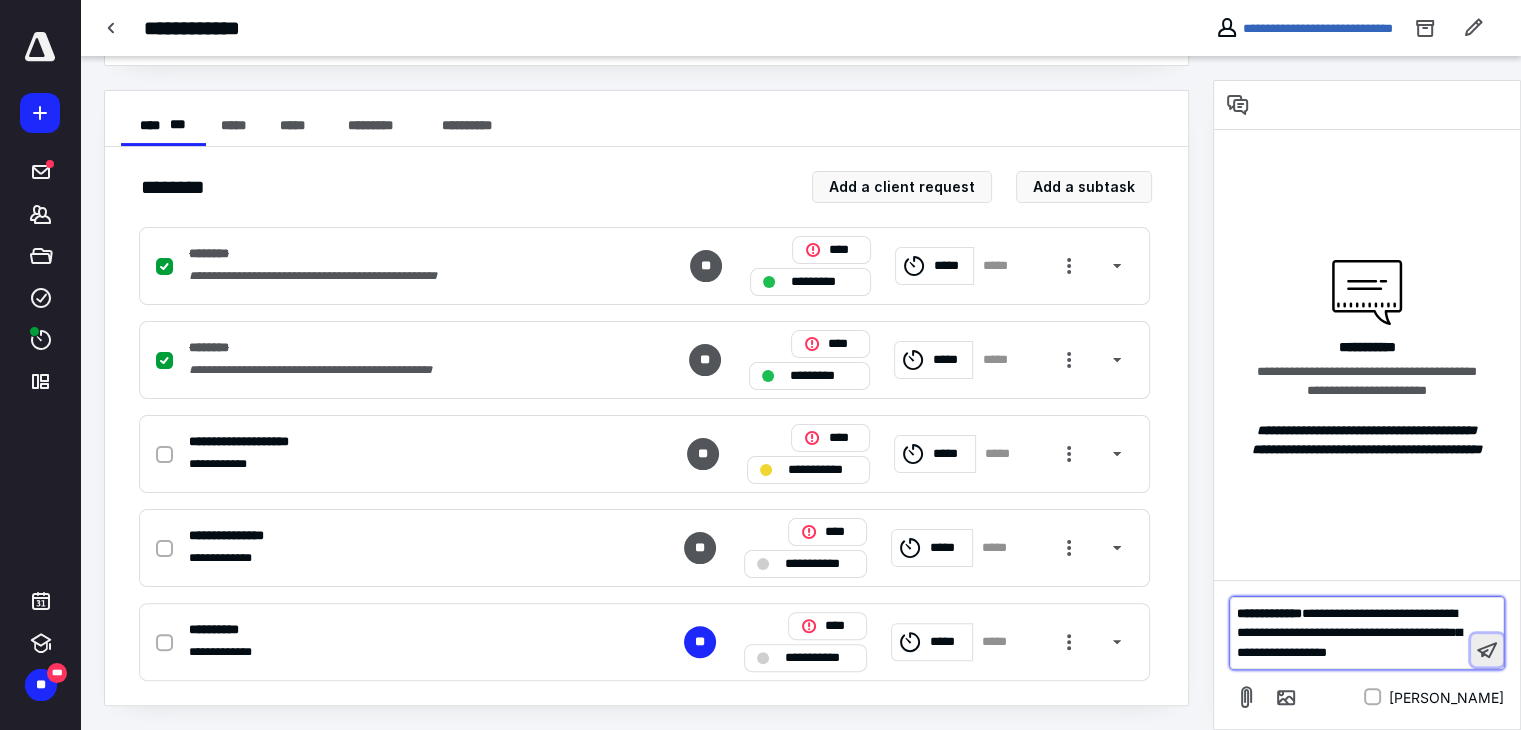 click at bounding box center (1487, 650) 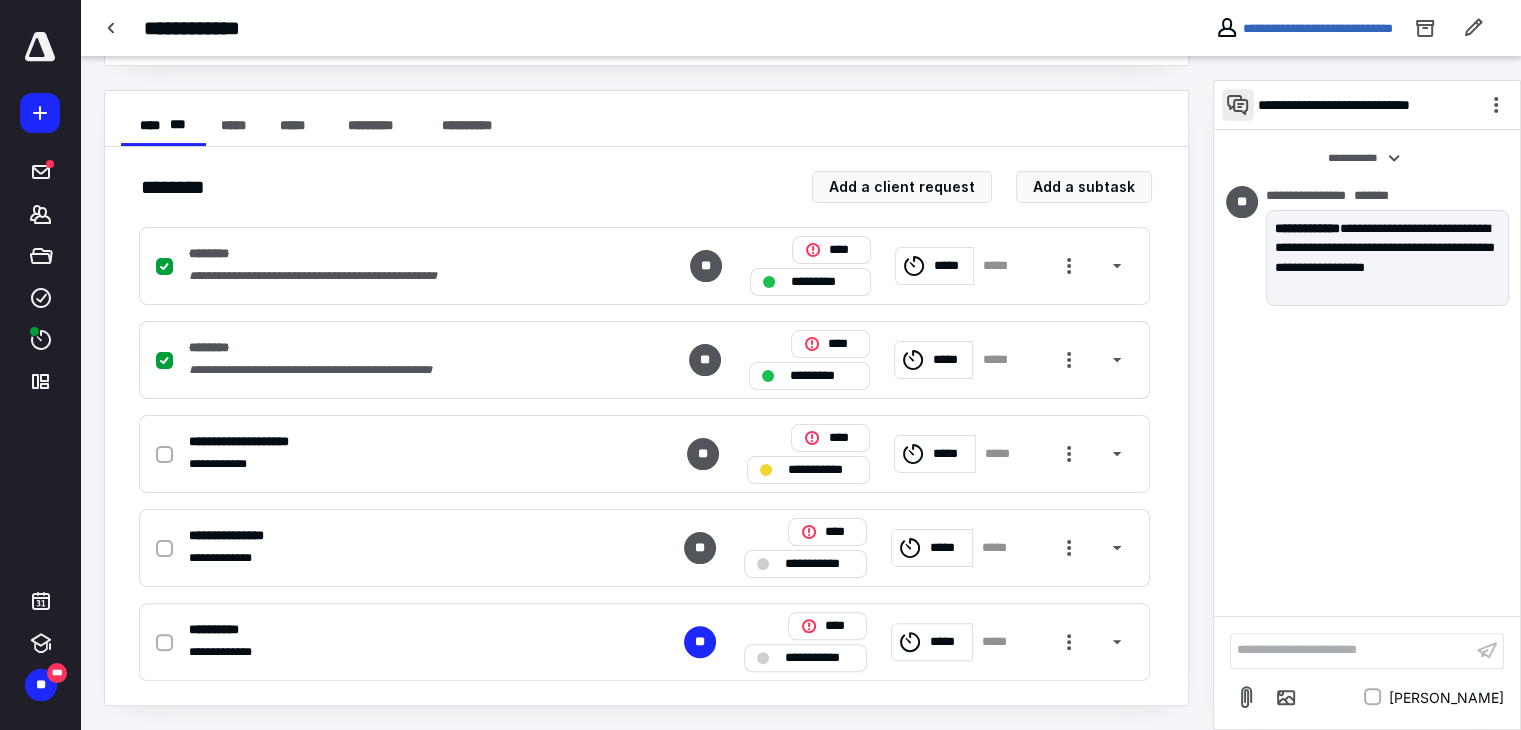 click at bounding box center [1238, 105] 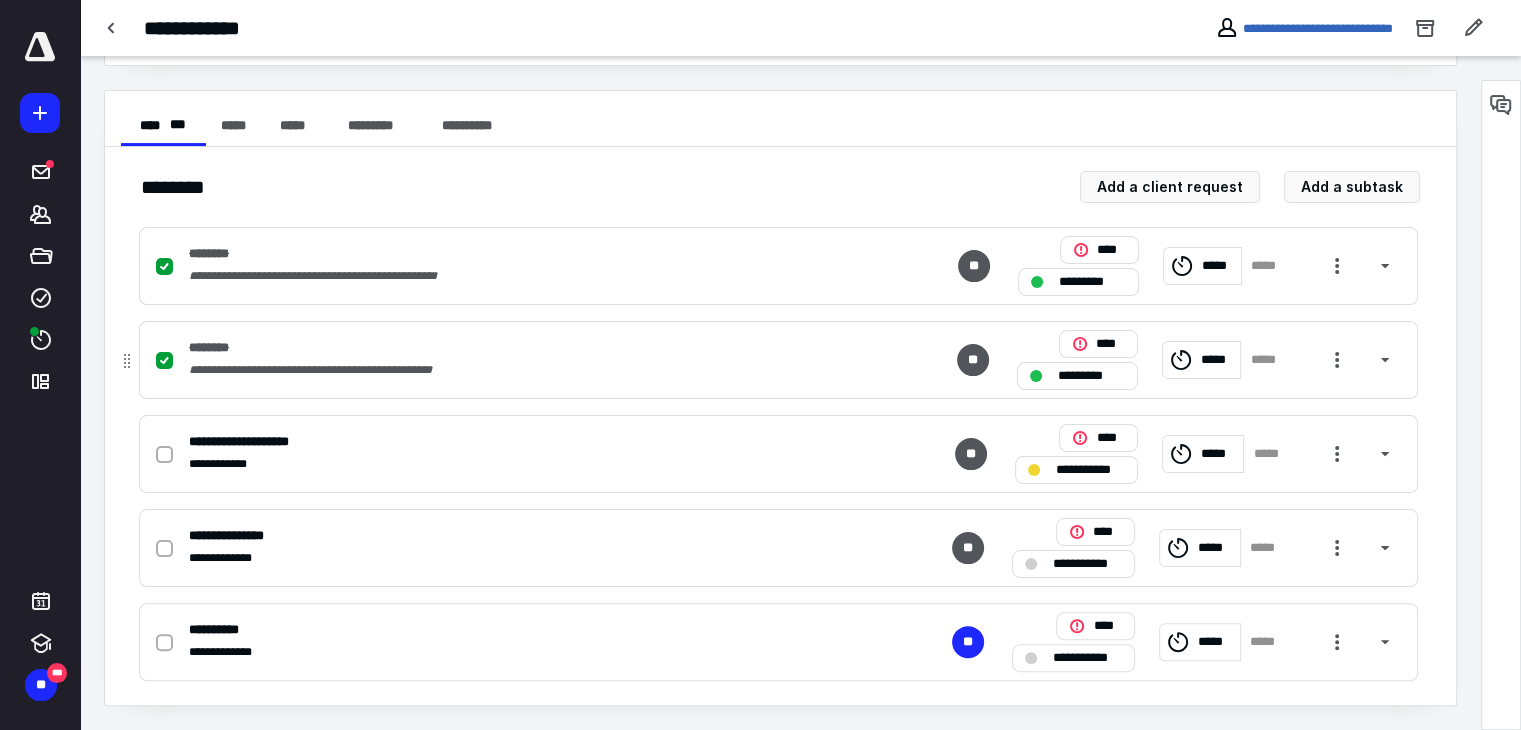 click on "**********" at bounding box center (516, 370) 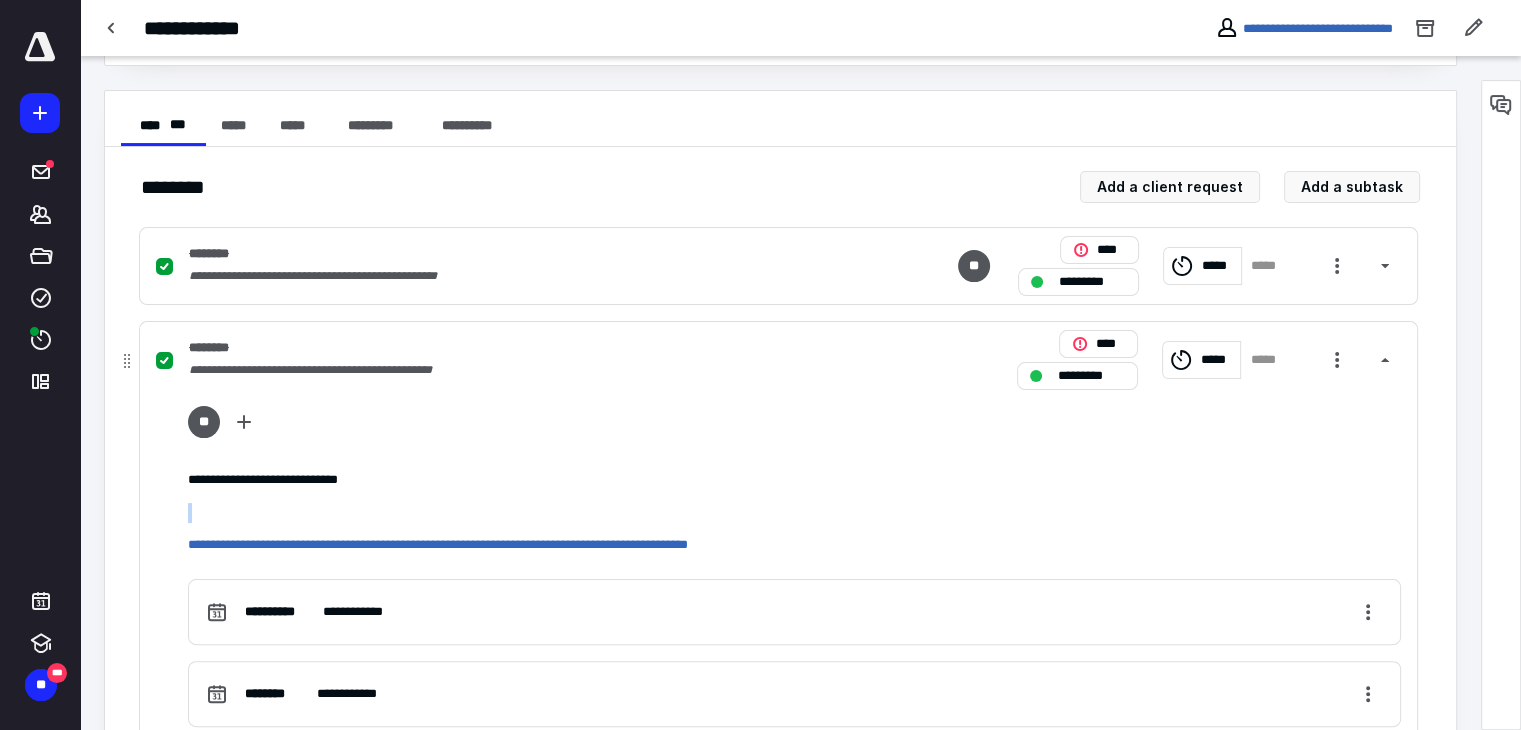 drag, startPoint x: 375, startPoint y: 480, endPoint x: 189, endPoint y: 489, distance: 186.21762 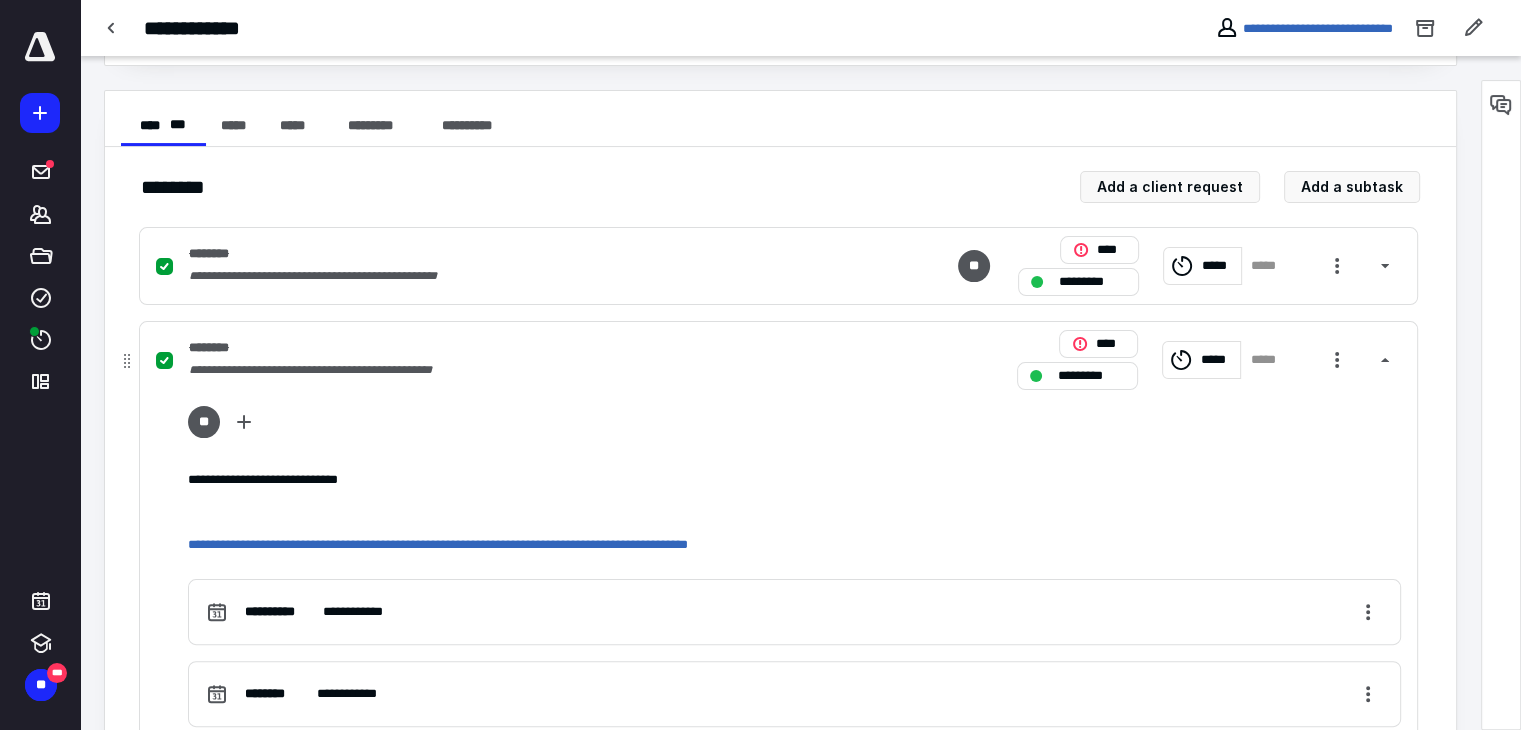 click on "**********" at bounding box center (795, 512) 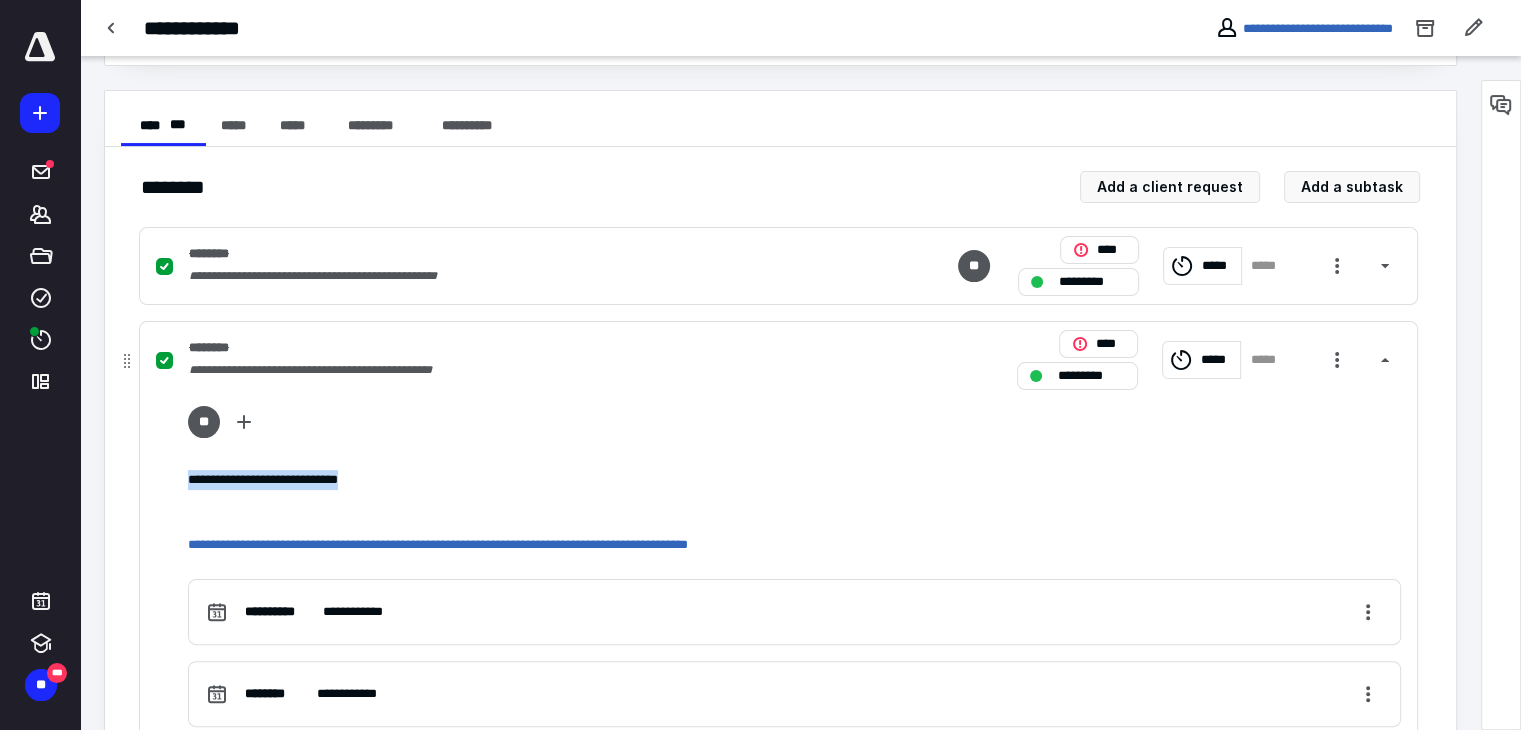 drag, startPoint x: 372, startPoint y: 484, endPoint x: 183, endPoint y: 485, distance: 189.00264 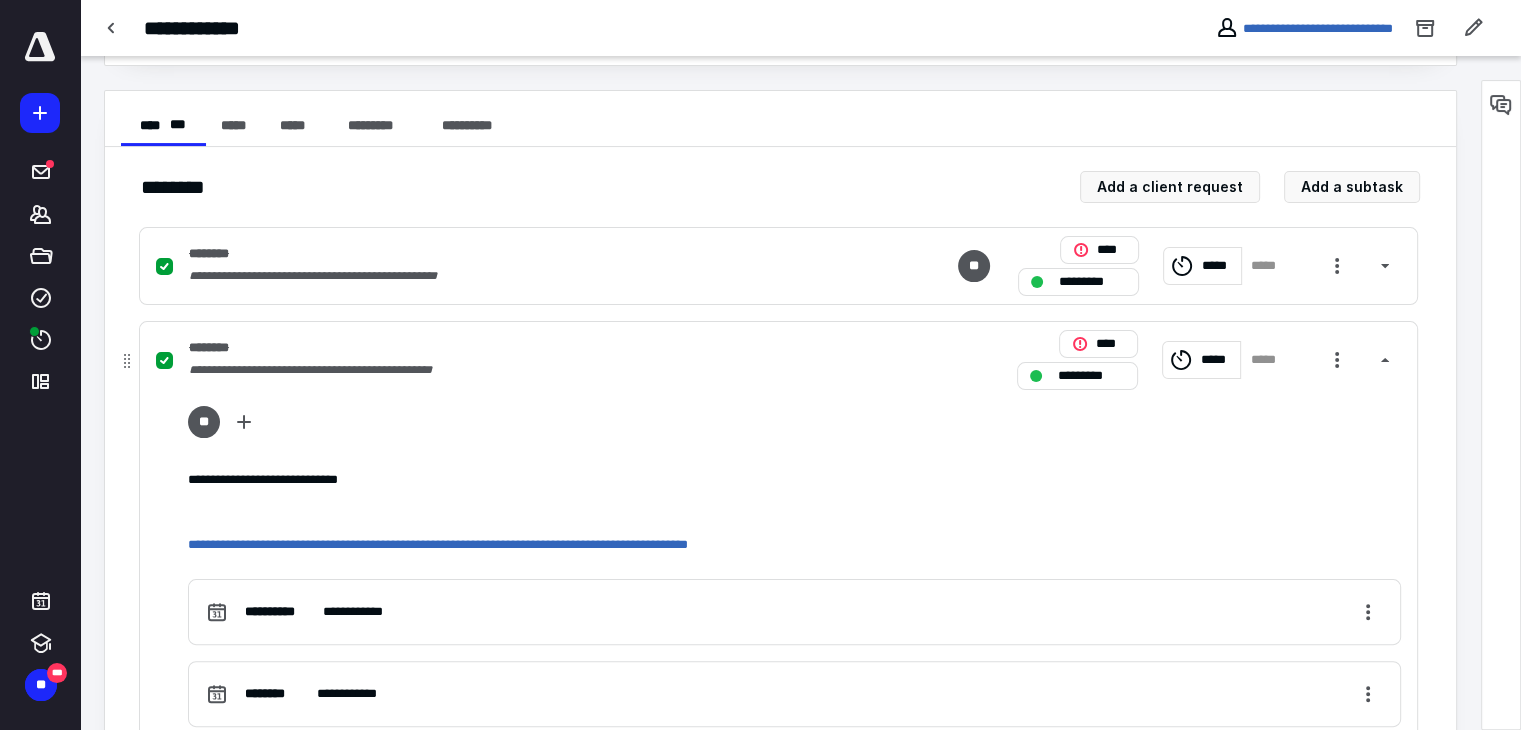 click on "**********" at bounding box center [516, 370] 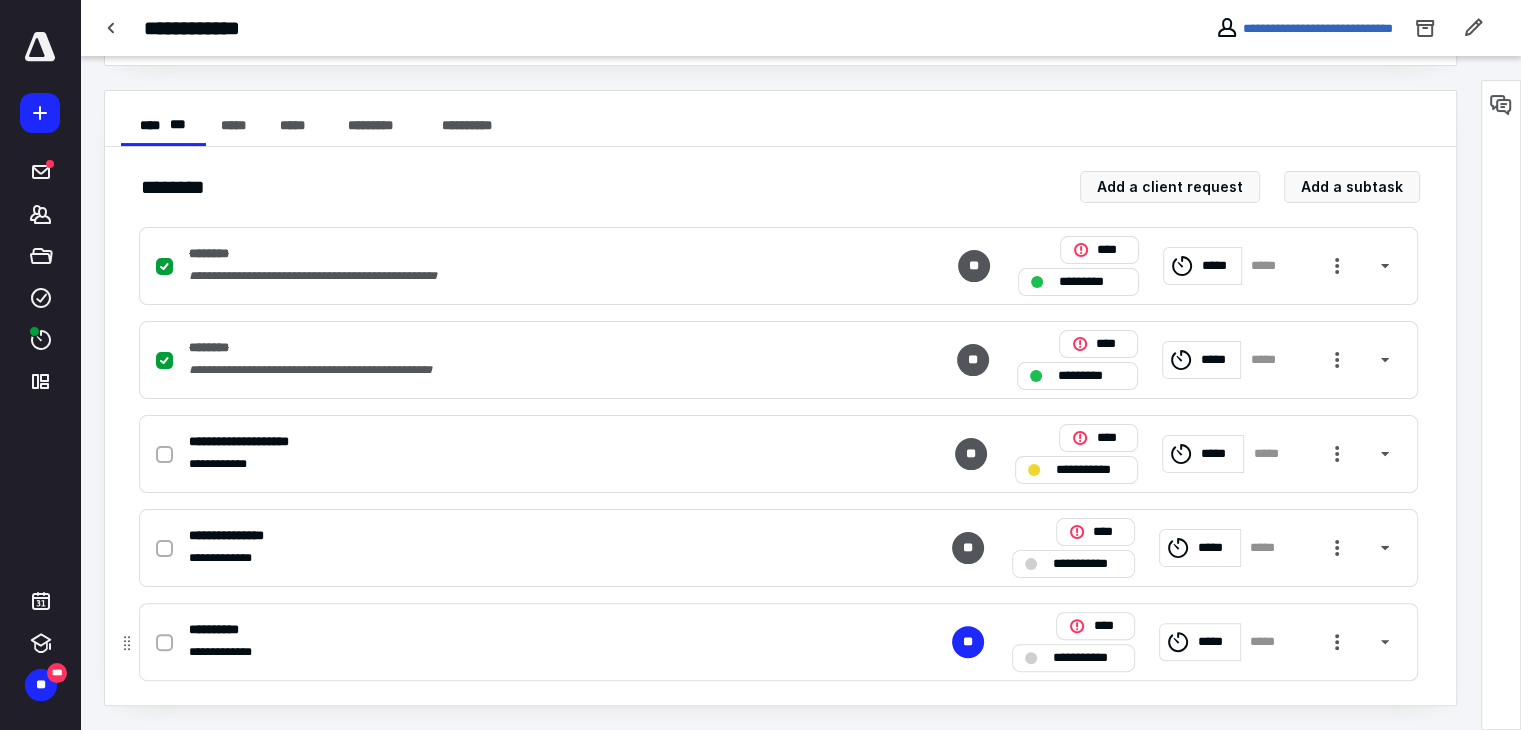 click on "*****" at bounding box center [1269, 642] 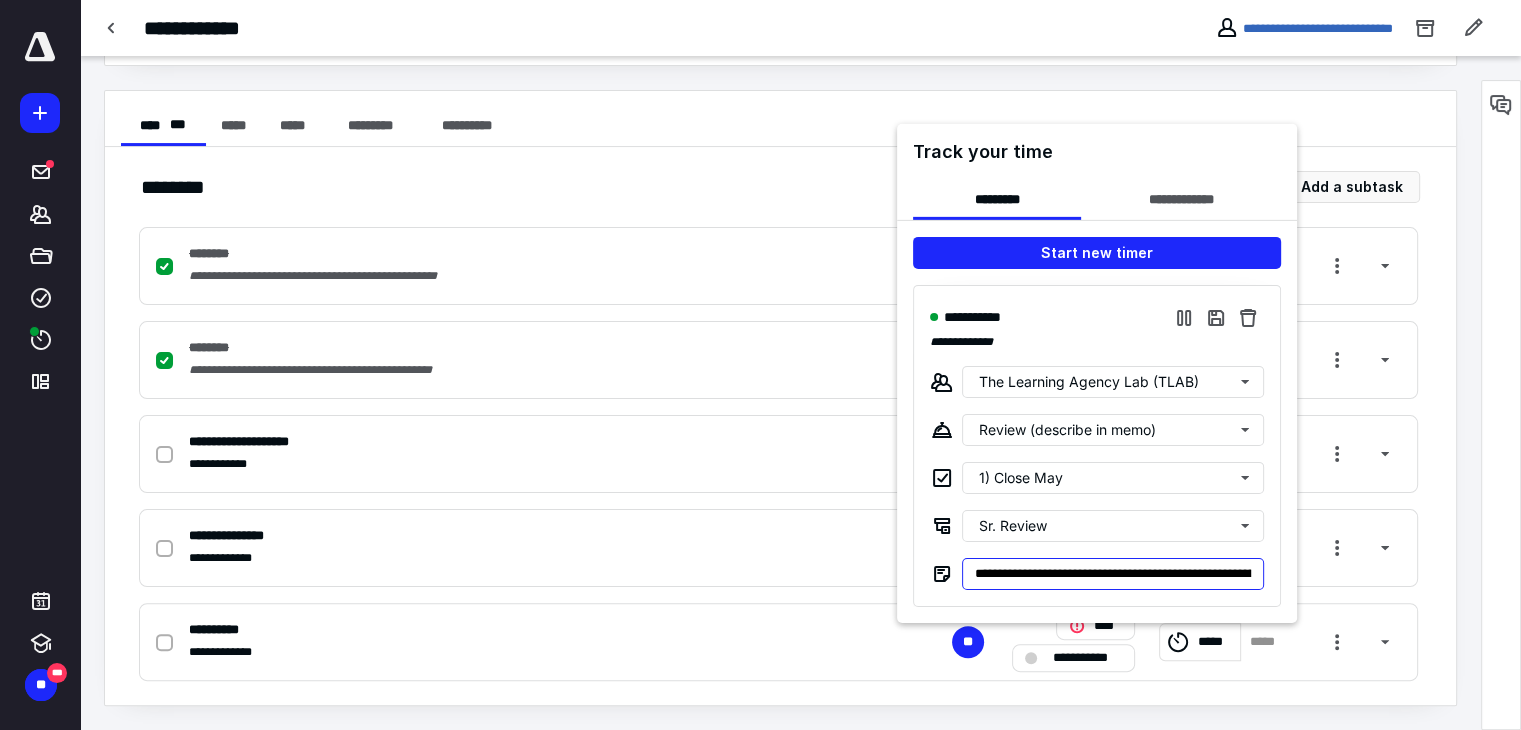 click on "**********" at bounding box center (1113, 573) 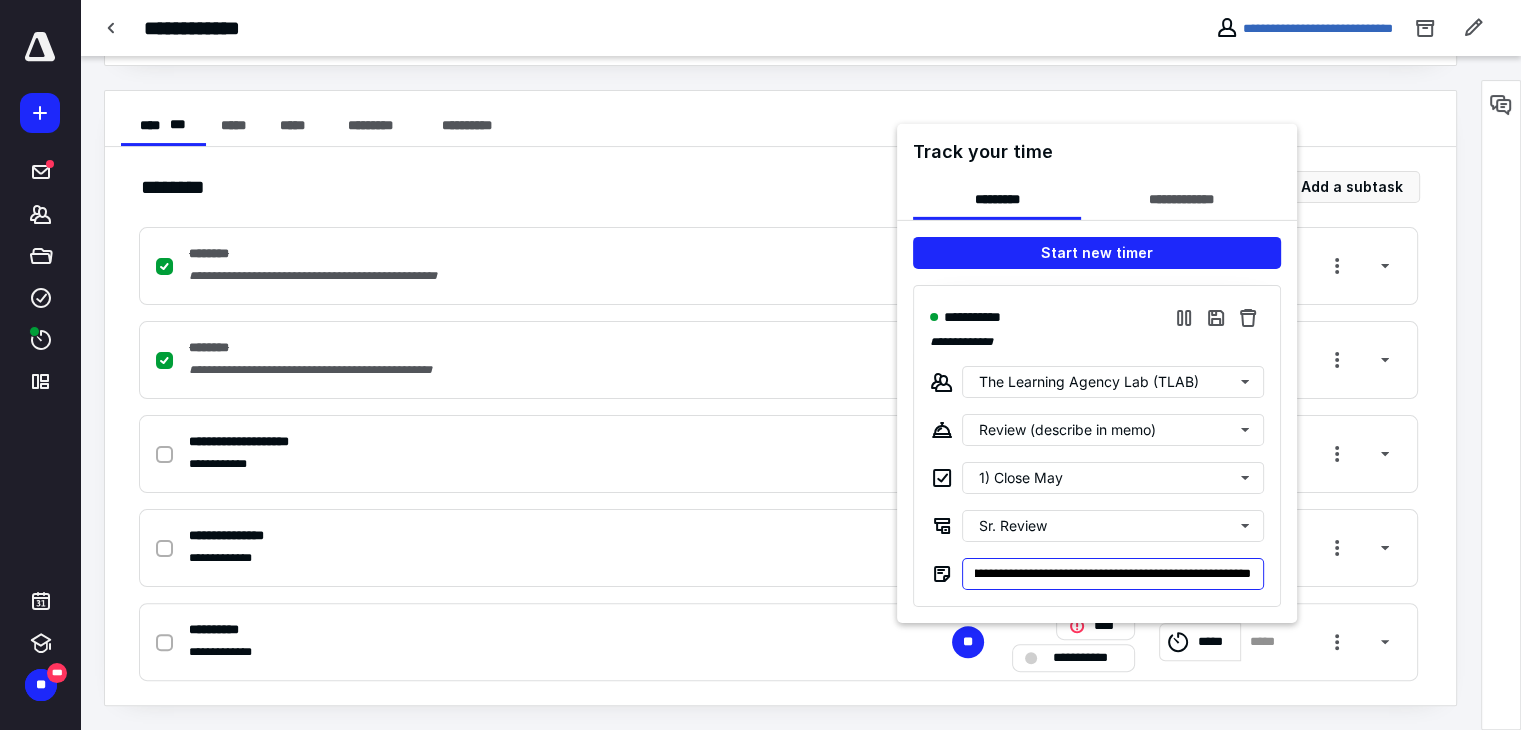 scroll, scrollTop: 0, scrollLeft: 133, axis: horizontal 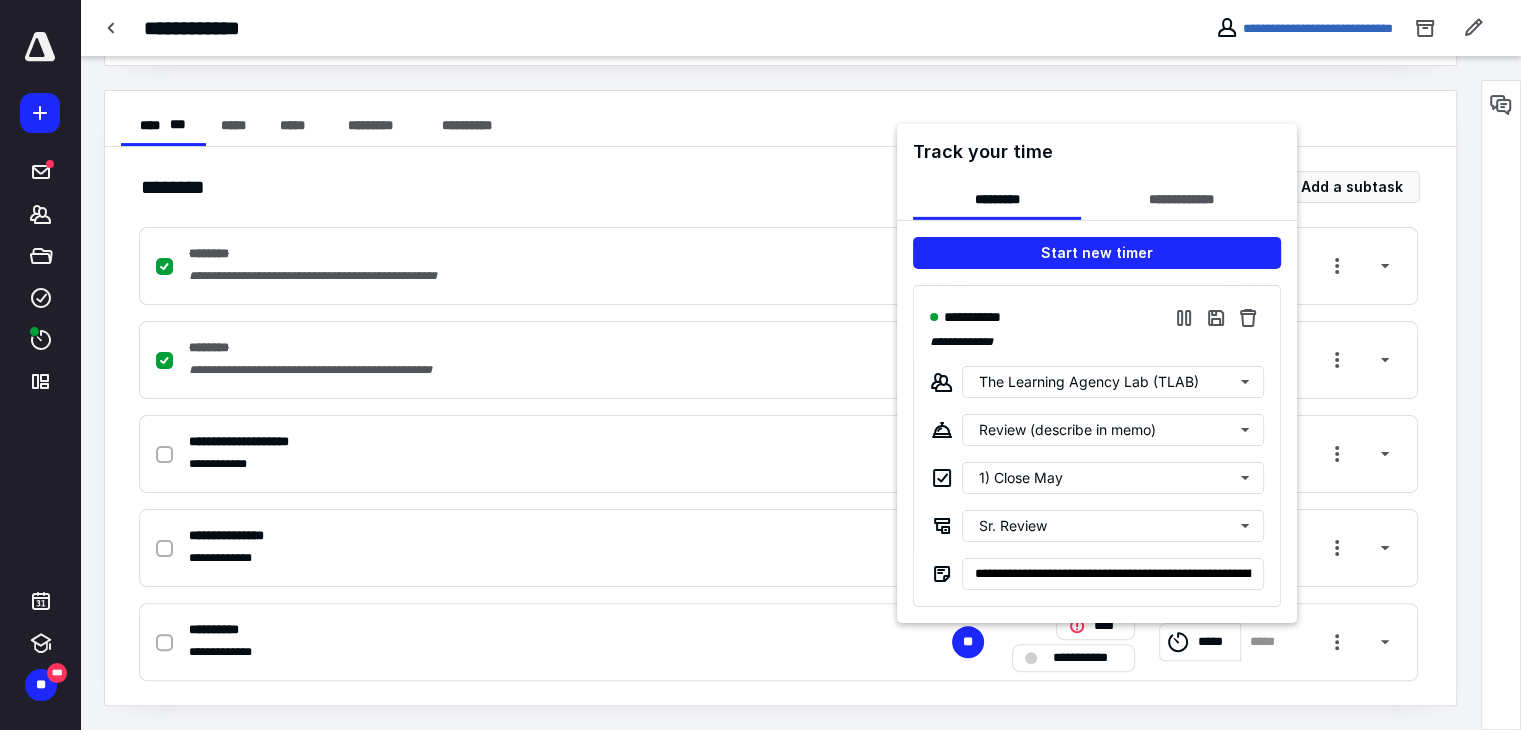 click on "**********" at bounding box center (1097, 445) 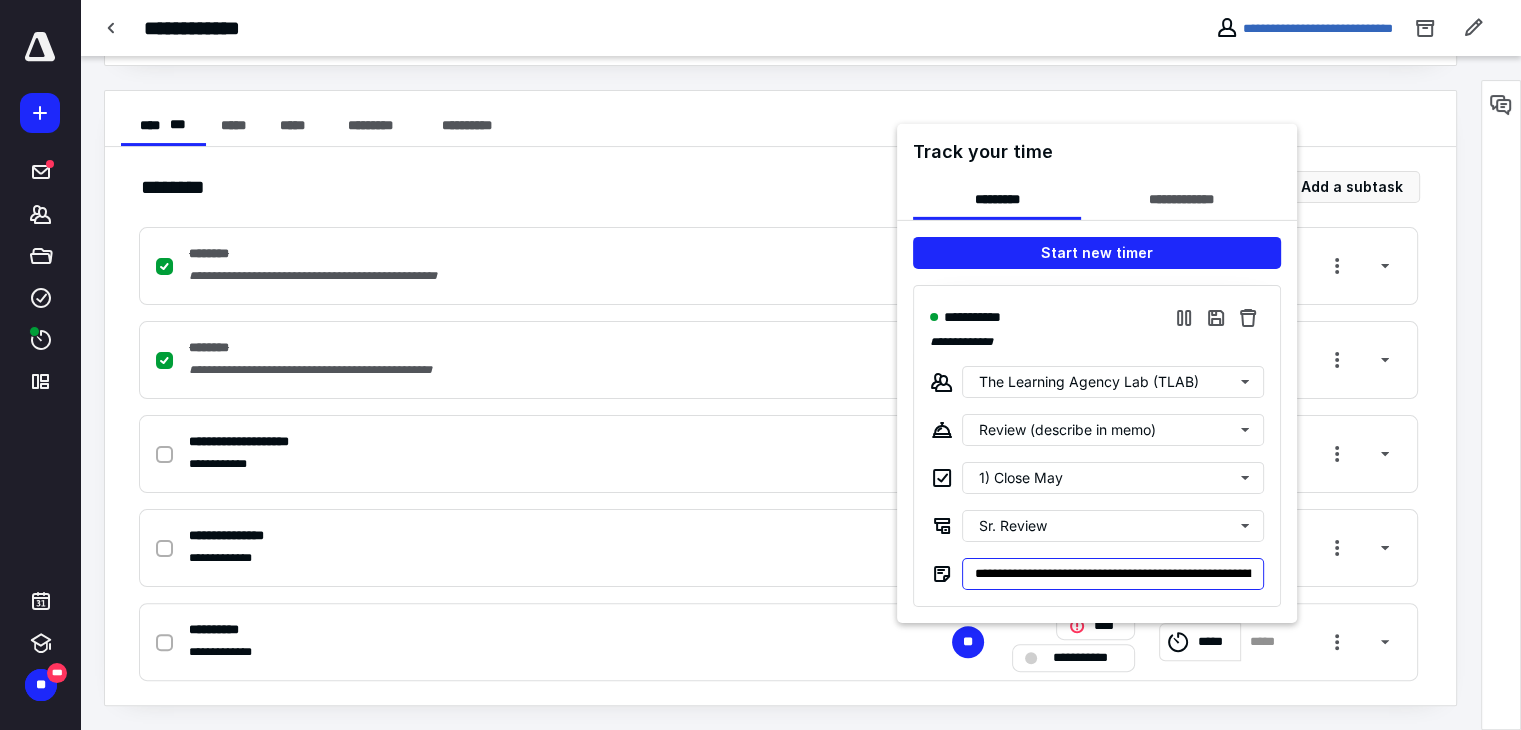 click on "**********" at bounding box center [1113, 573] 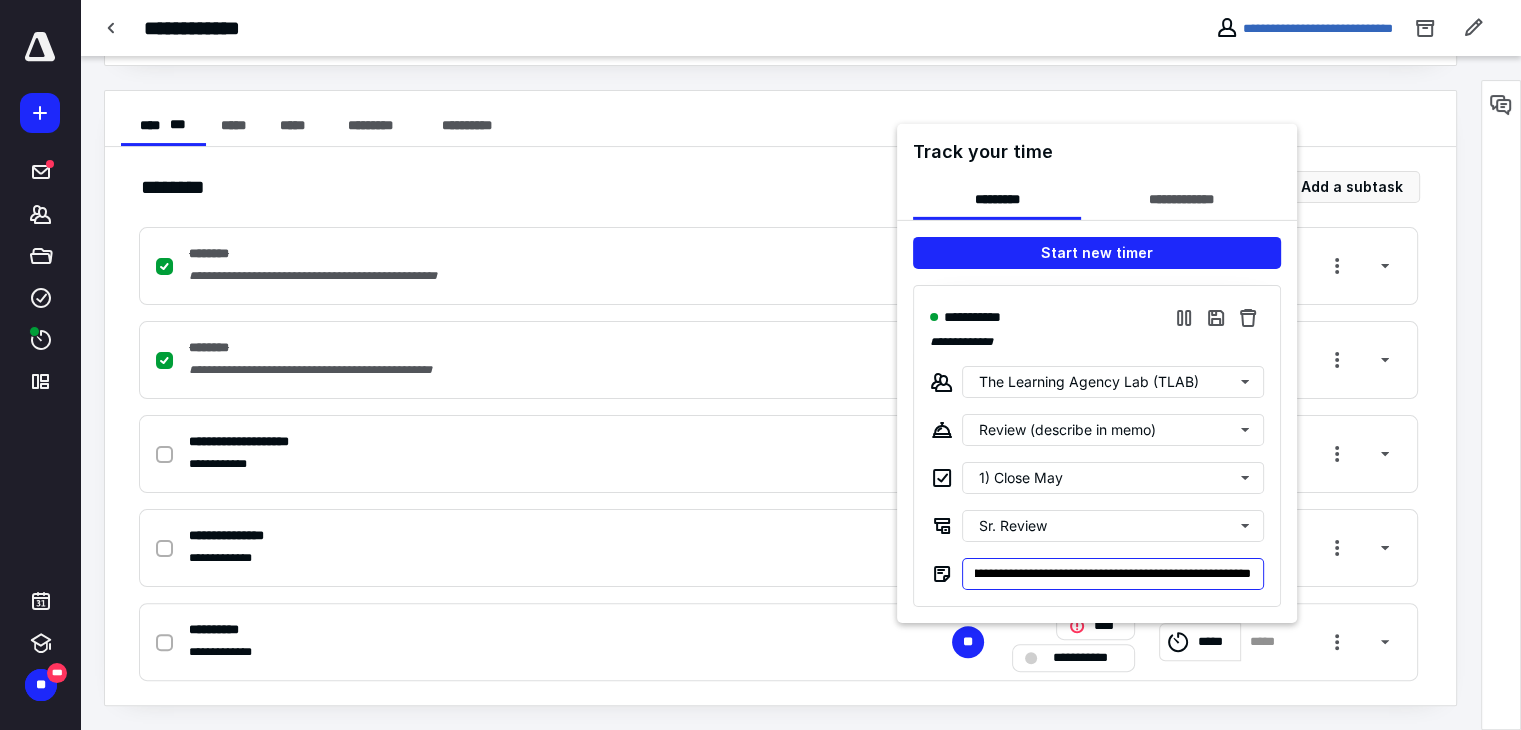 scroll, scrollTop: 0, scrollLeft: 316, axis: horizontal 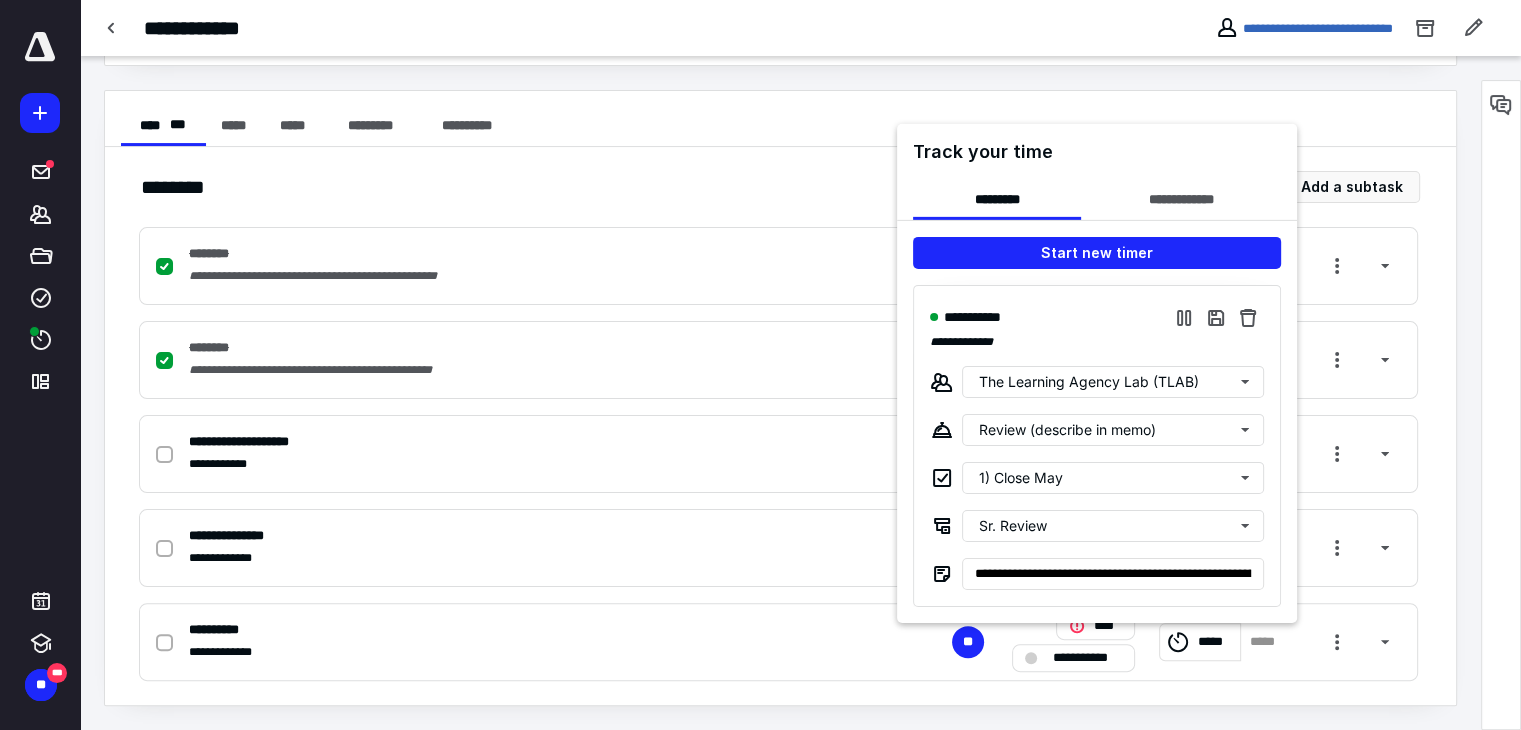 click at bounding box center (760, 365) 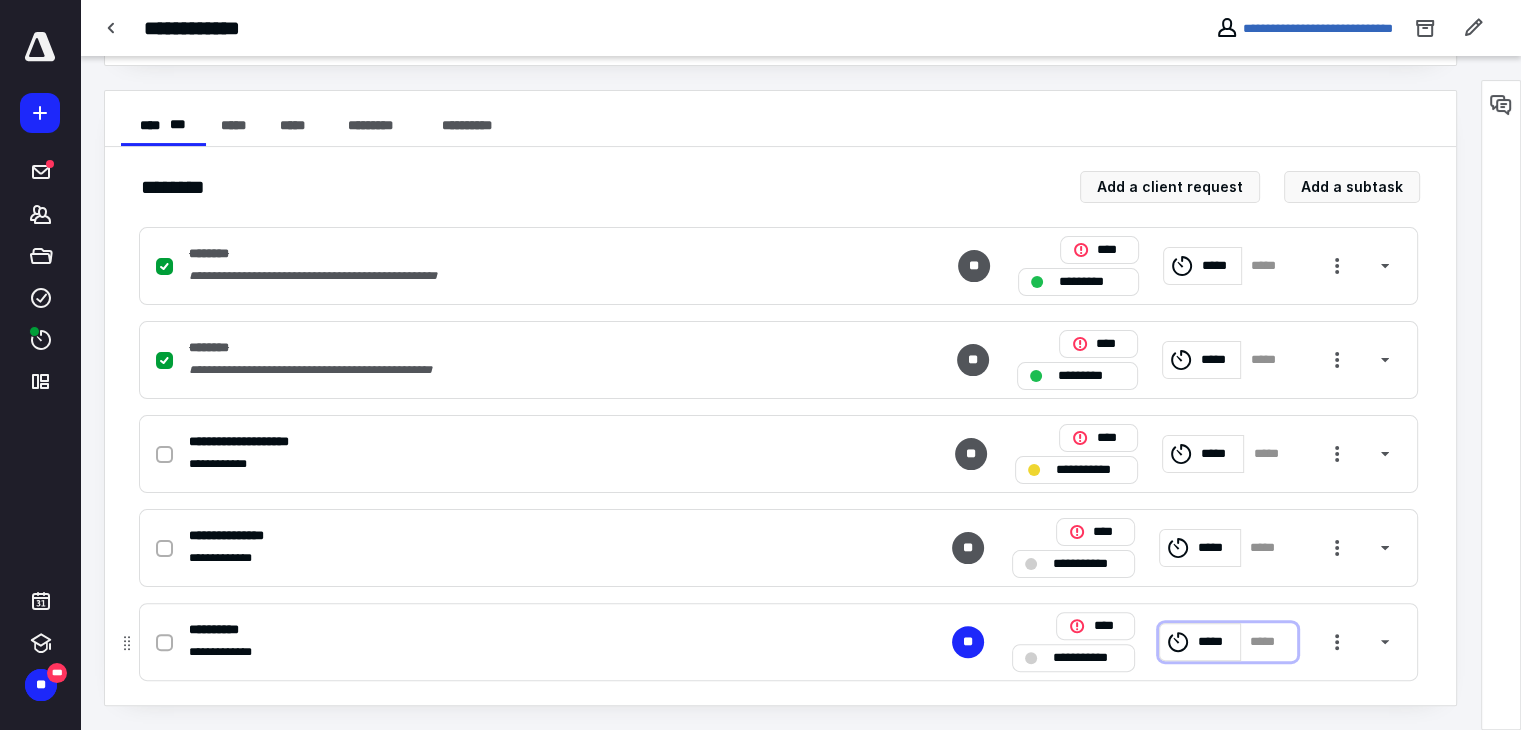 click on "*****" at bounding box center [1200, 642] 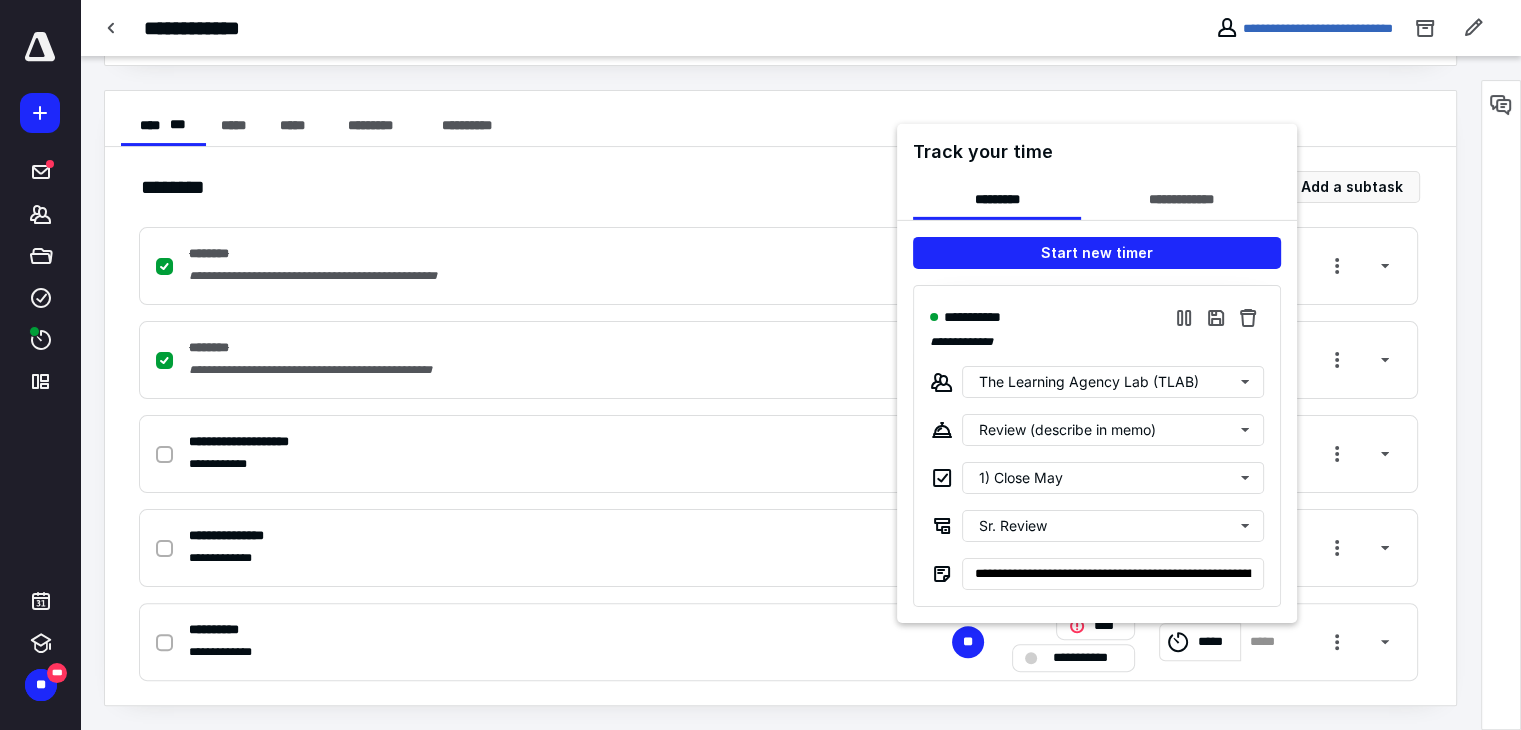 click at bounding box center [760, 365] 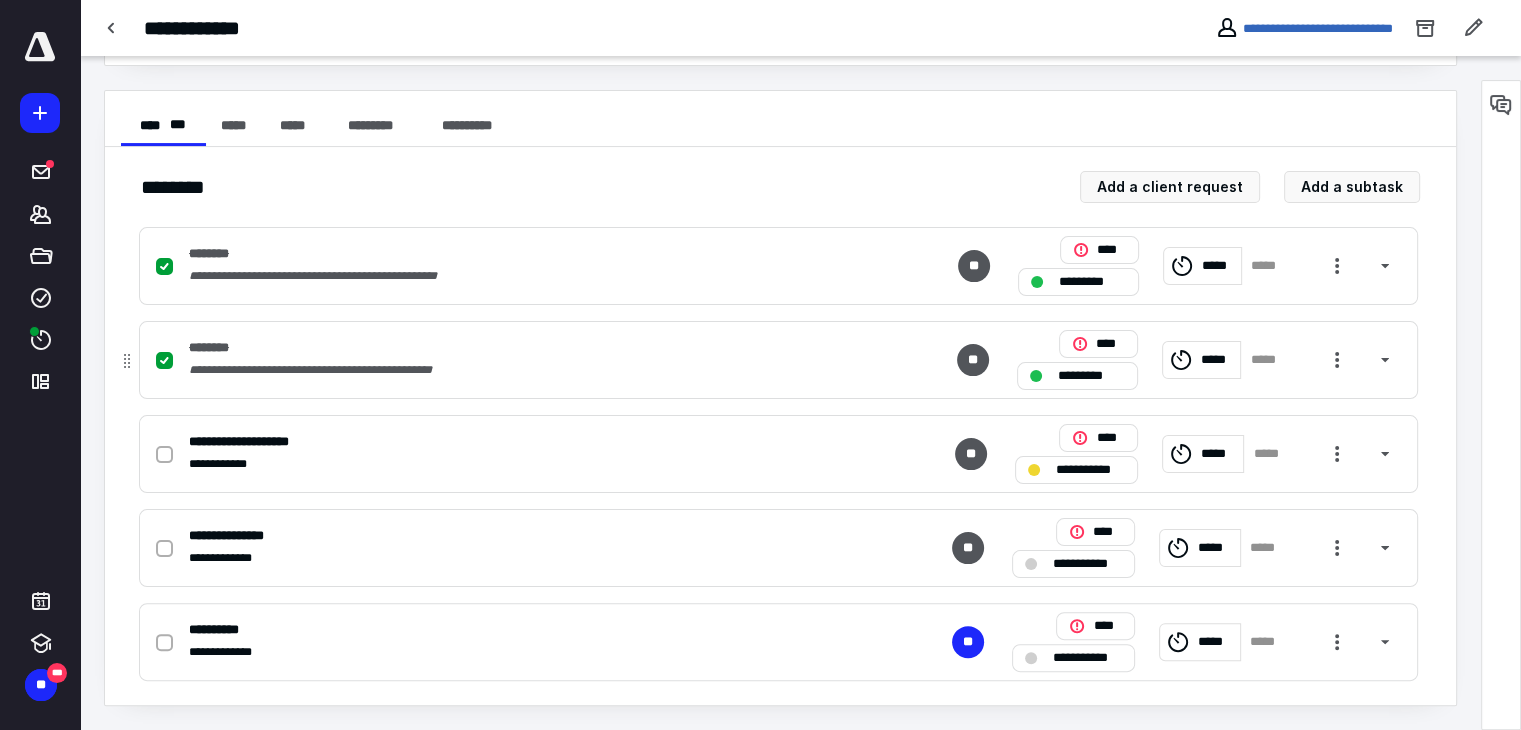 click on "**********" at bounding box center (516, 370) 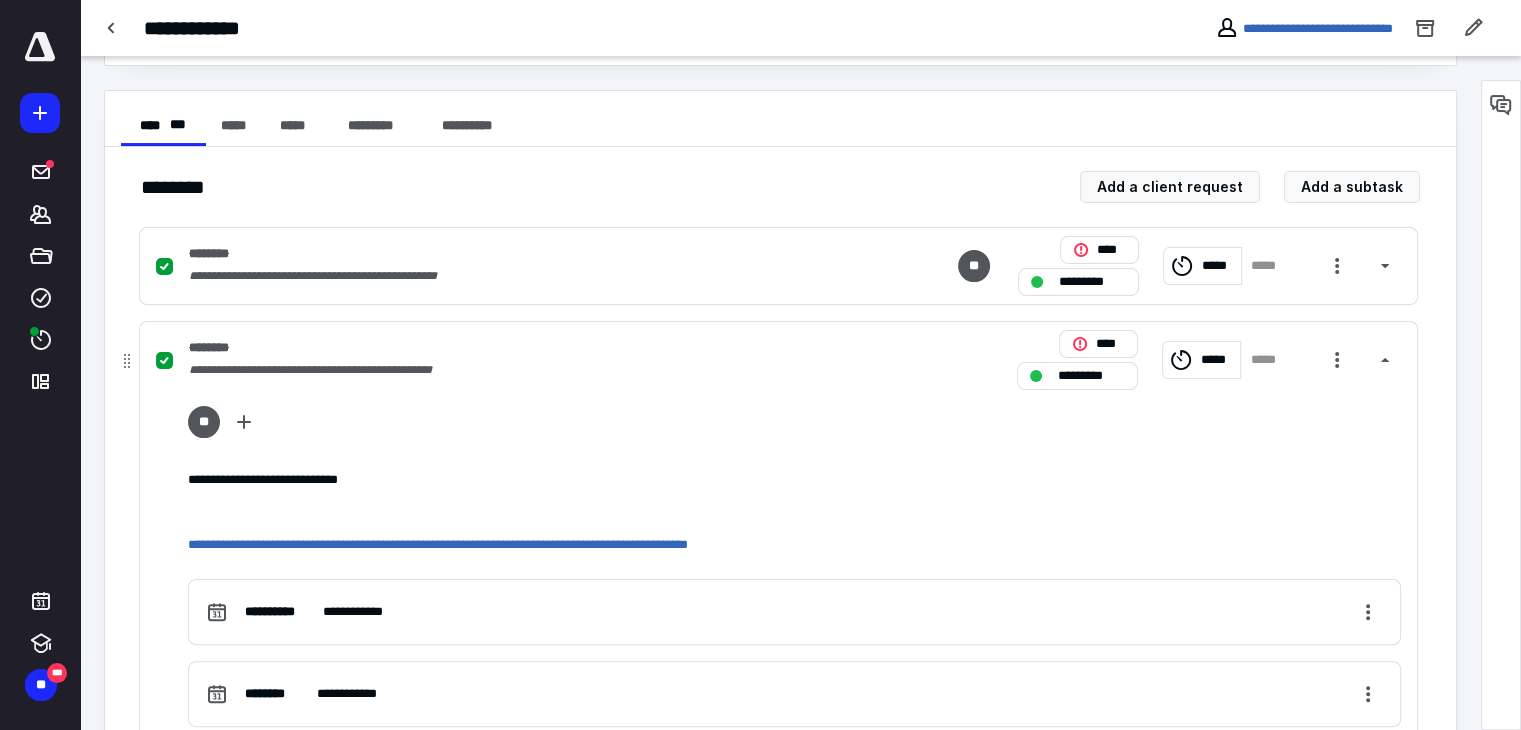 click on "**********" at bounding box center (516, 370) 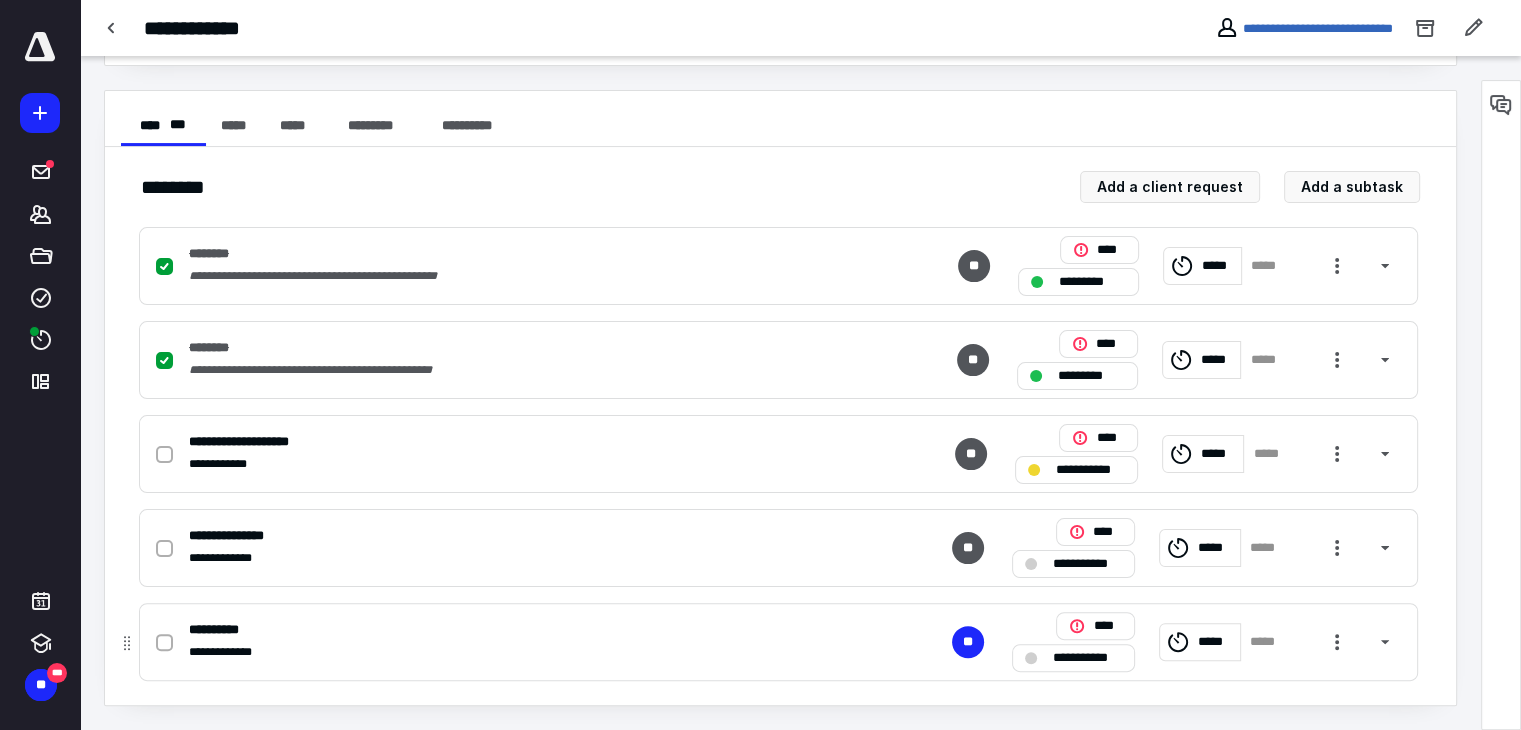 click on "*****" at bounding box center (1200, 642) 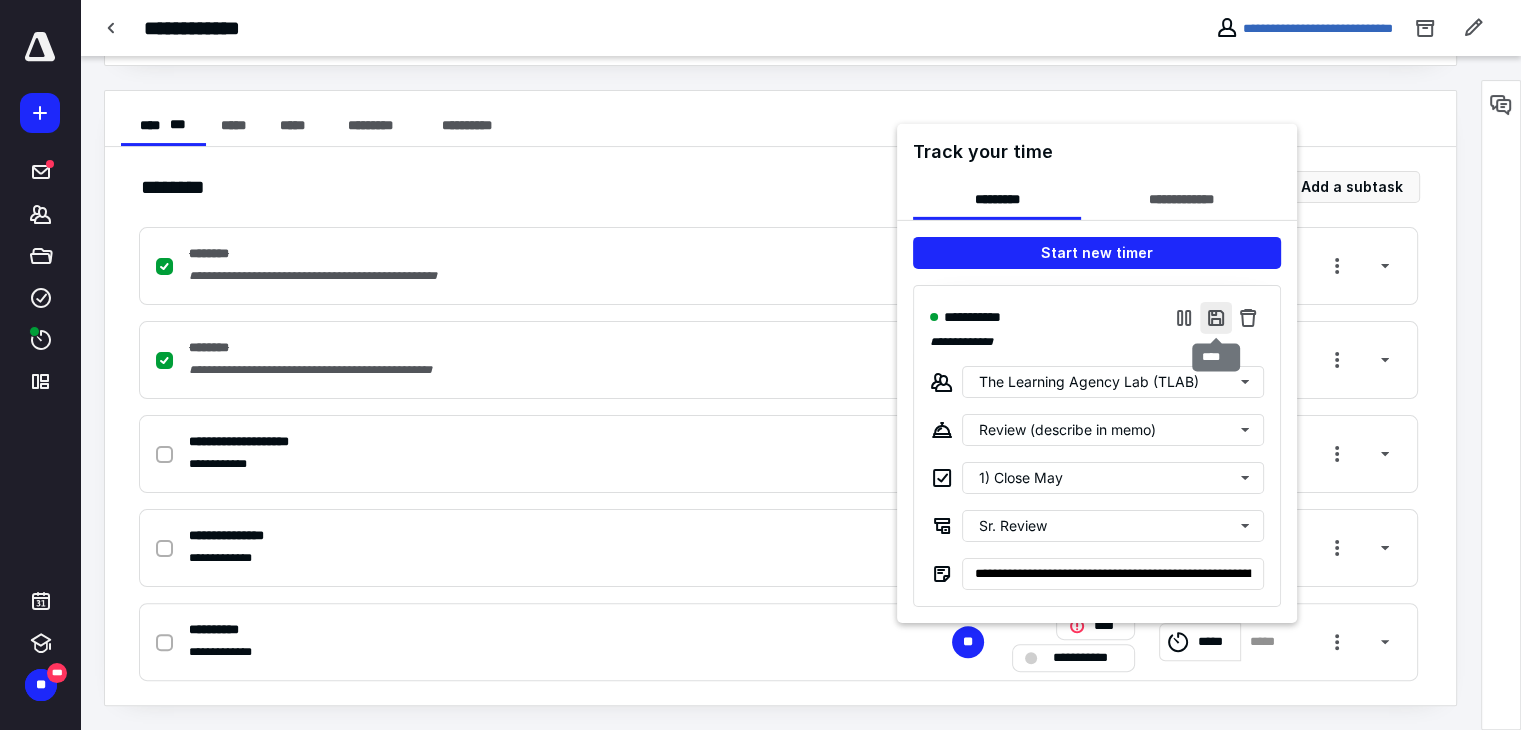 click at bounding box center [1216, 317] 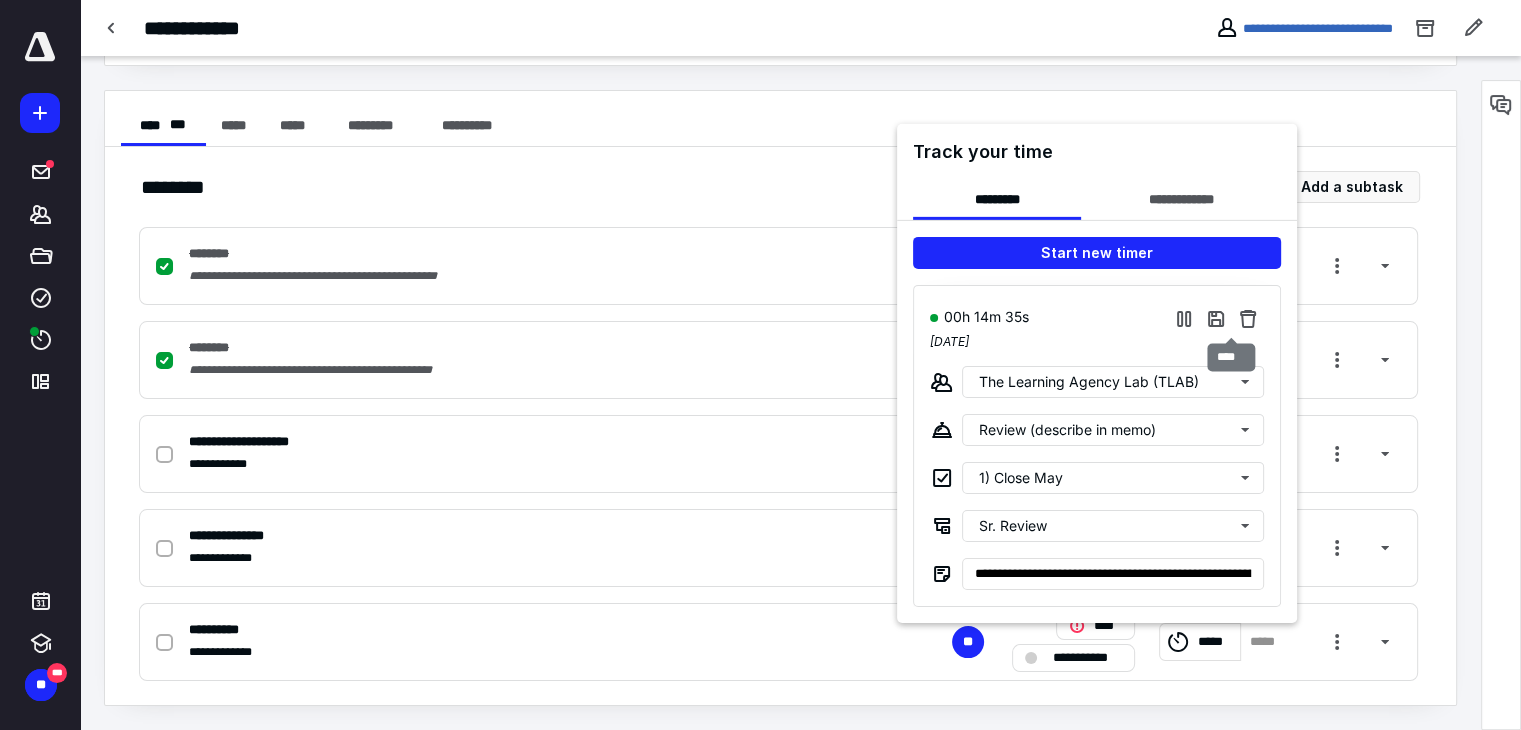 type on "**********" 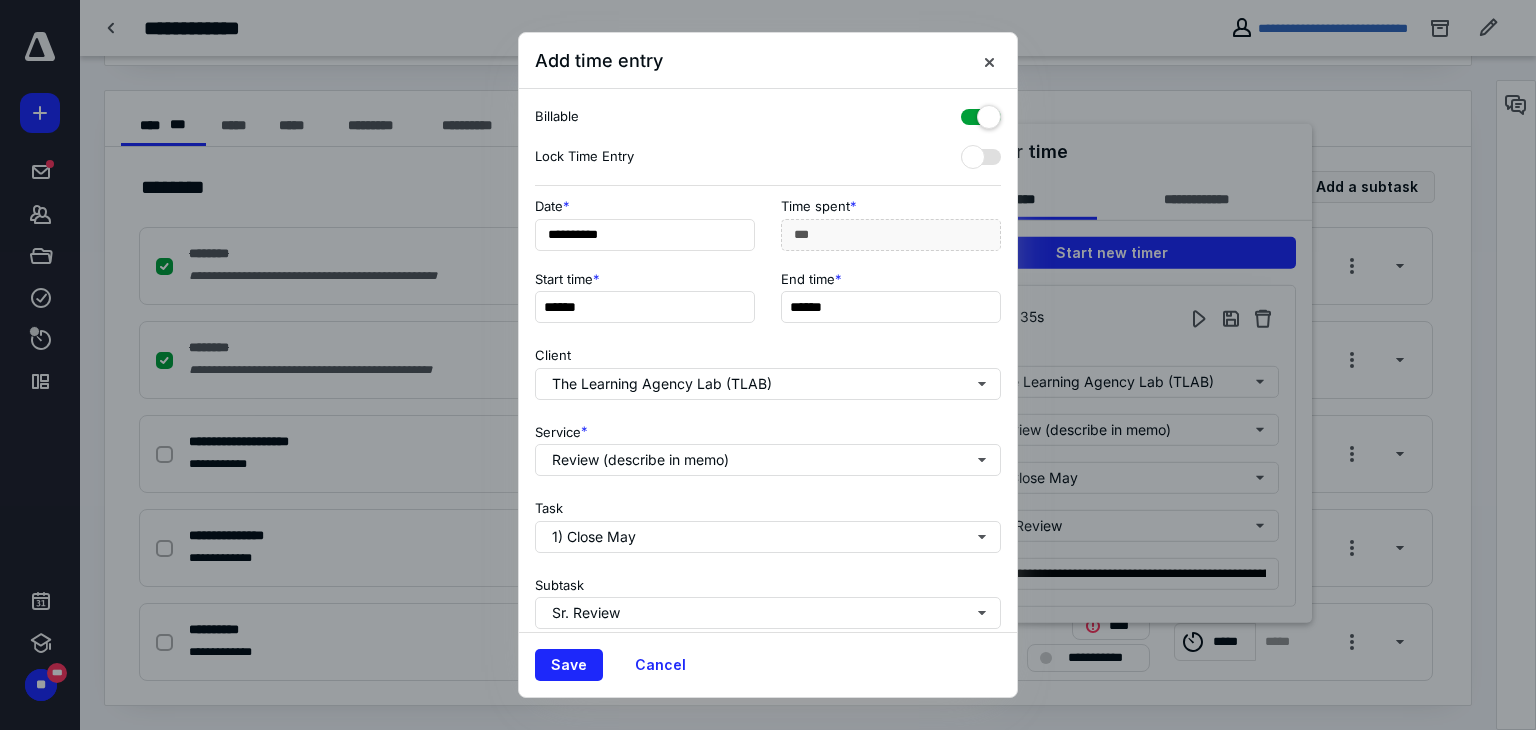 click on "Client The Learning Agency Lab (TLAB)" at bounding box center (768, 369) 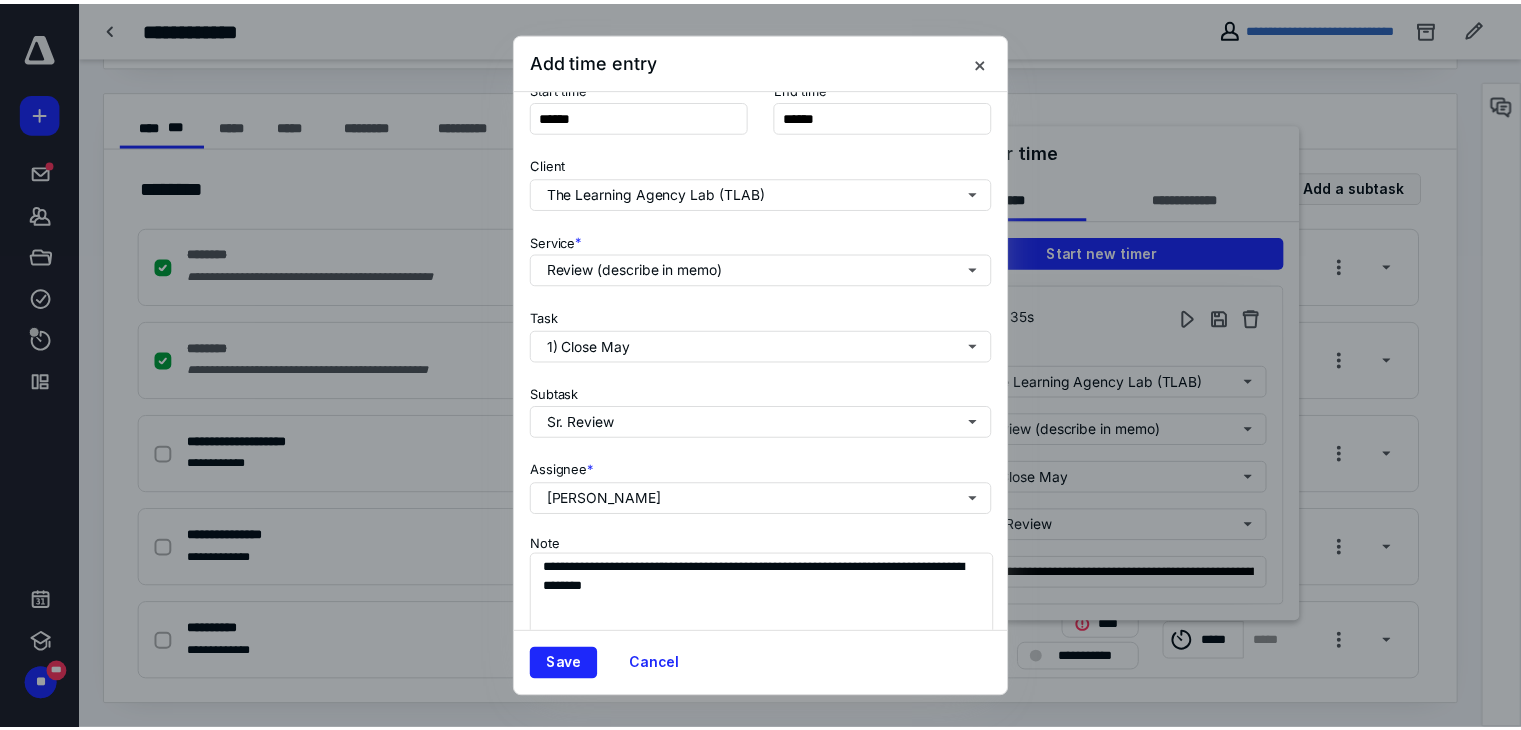 scroll, scrollTop: 244, scrollLeft: 0, axis: vertical 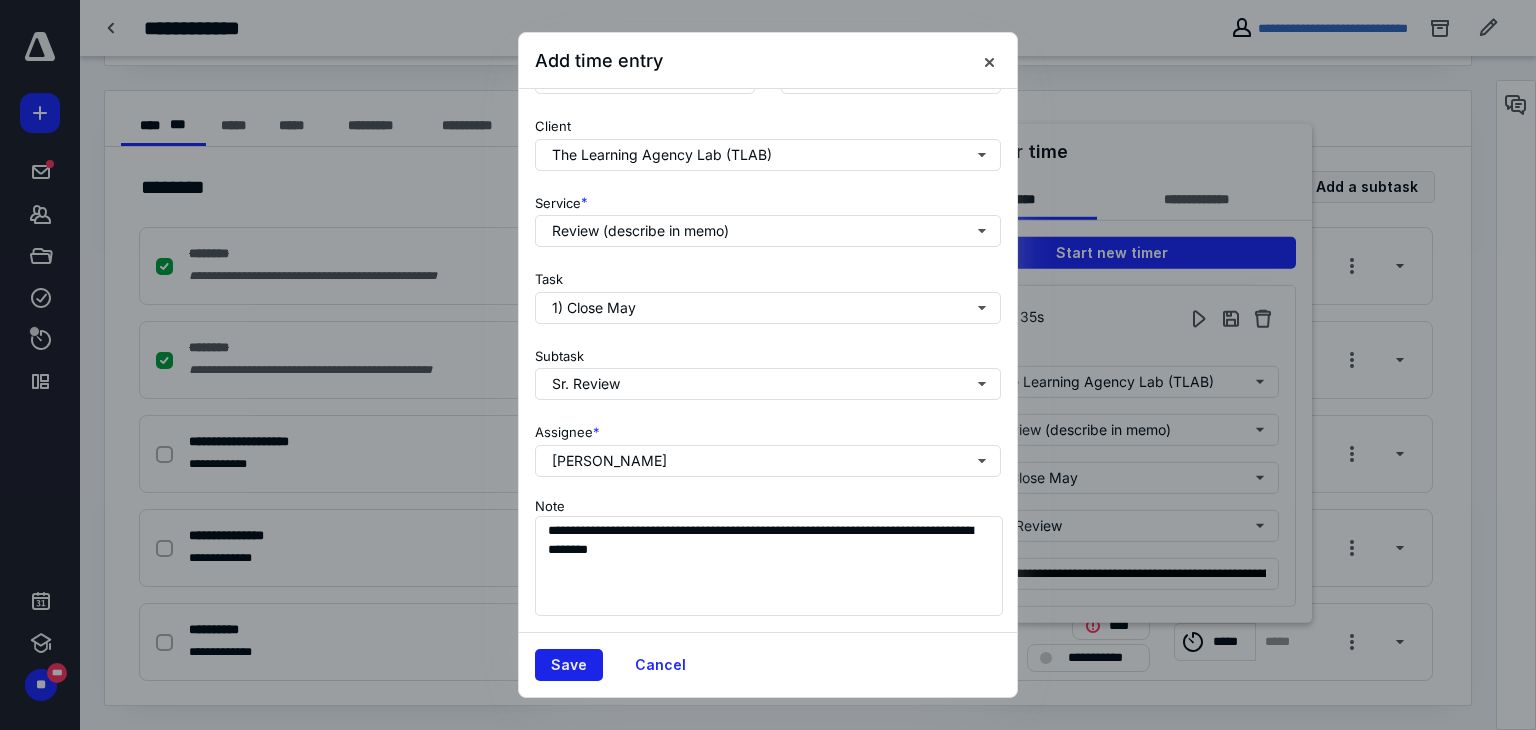 click on "Save" at bounding box center (569, 665) 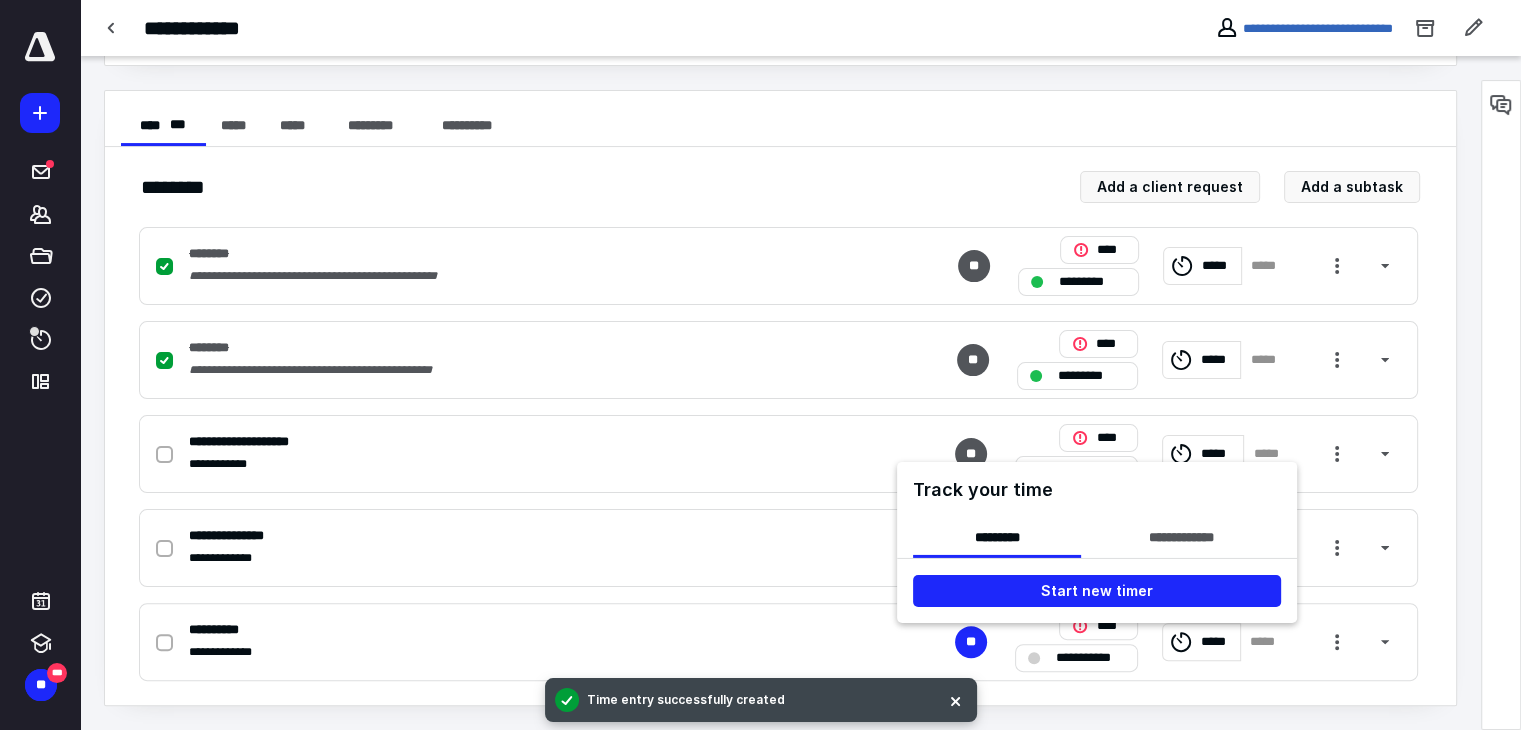 click at bounding box center [760, 365] 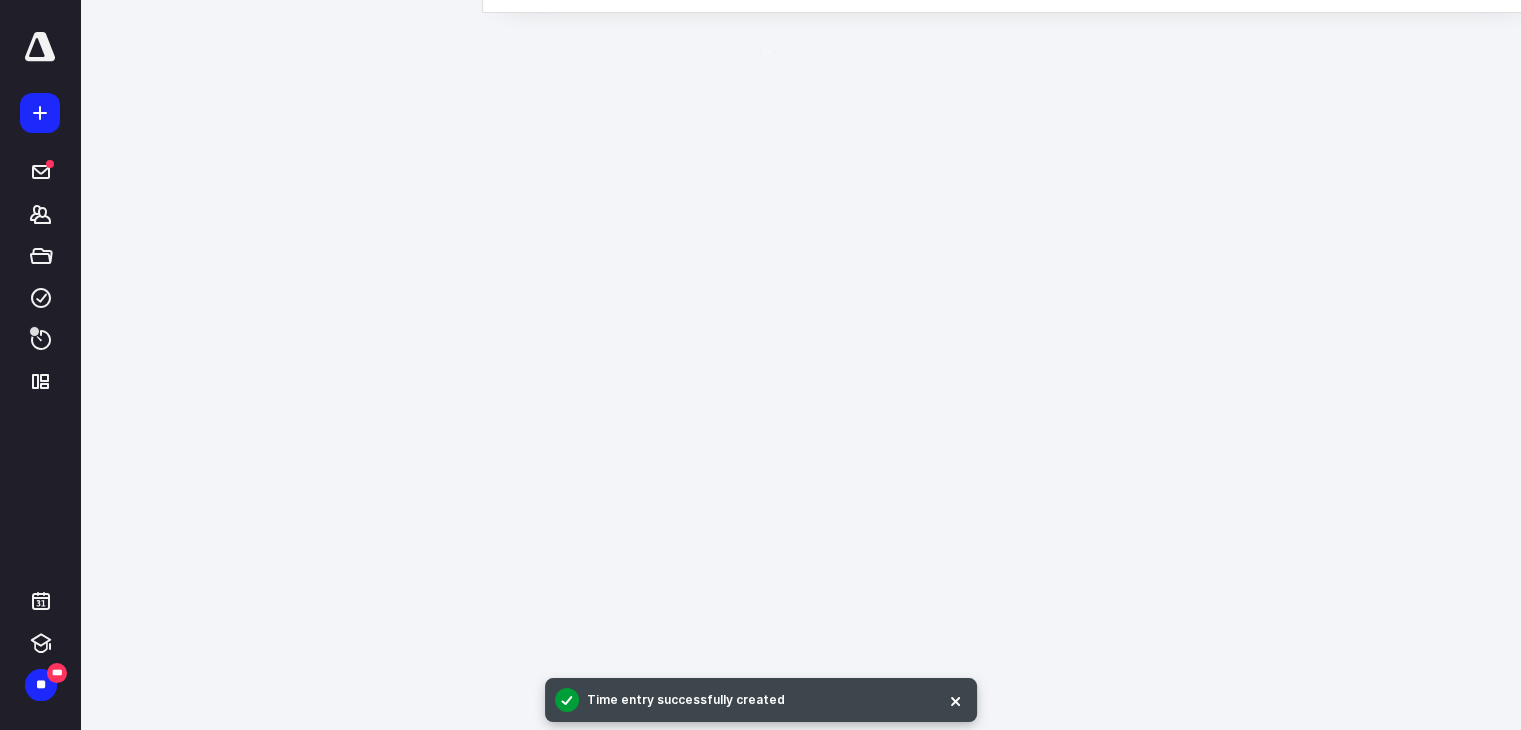 scroll, scrollTop: 0, scrollLeft: 0, axis: both 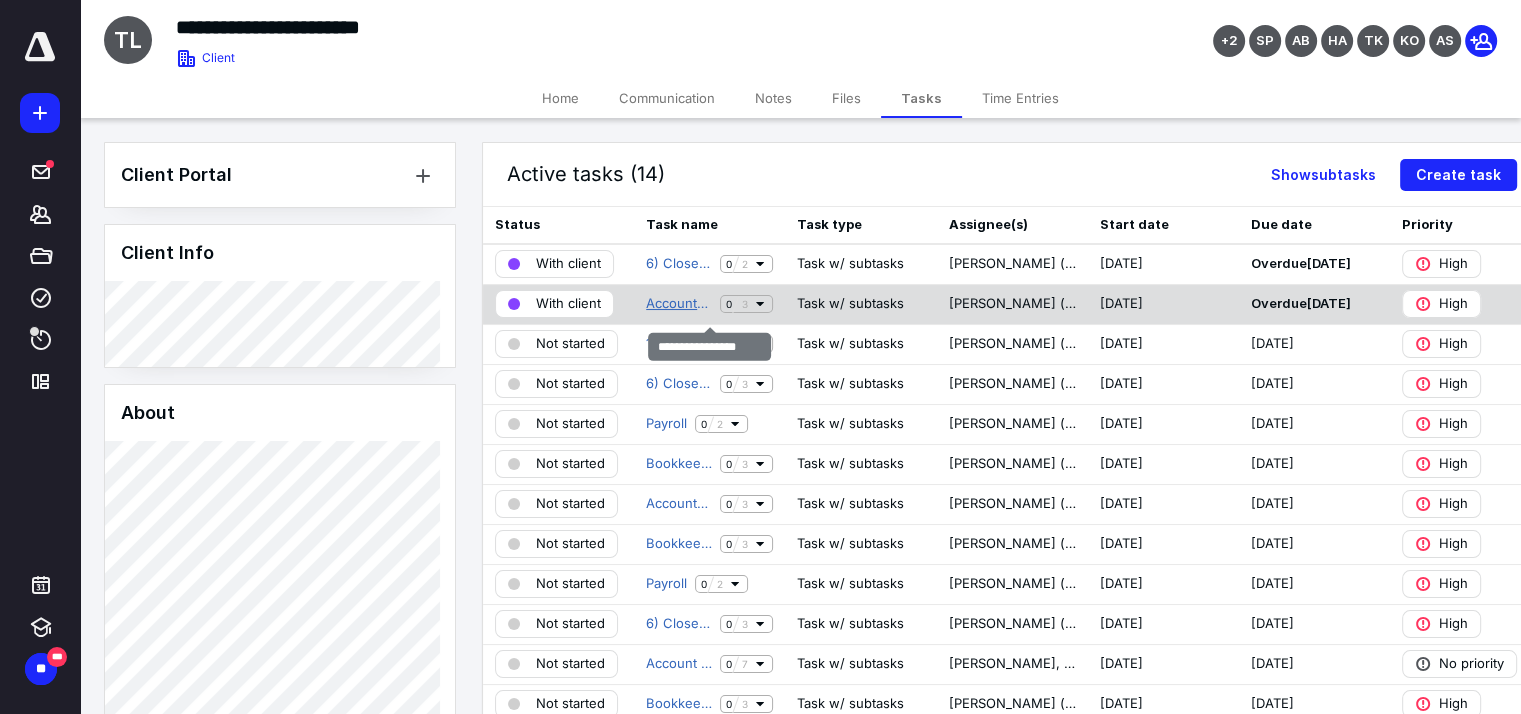 click on "Accounts Payable" at bounding box center [679, 304] 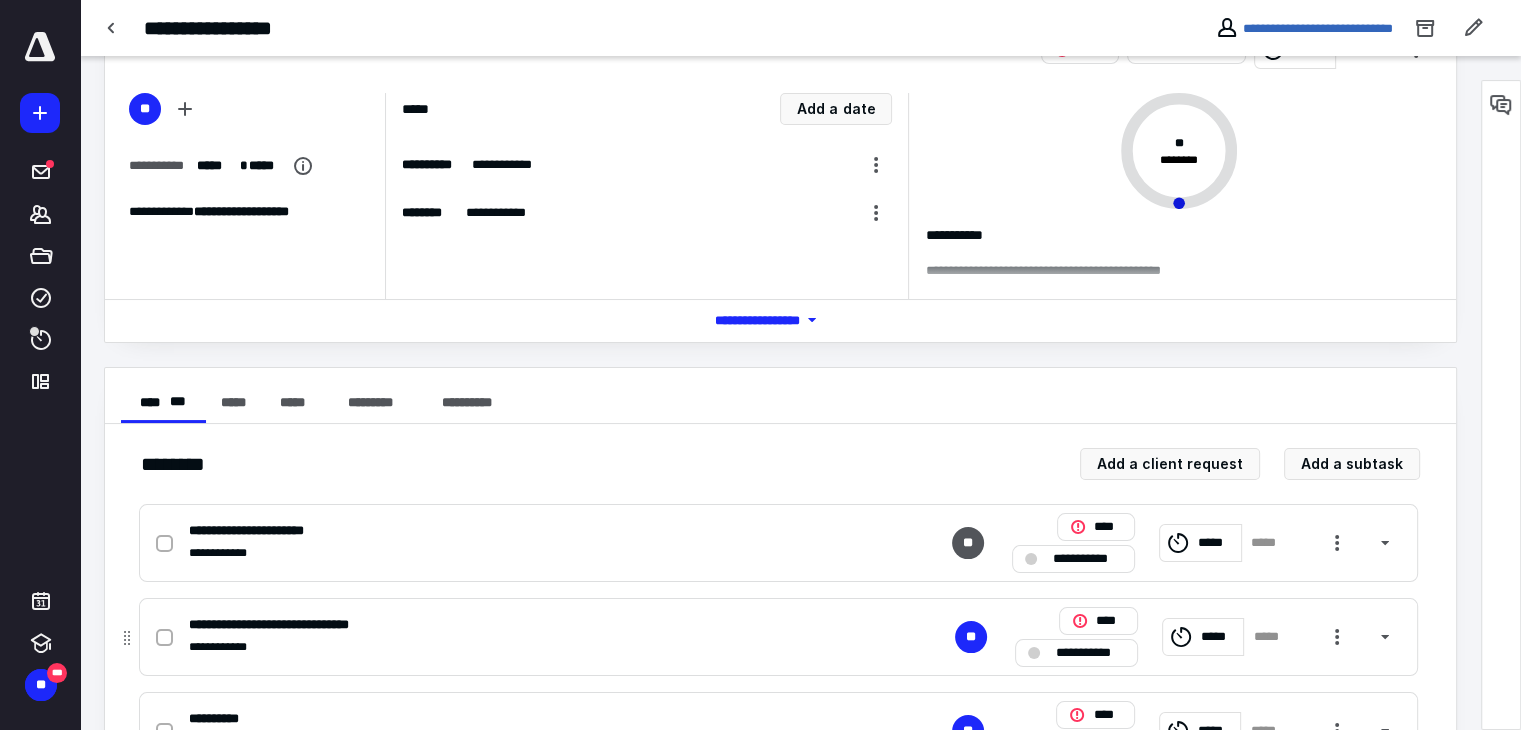 scroll, scrollTop: 0, scrollLeft: 0, axis: both 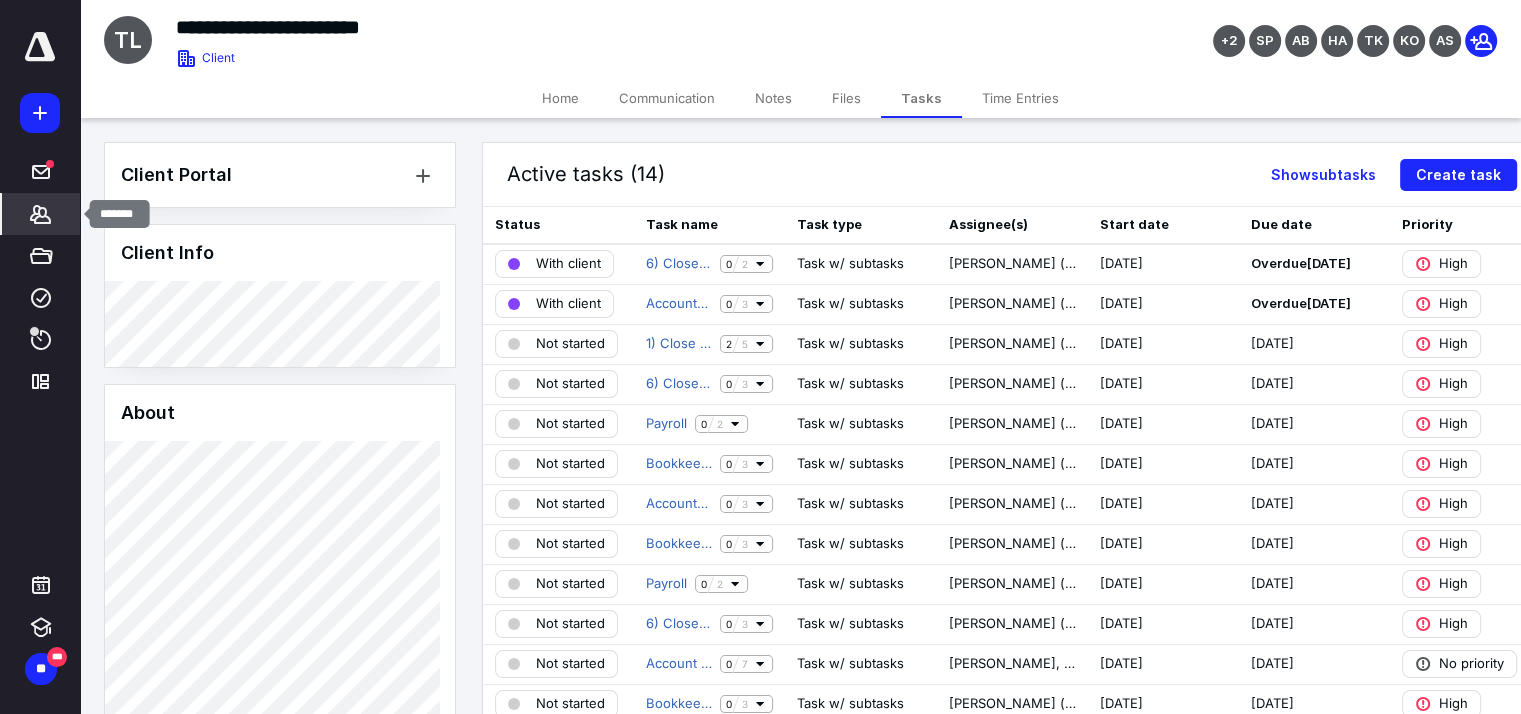 click on "*******" at bounding box center [41, 214] 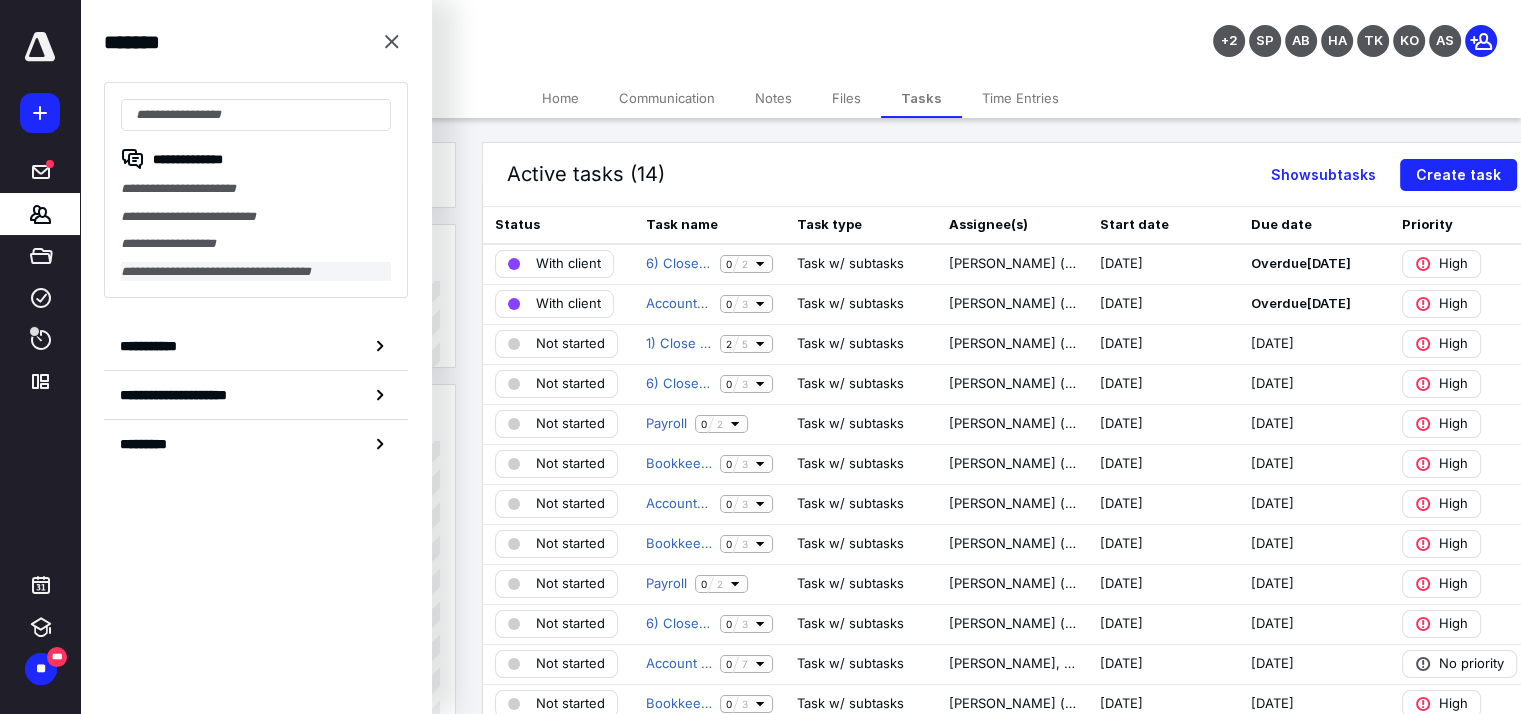 click on "**********" at bounding box center (256, 272) 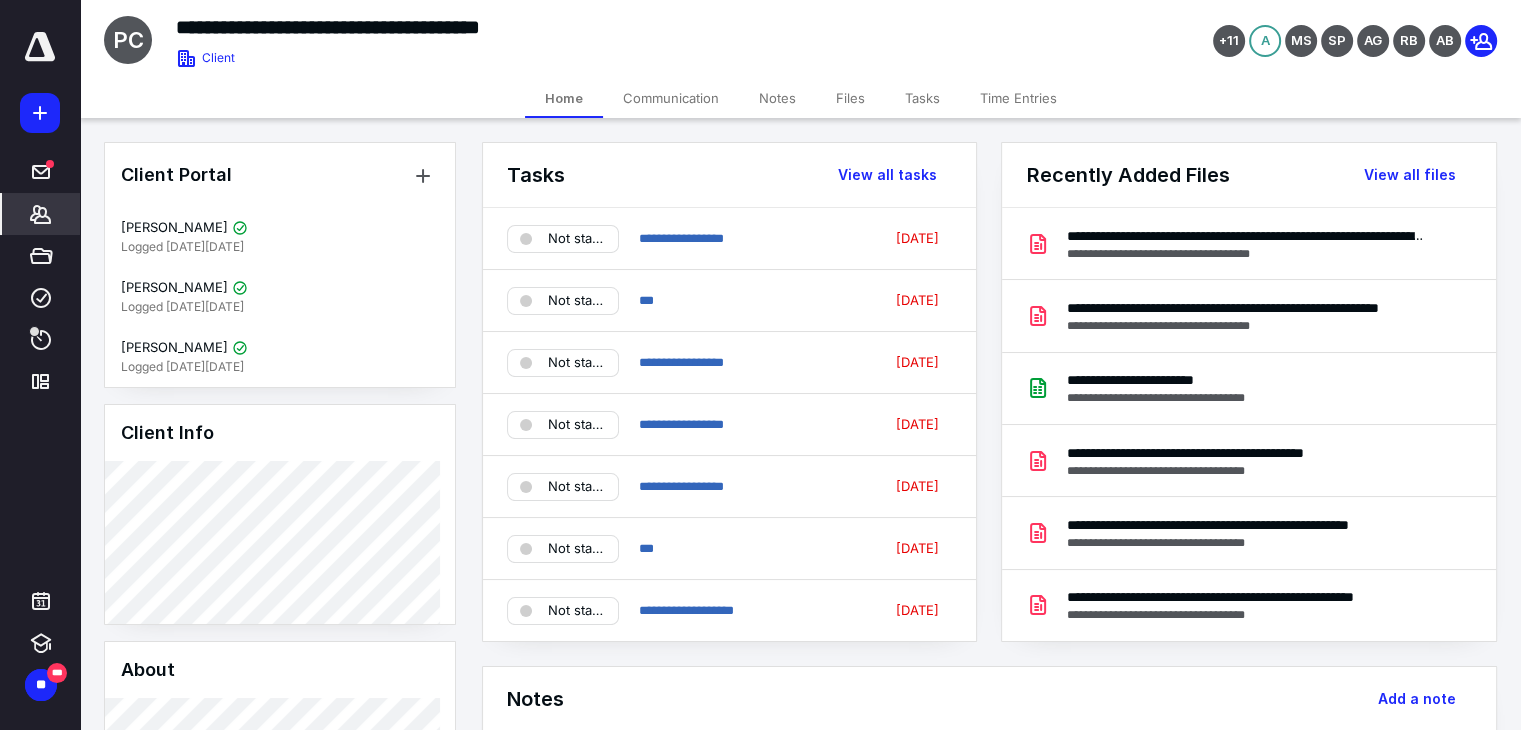 click on "Tasks" at bounding box center [922, 98] 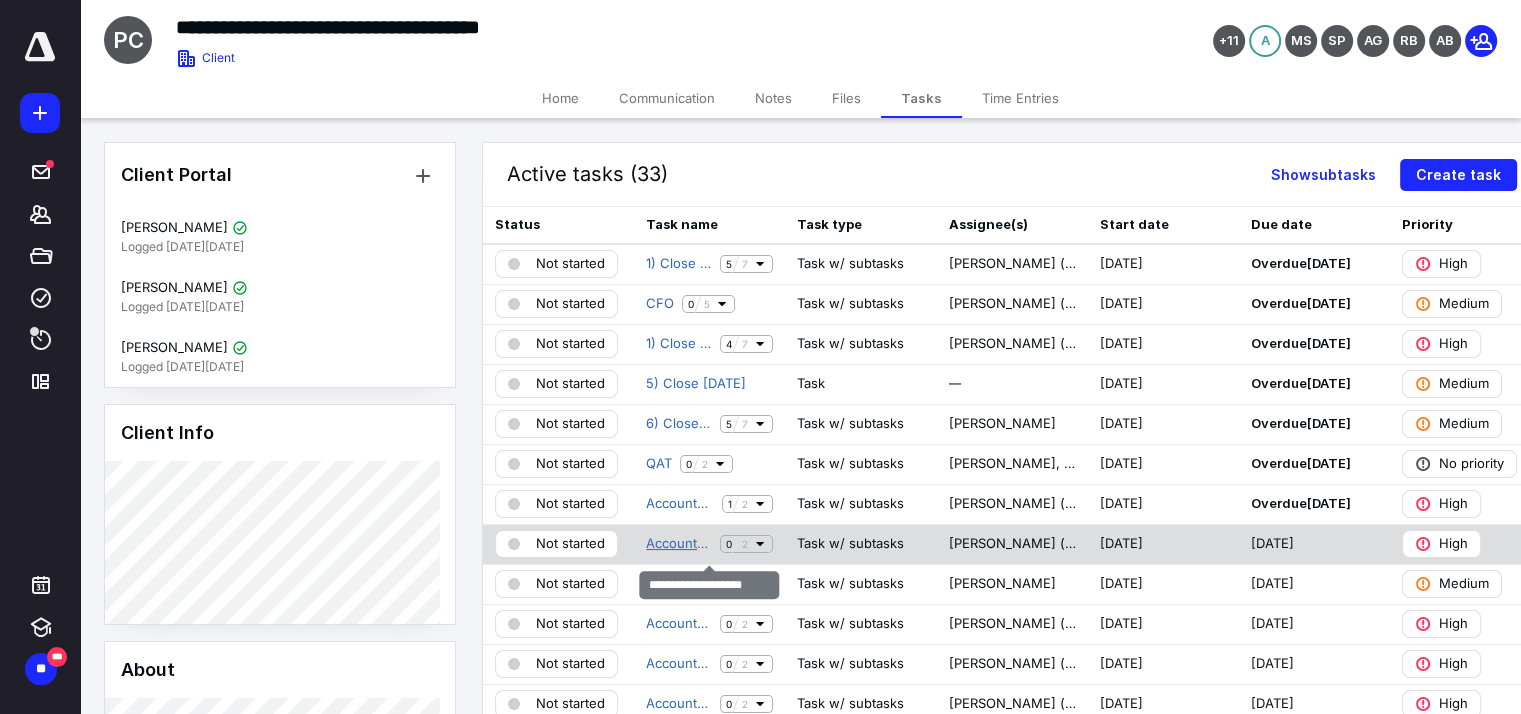 click on "Accounts Receivable" at bounding box center [679, 544] 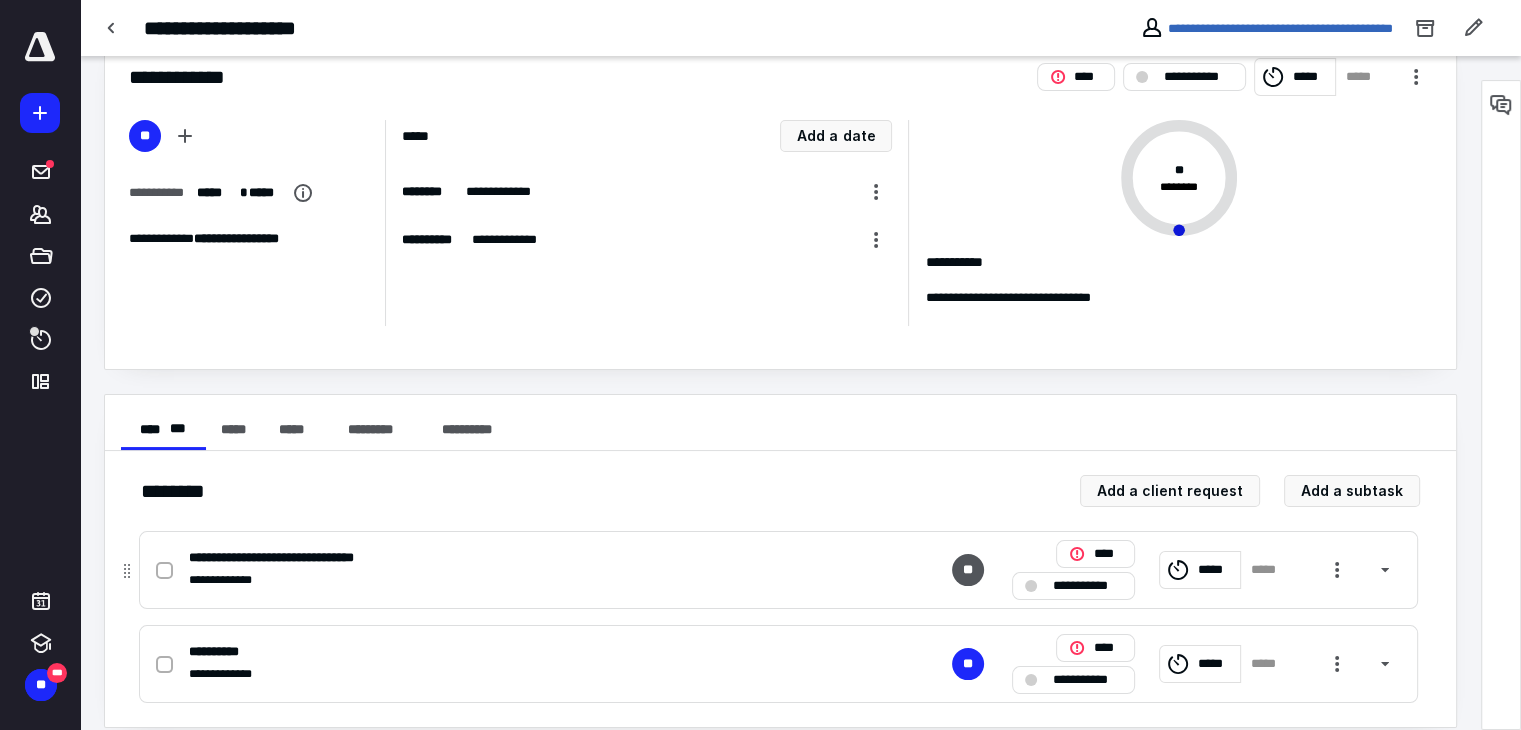 scroll, scrollTop: 68, scrollLeft: 0, axis: vertical 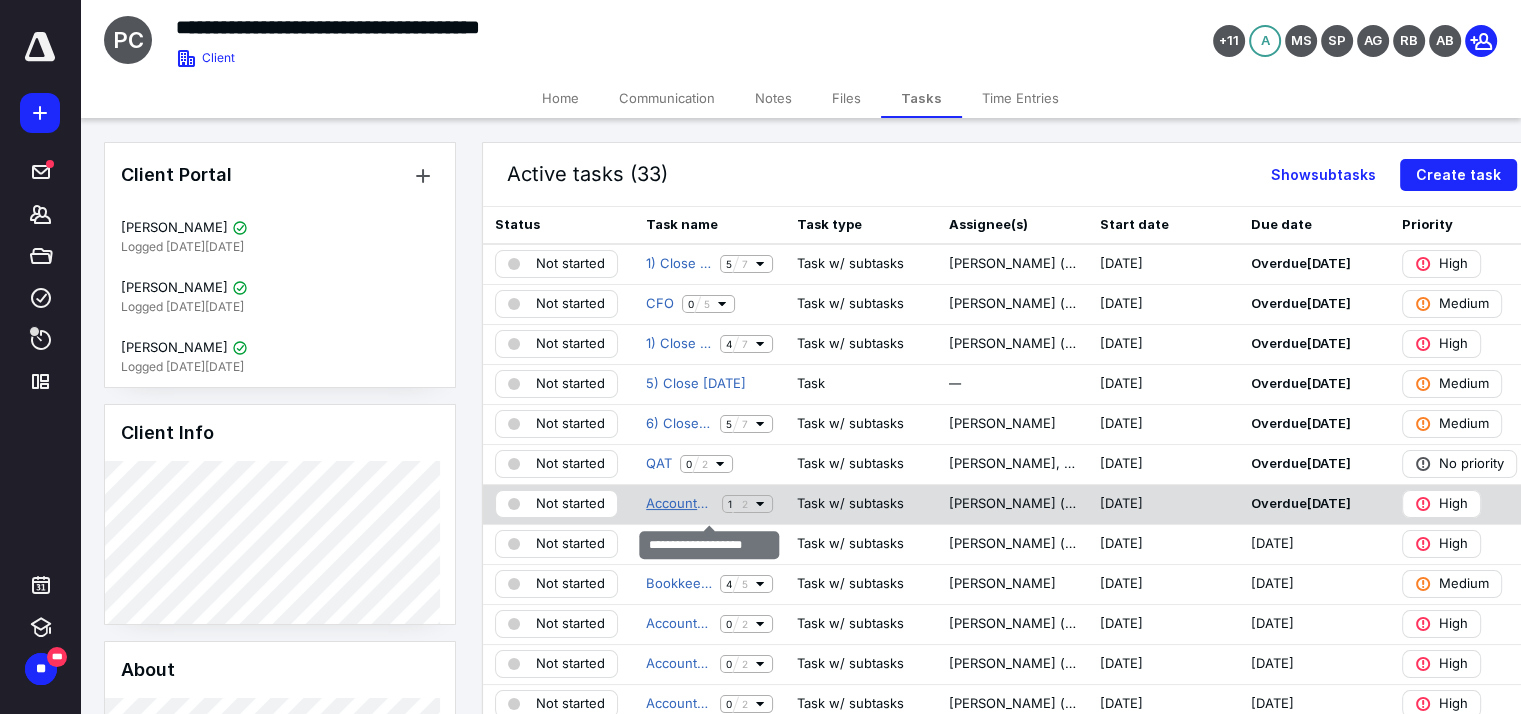 click on "Accounts Receivable" at bounding box center (680, 504) 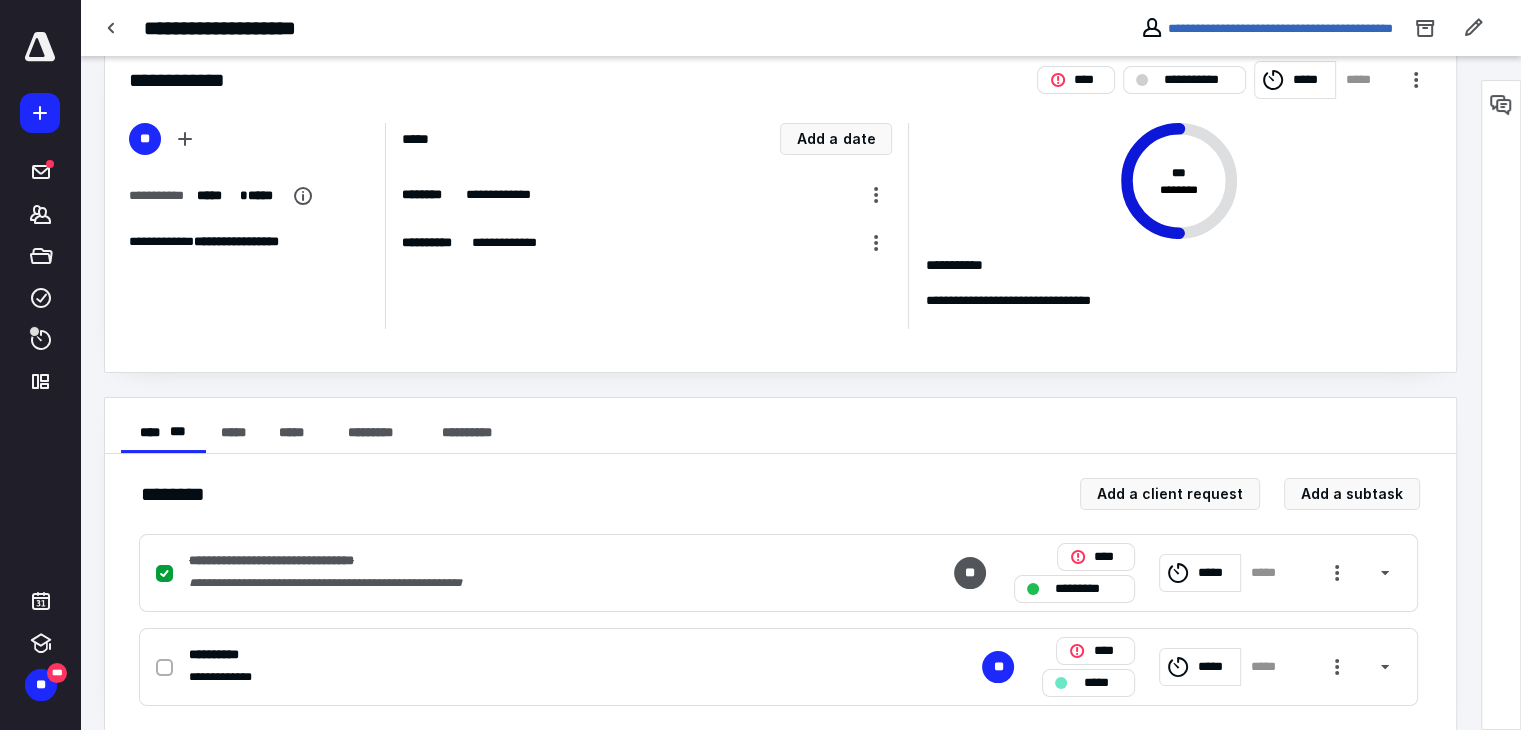 scroll, scrollTop: 68, scrollLeft: 0, axis: vertical 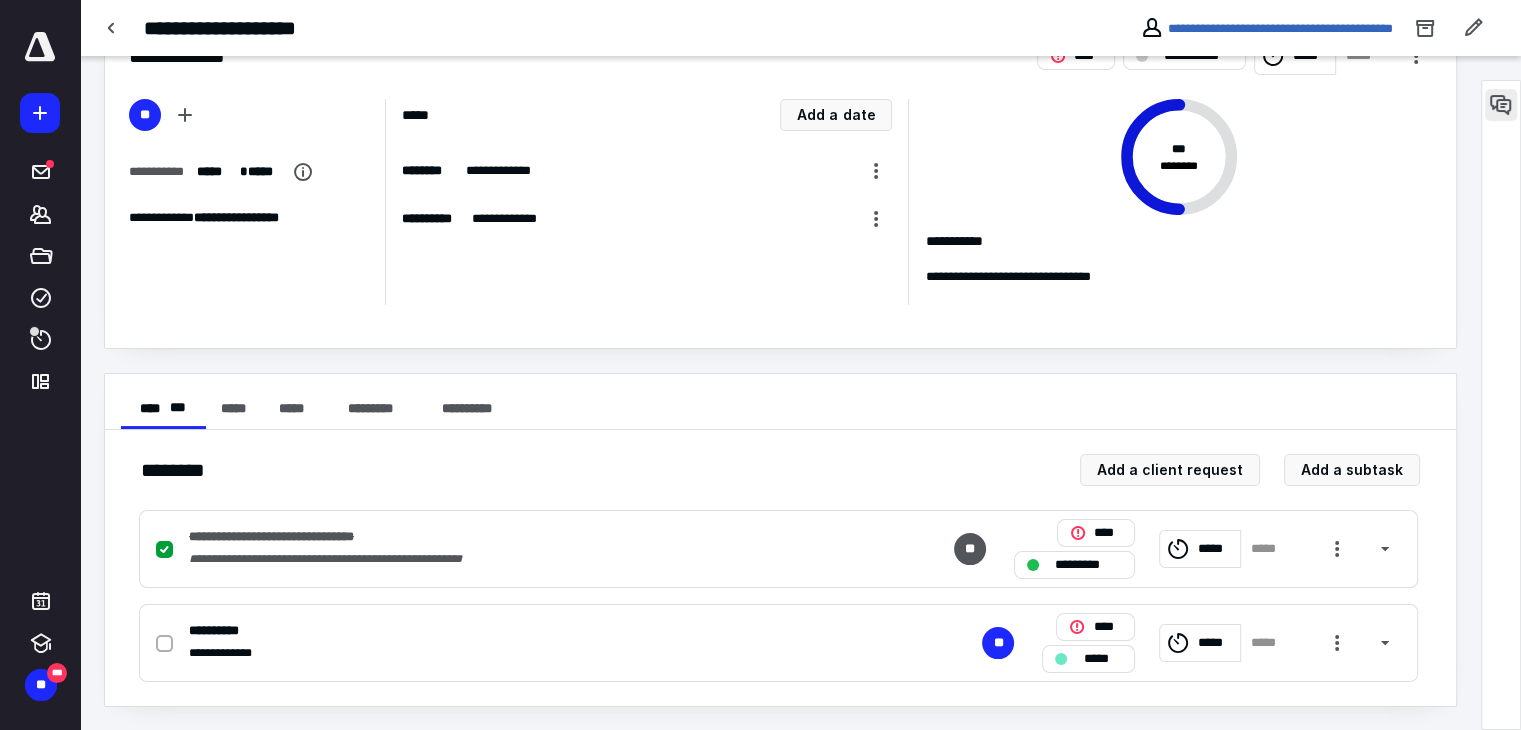 click at bounding box center (1501, 105) 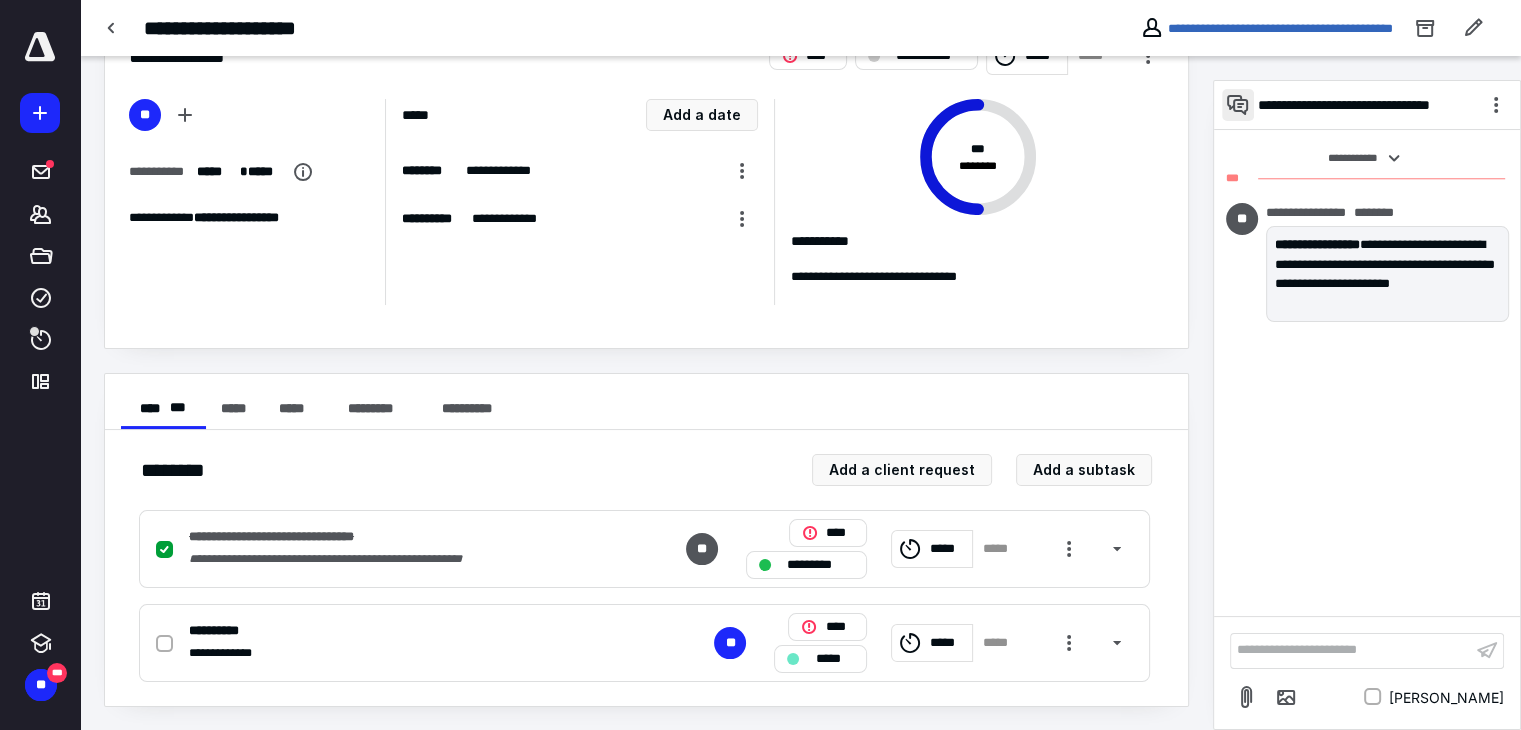 click at bounding box center [1238, 105] 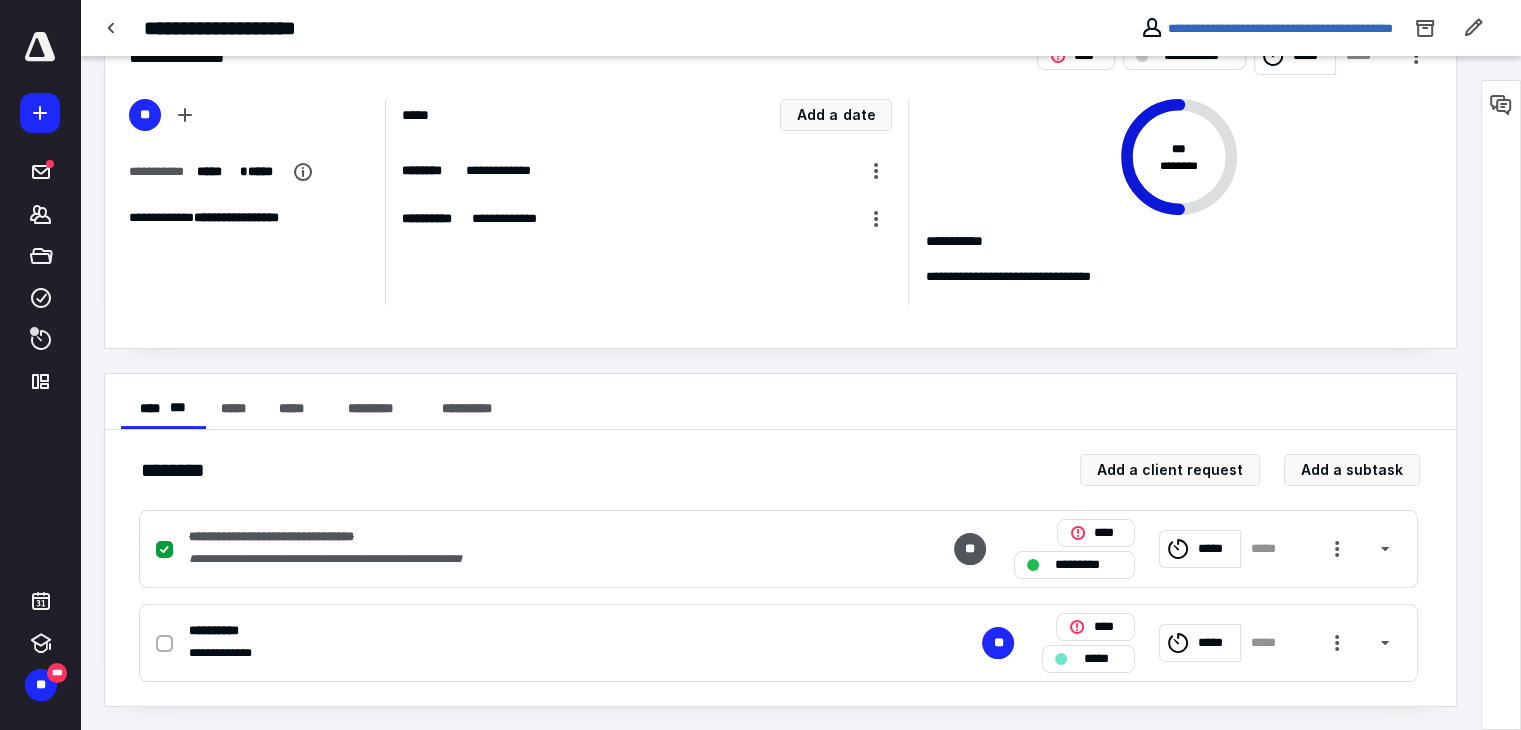 click on "*****" at bounding box center (1102, 659) 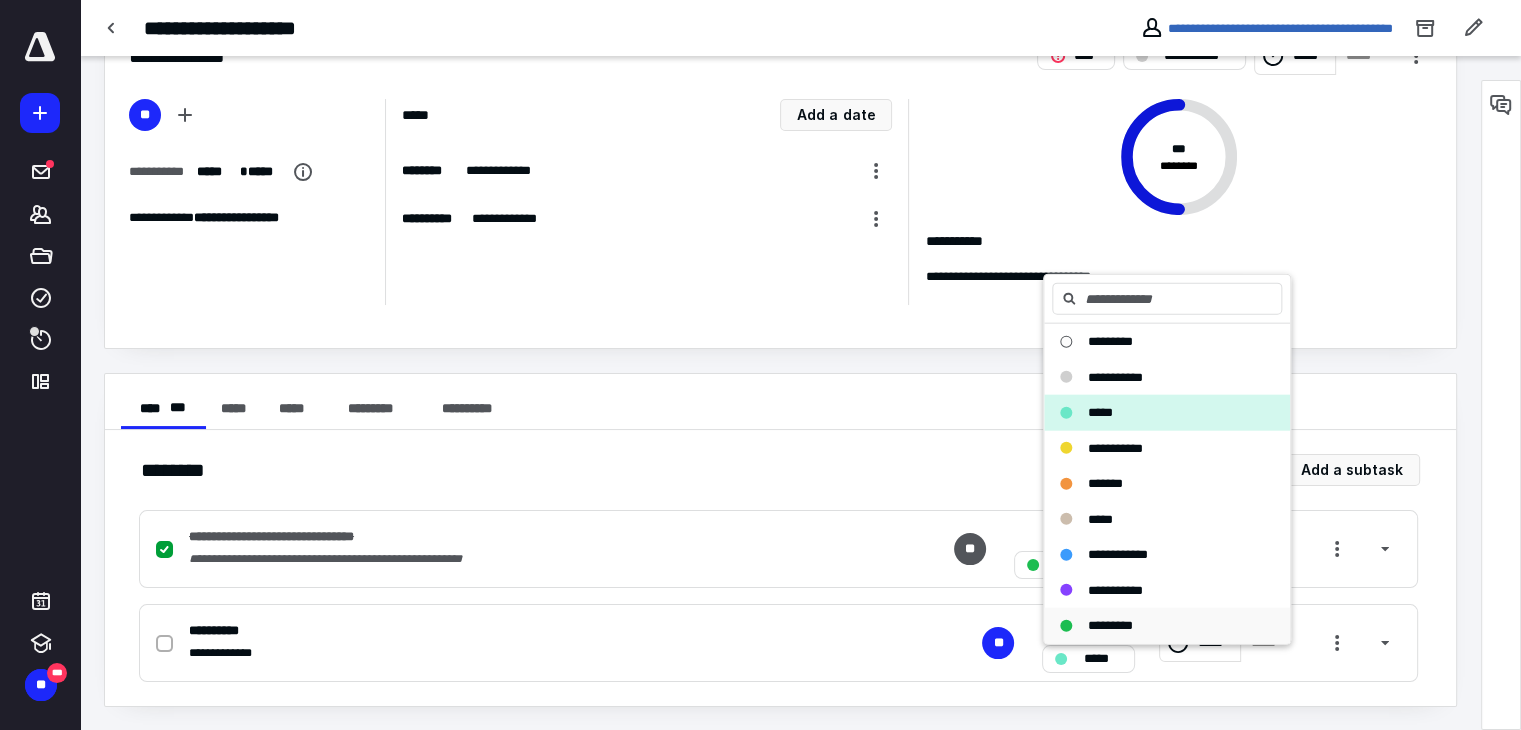 click on "*********" at bounding box center (1110, 625) 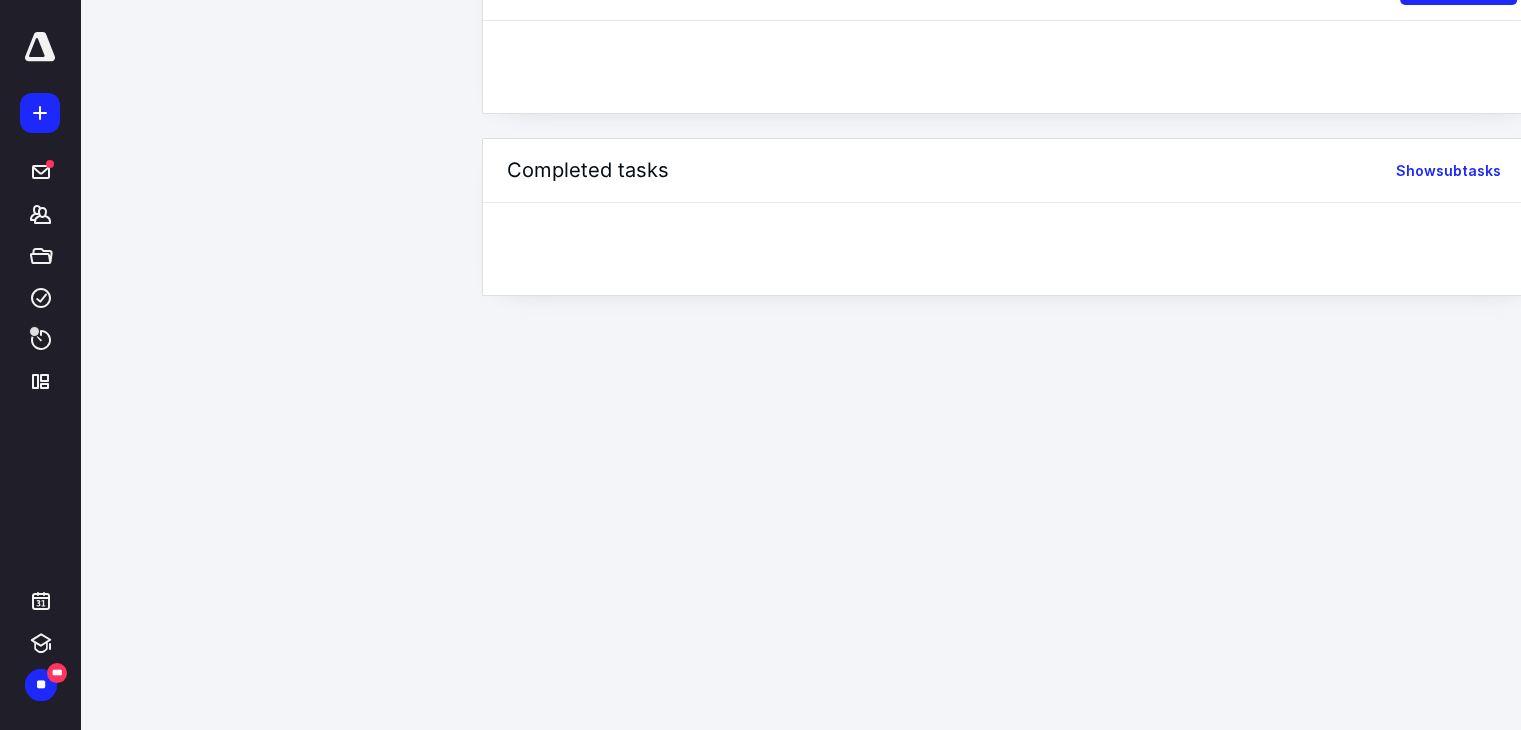 scroll, scrollTop: 0, scrollLeft: 0, axis: both 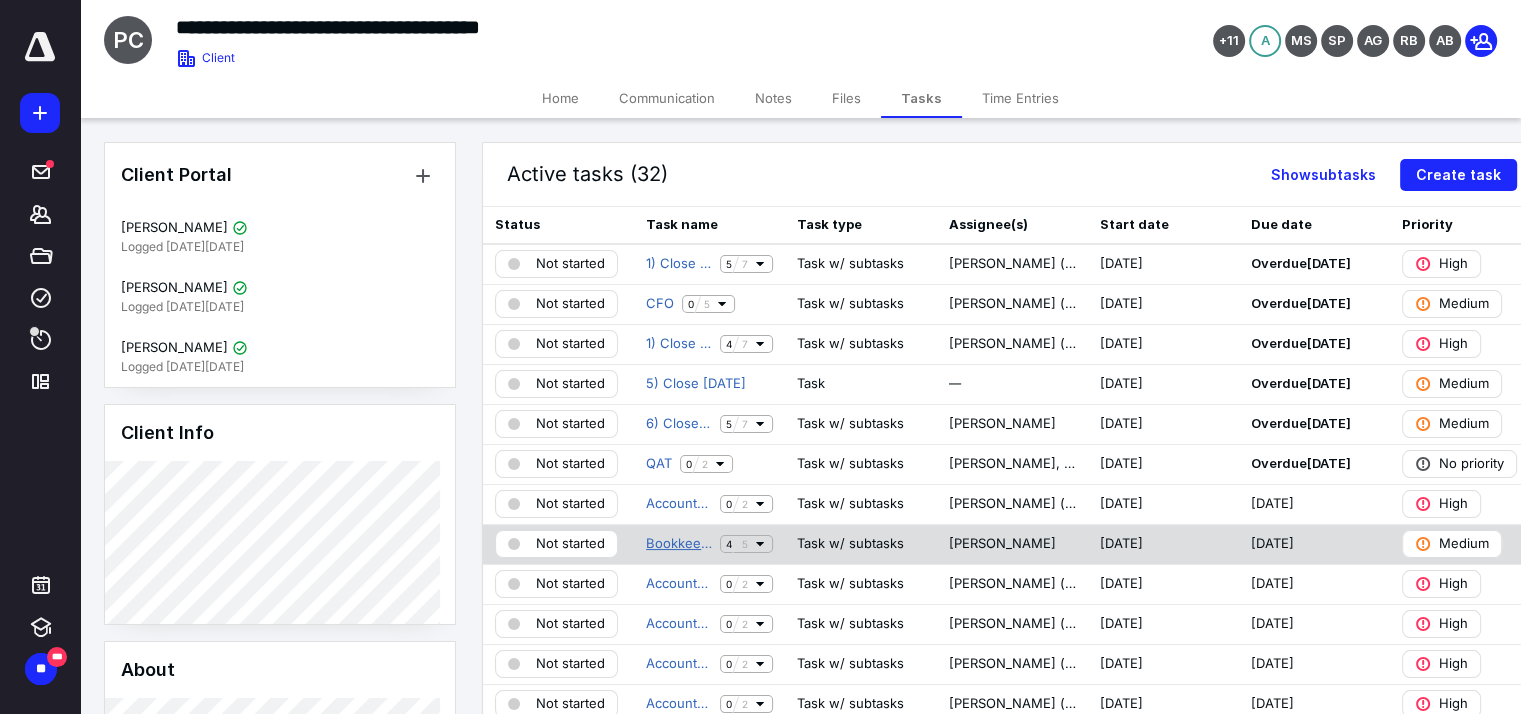 click on "Bookkeeping [DATE]" at bounding box center [679, 544] 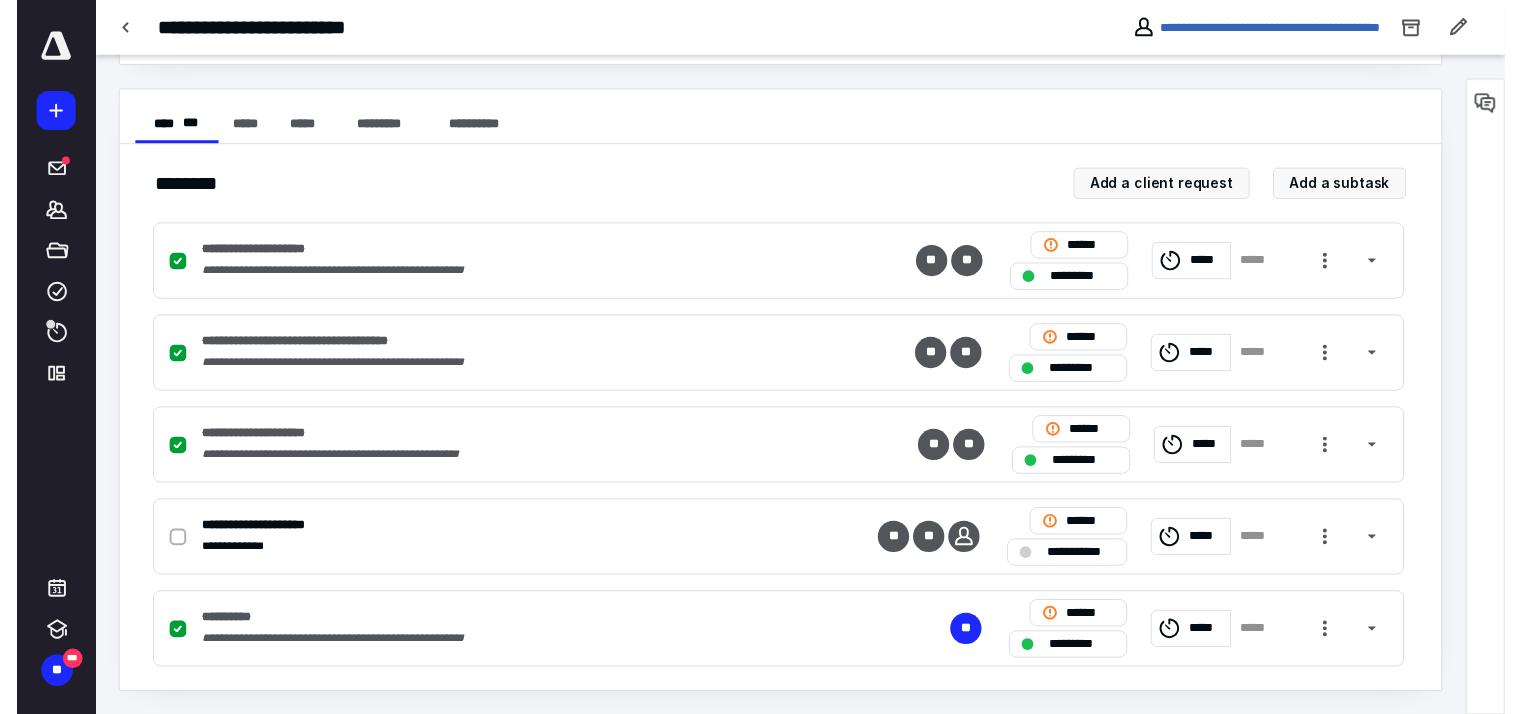 scroll, scrollTop: 0, scrollLeft: 0, axis: both 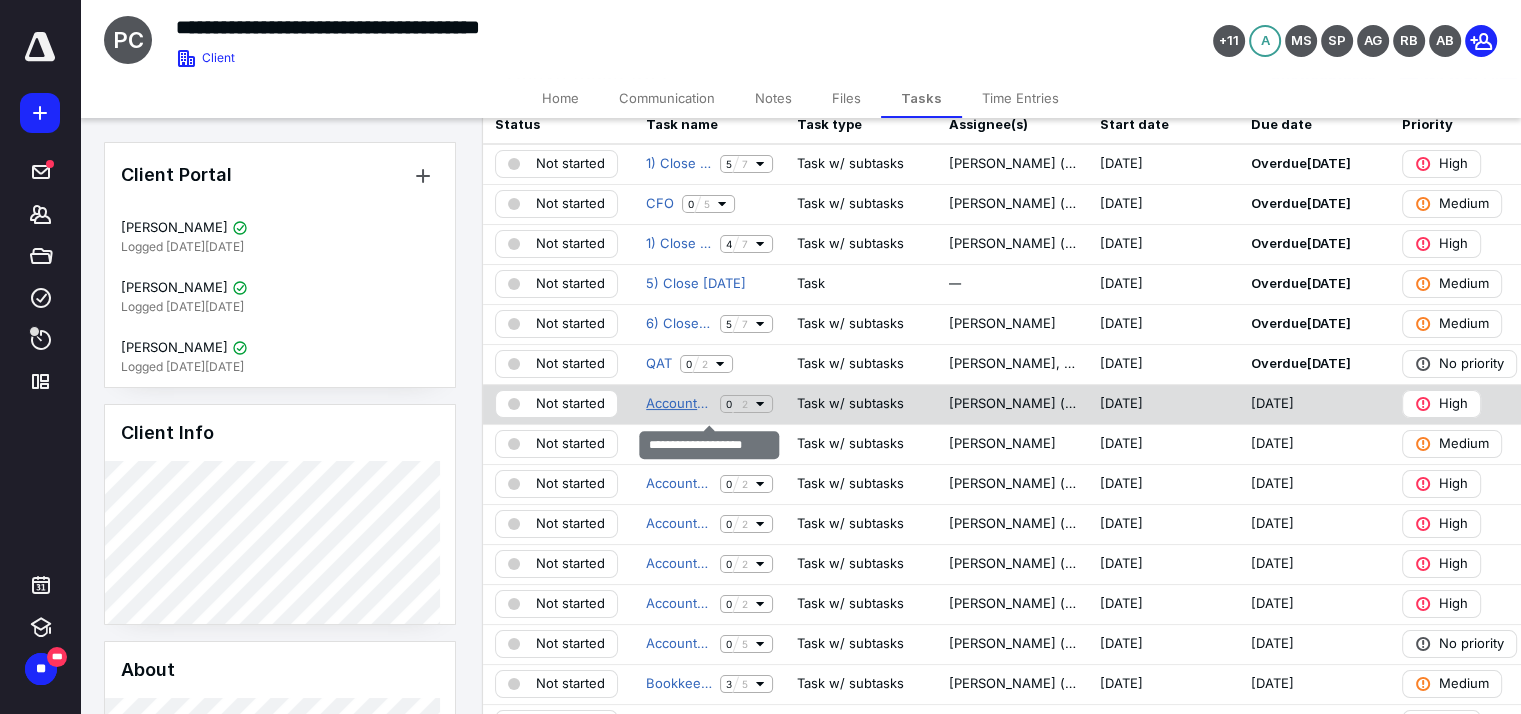 click on "Accounts Receivable" at bounding box center (679, 404) 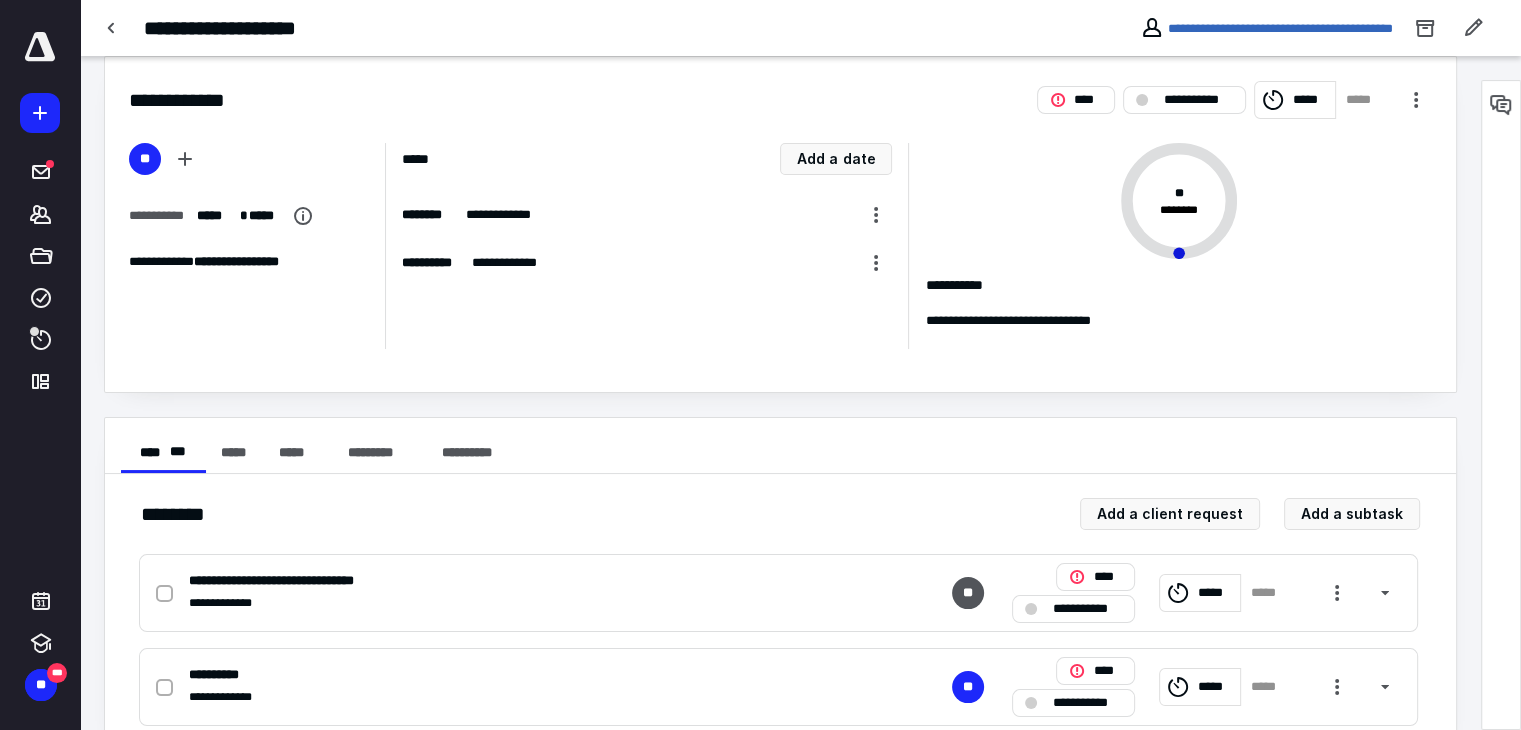 scroll, scrollTop: 0, scrollLeft: 0, axis: both 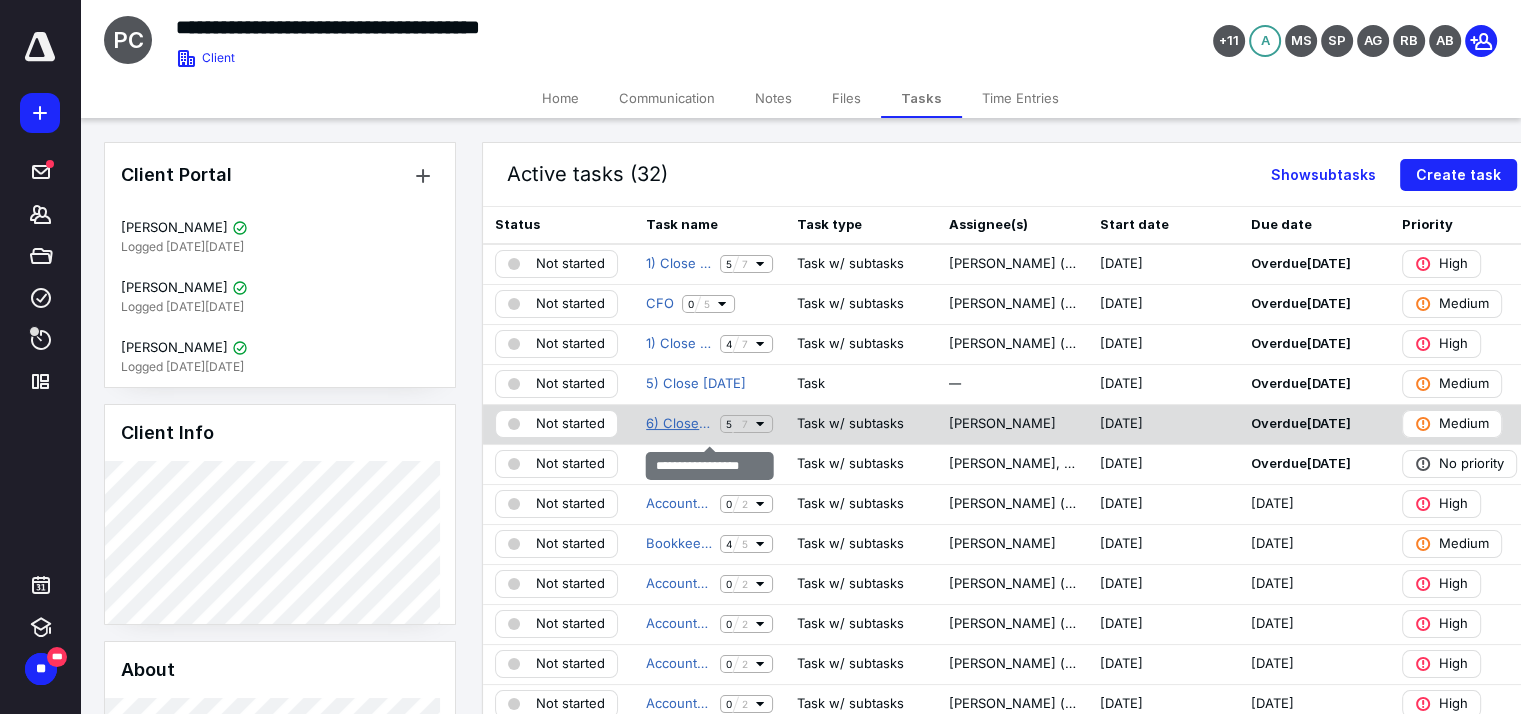 click on "6) Close [DATE]" at bounding box center (679, 424) 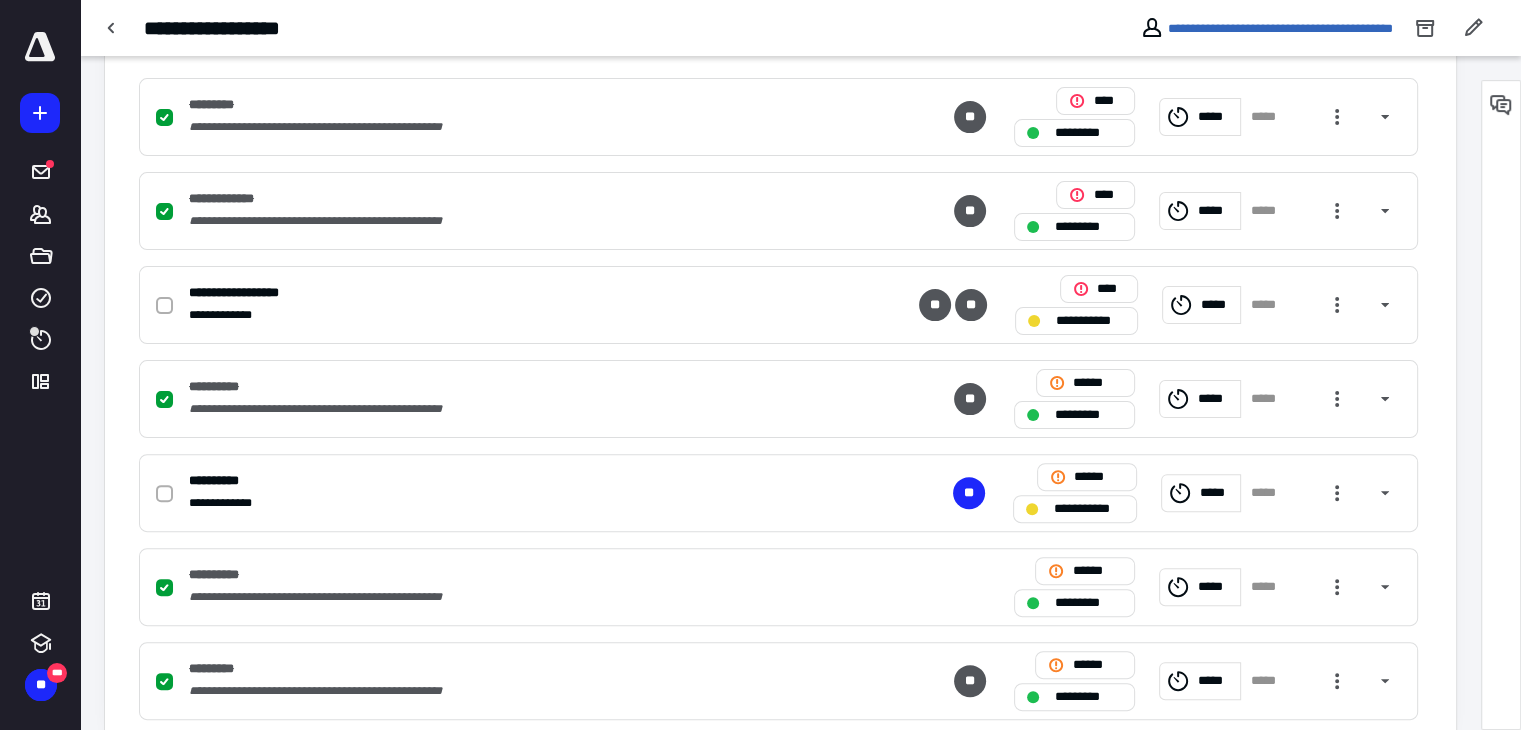 scroll, scrollTop: 539, scrollLeft: 0, axis: vertical 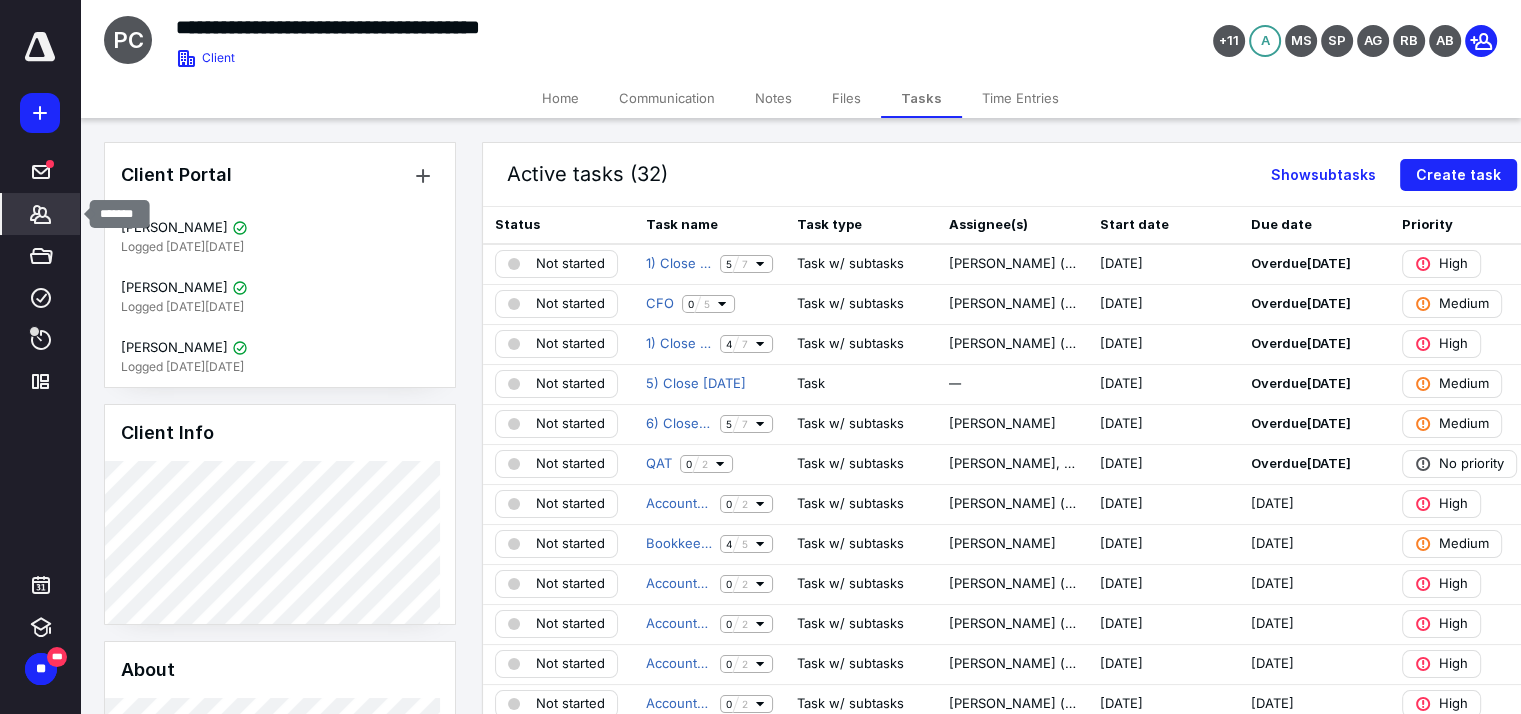click 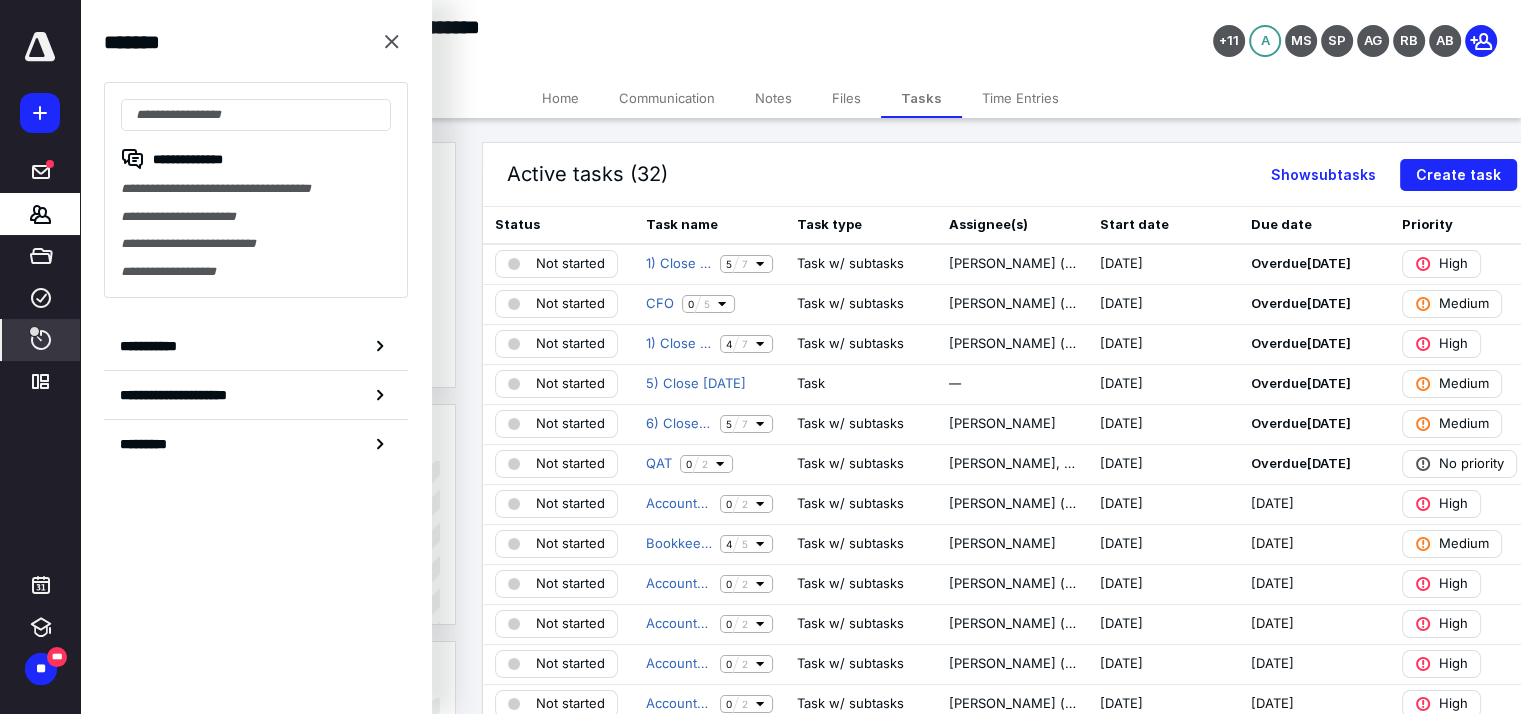 click 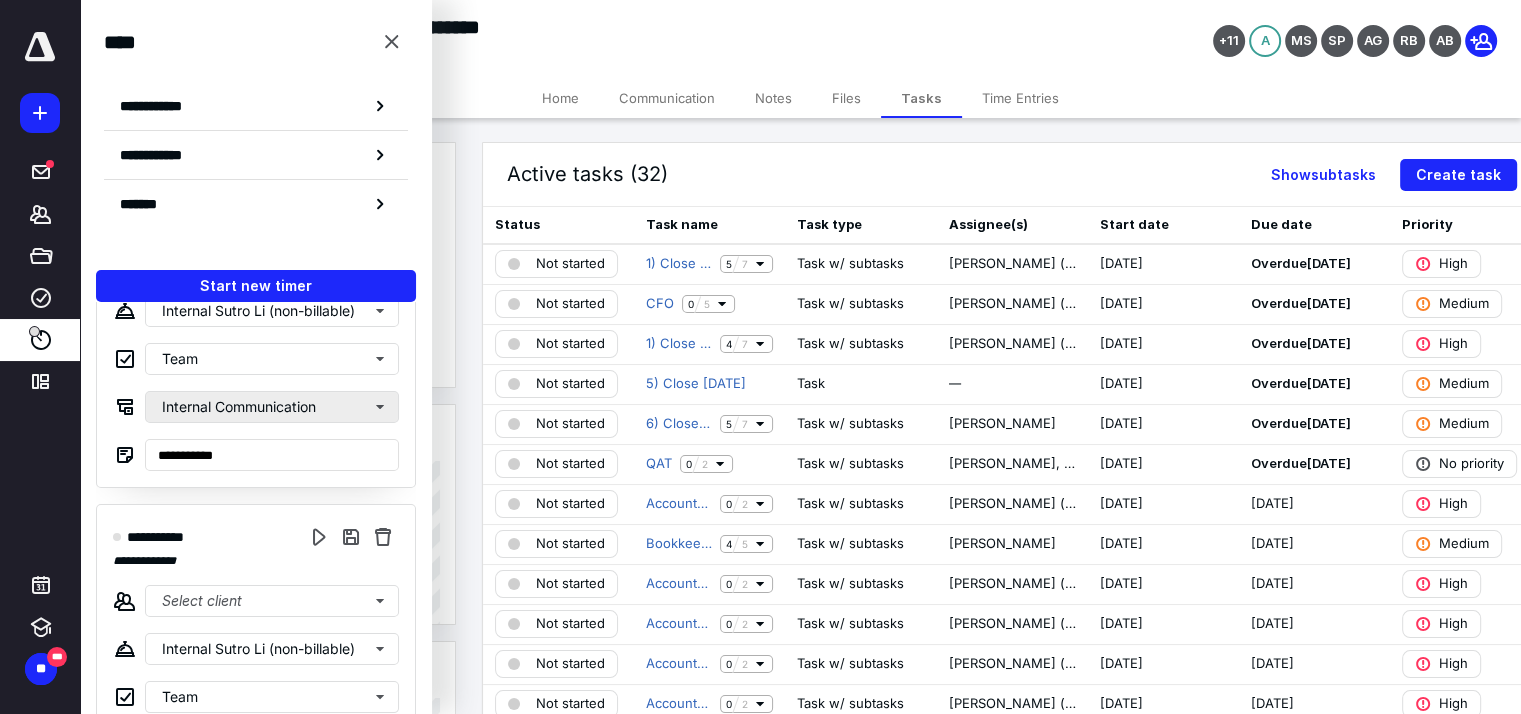 scroll, scrollTop: 263, scrollLeft: 0, axis: vertical 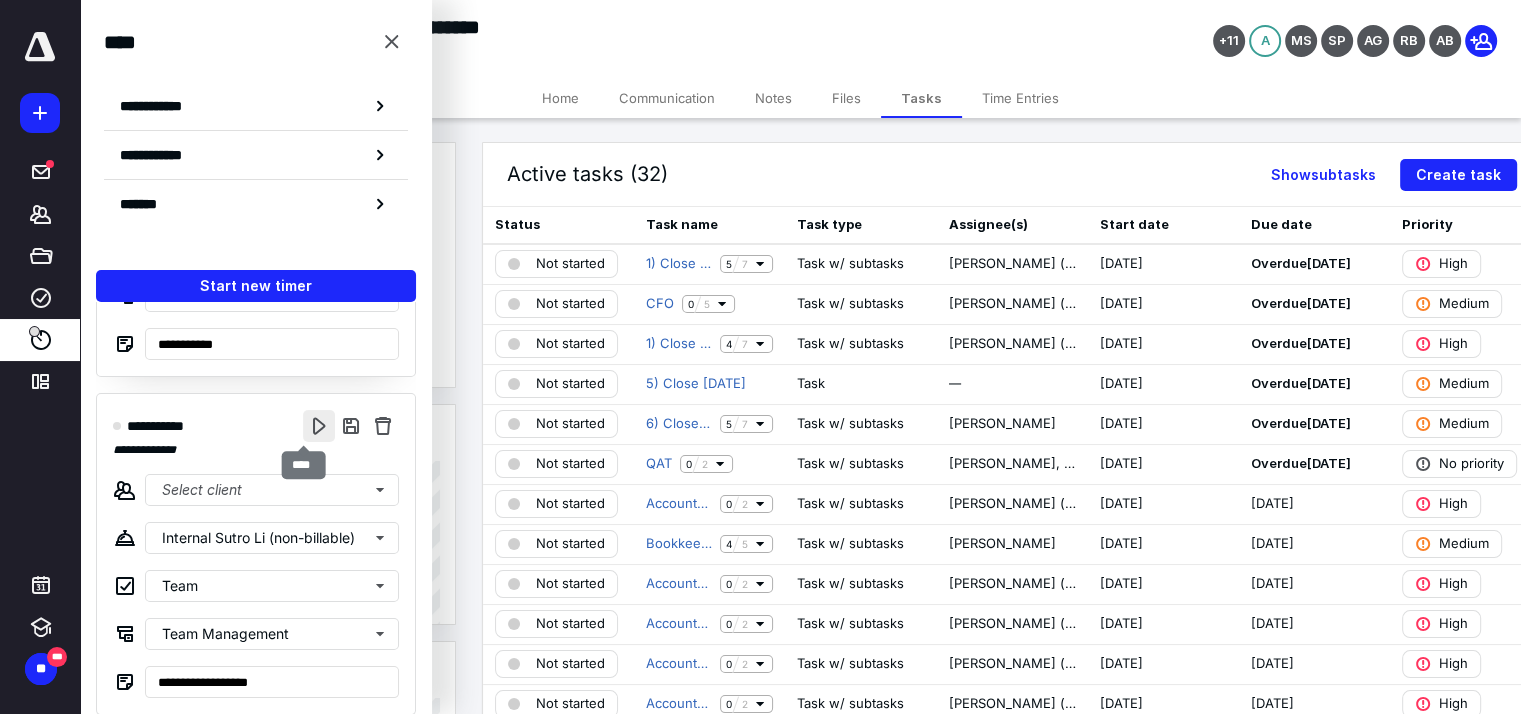 click at bounding box center [319, 426] 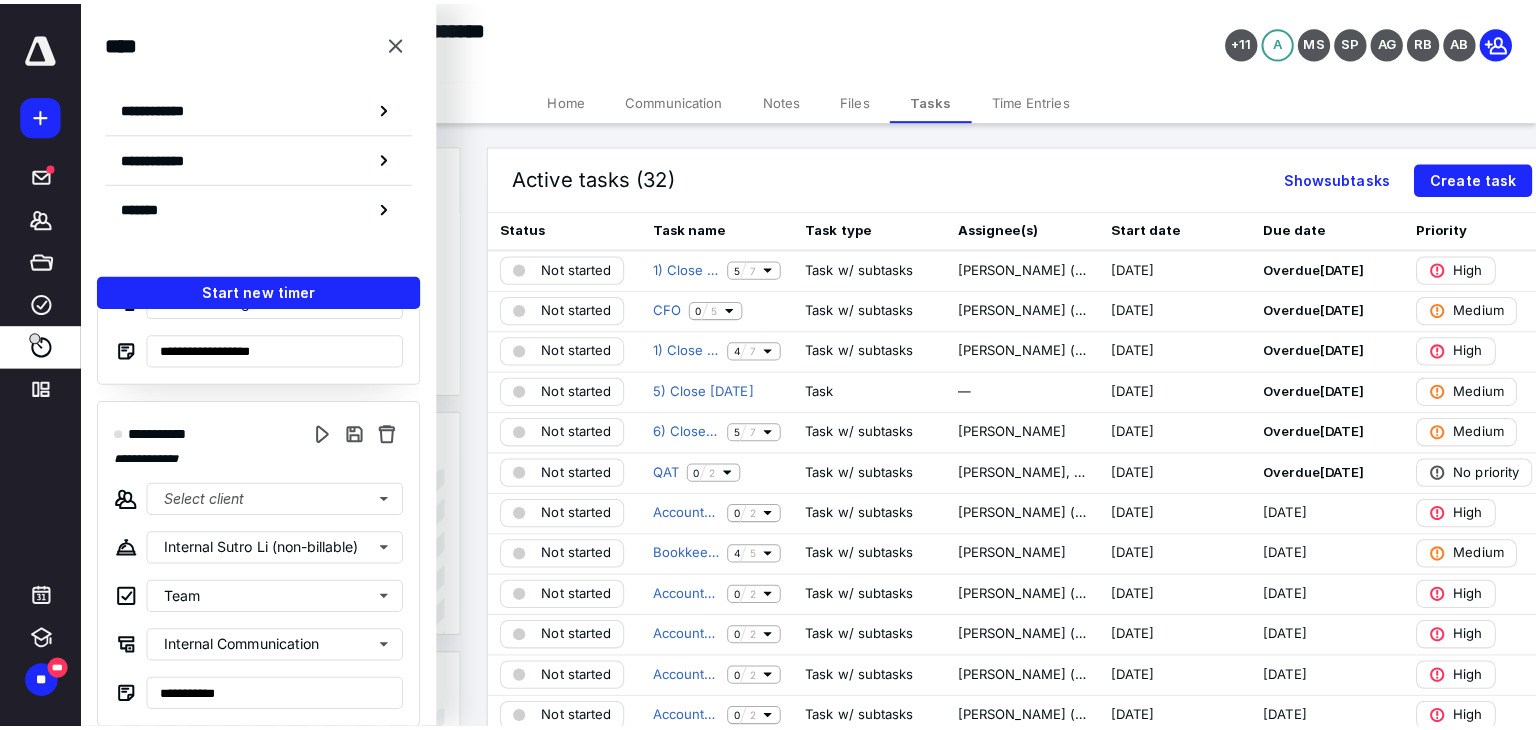 scroll, scrollTop: 0, scrollLeft: 0, axis: both 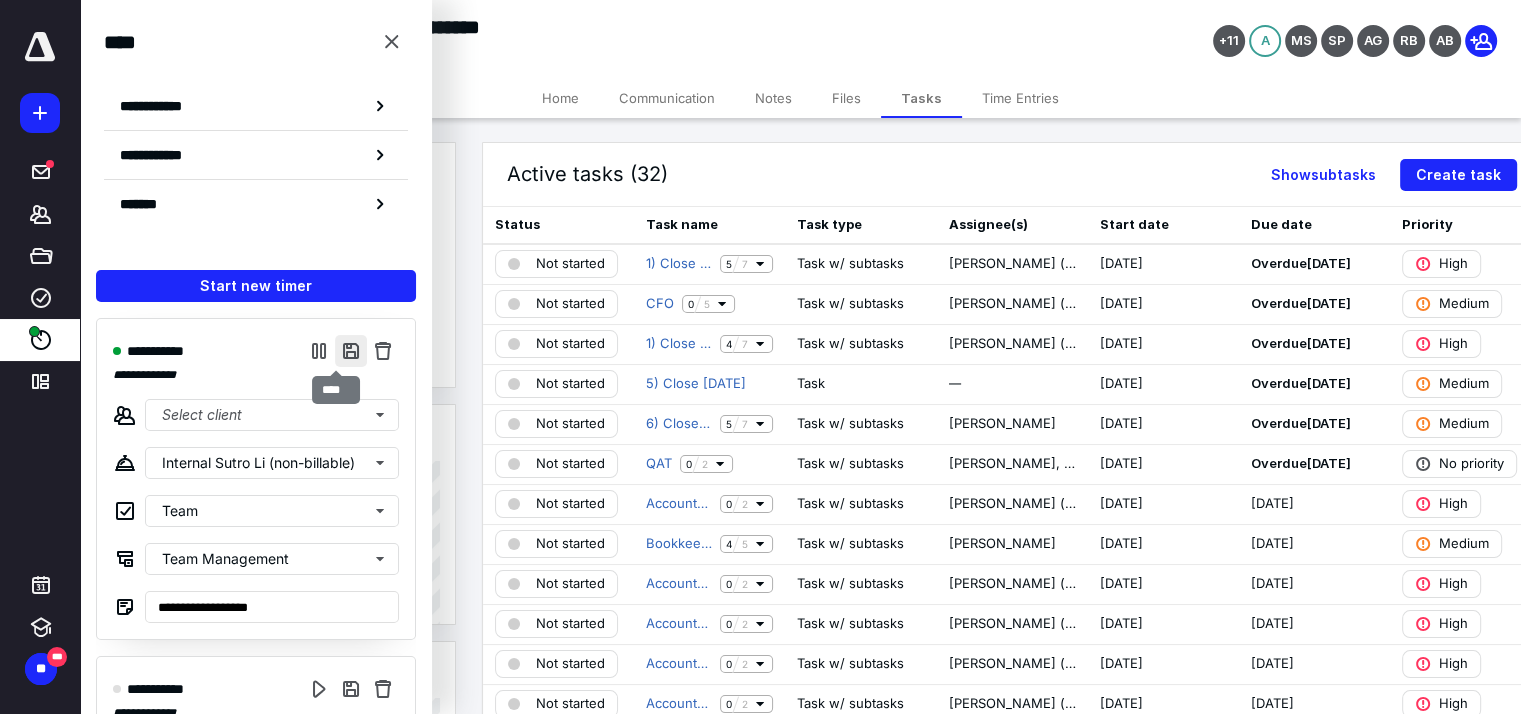 click at bounding box center [351, 351] 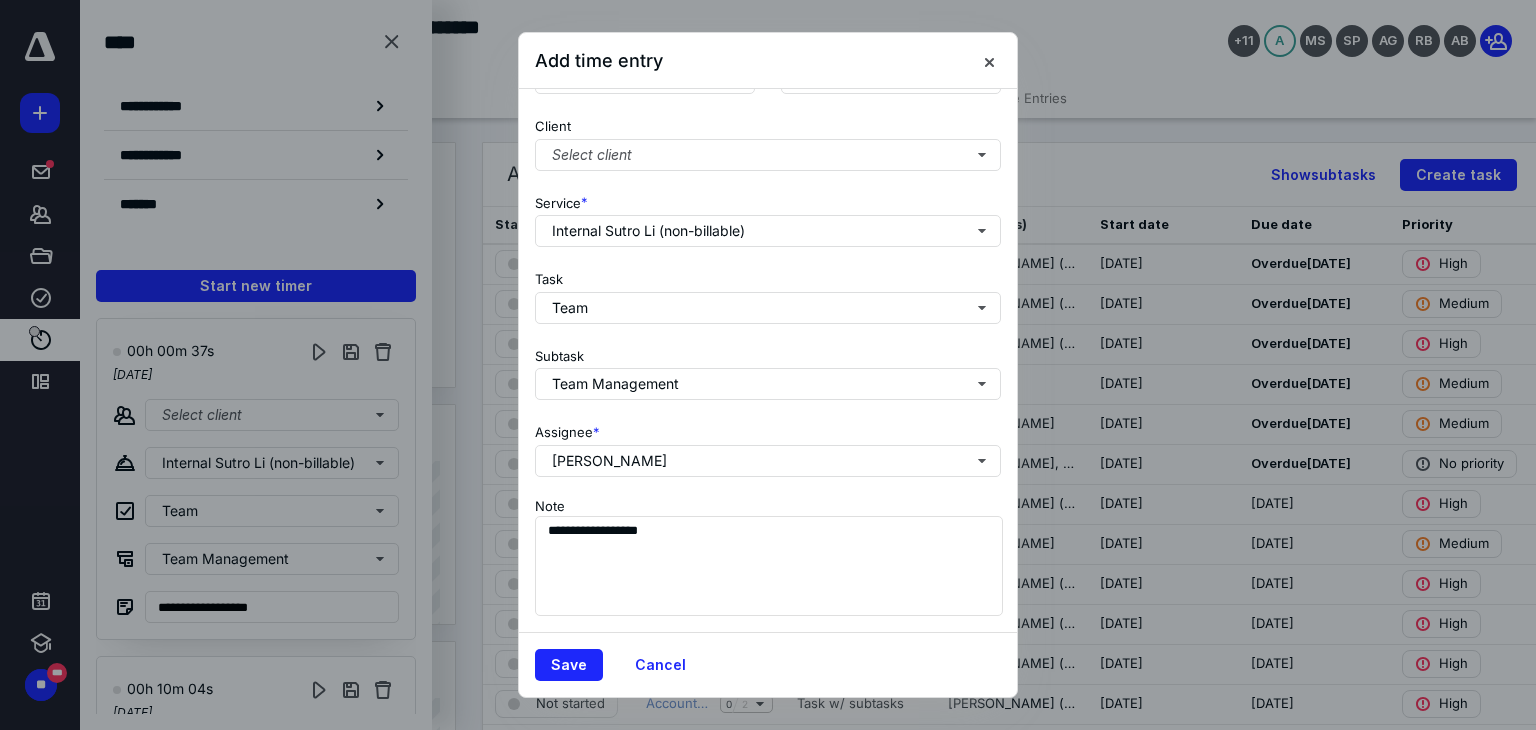 scroll, scrollTop: 0, scrollLeft: 0, axis: both 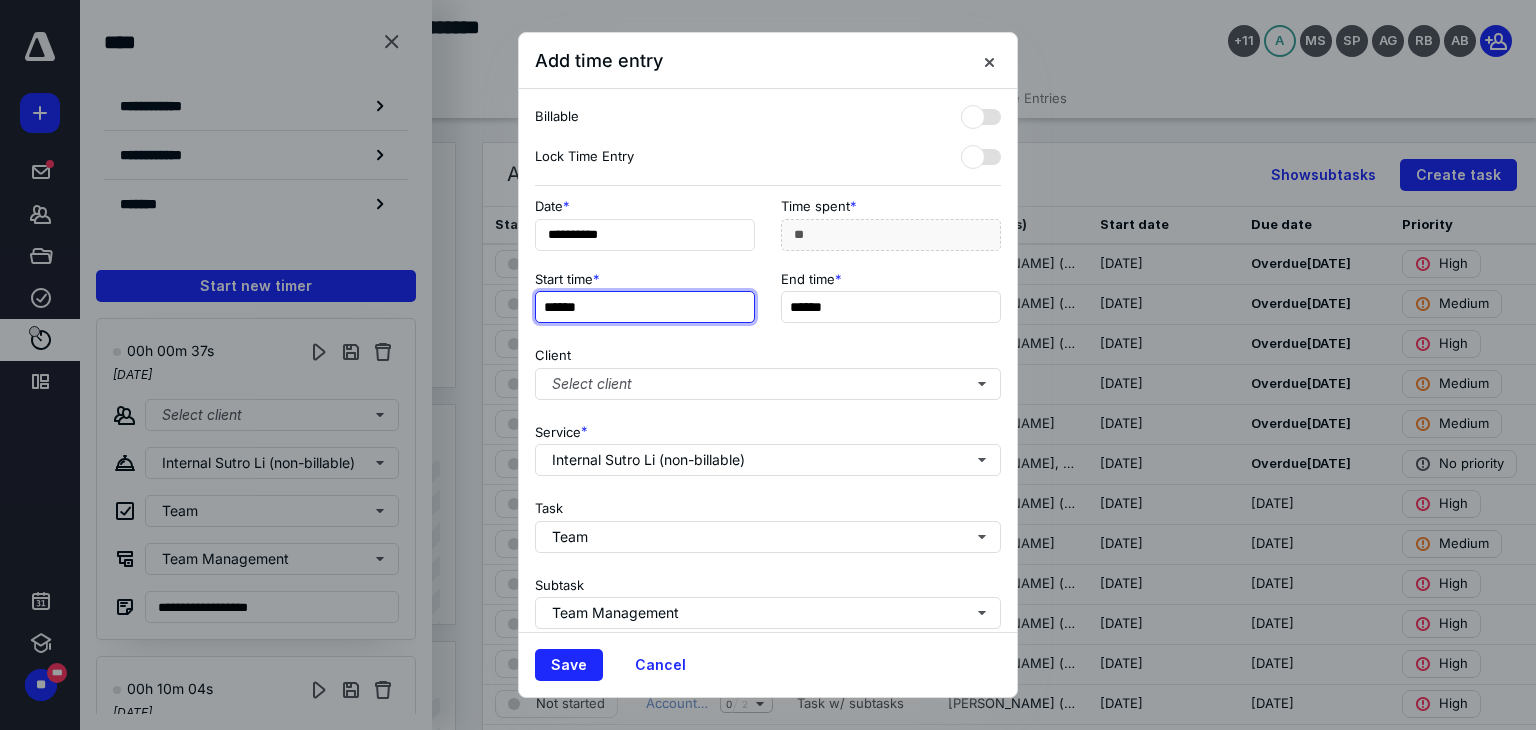 click on "******" at bounding box center [645, 307] 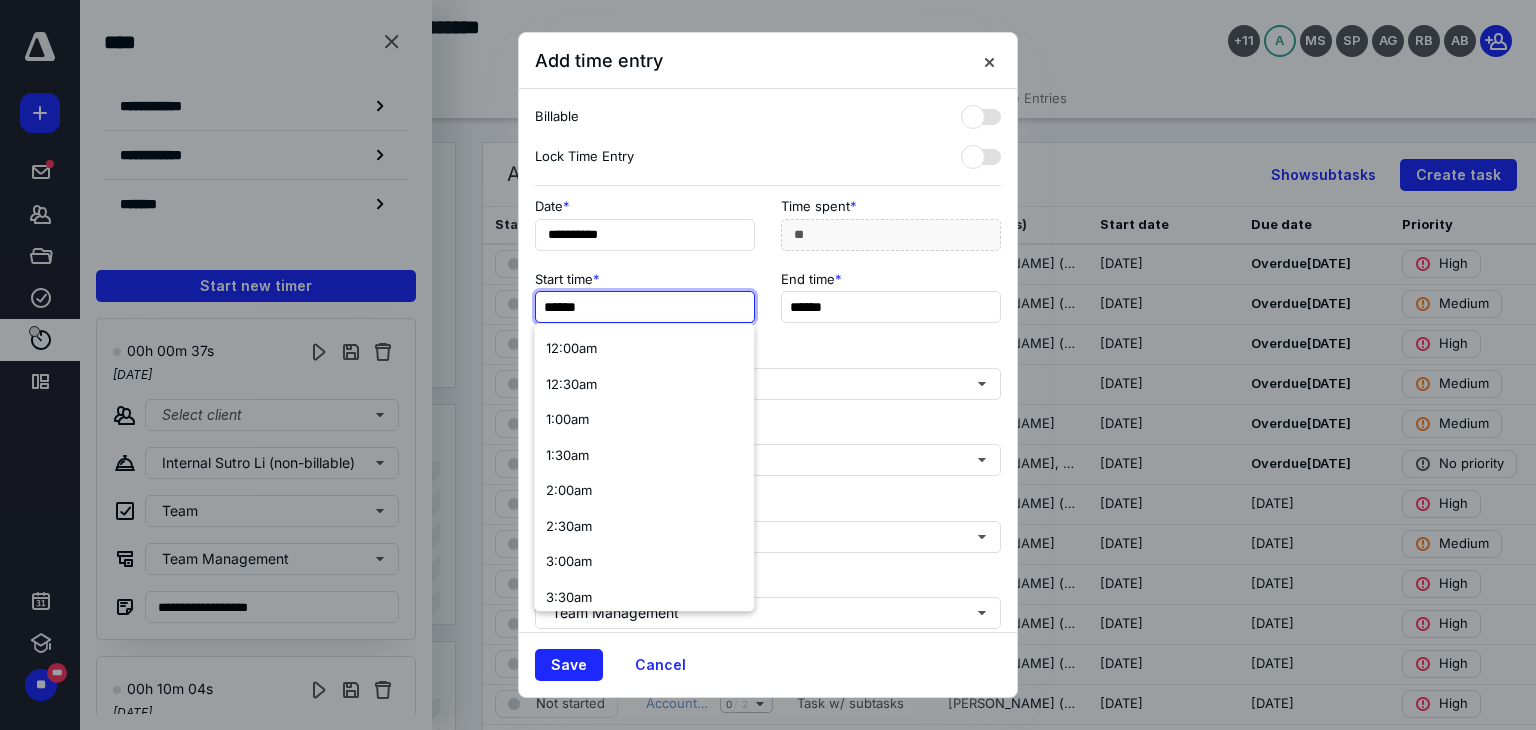 click on "******" at bounding box center (645, 307) 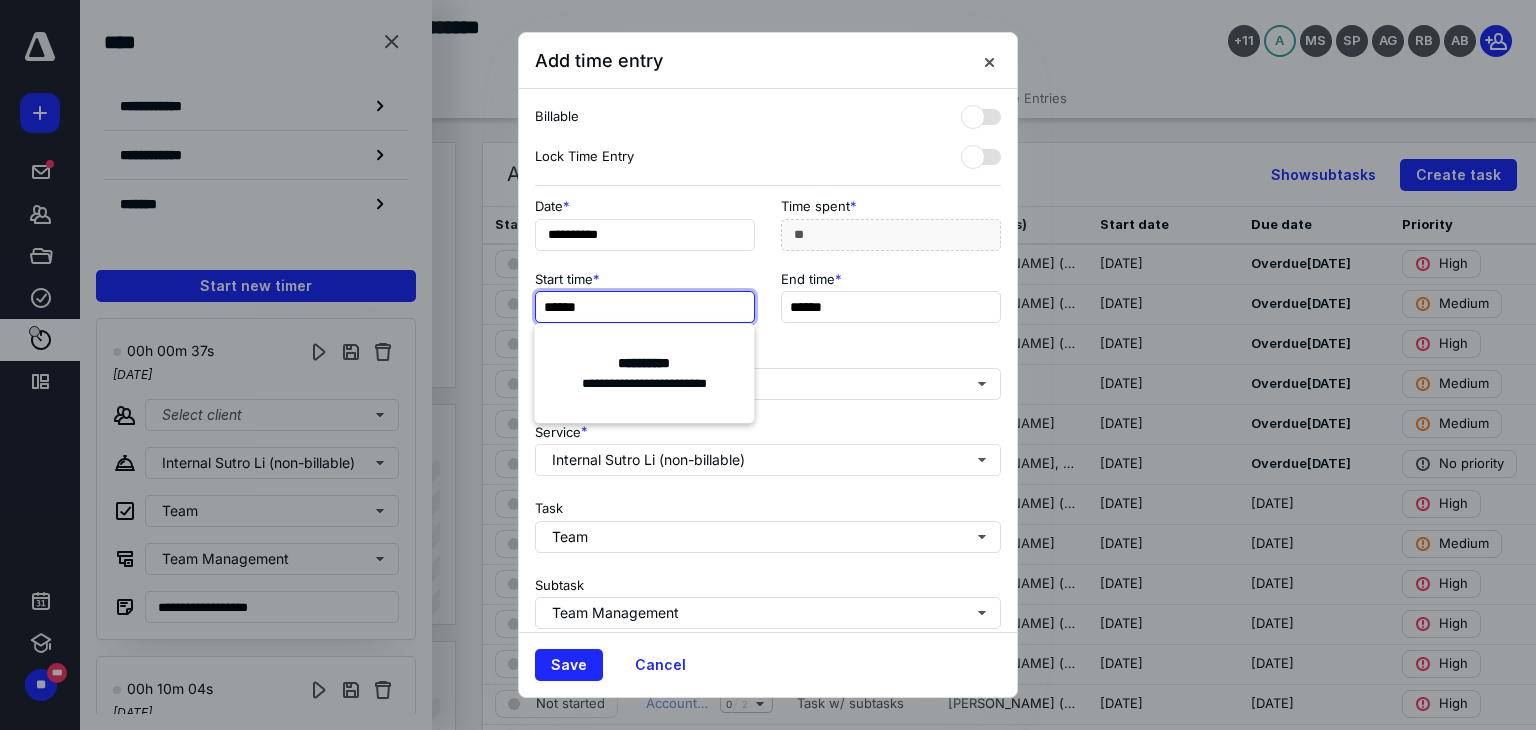type on "******" 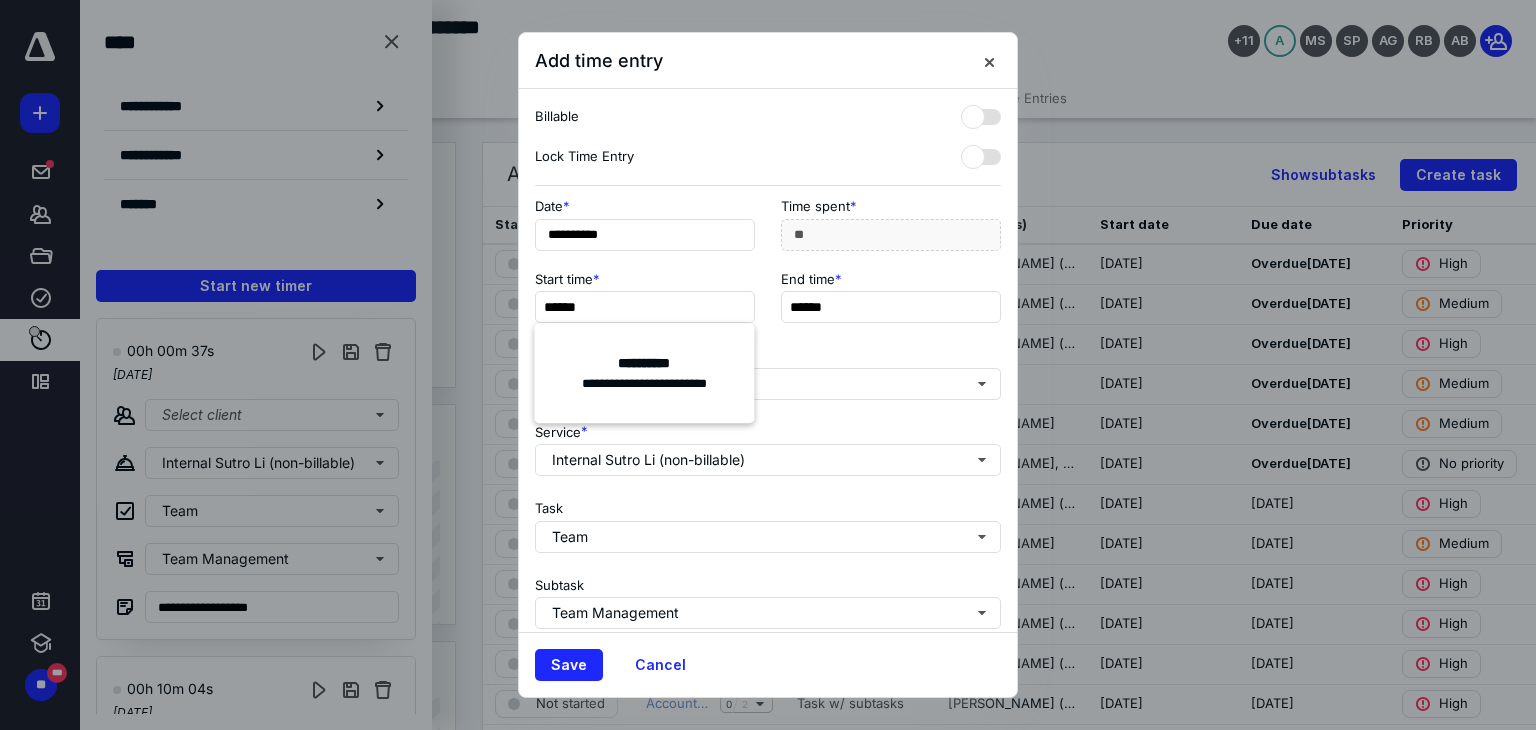 type on "***" 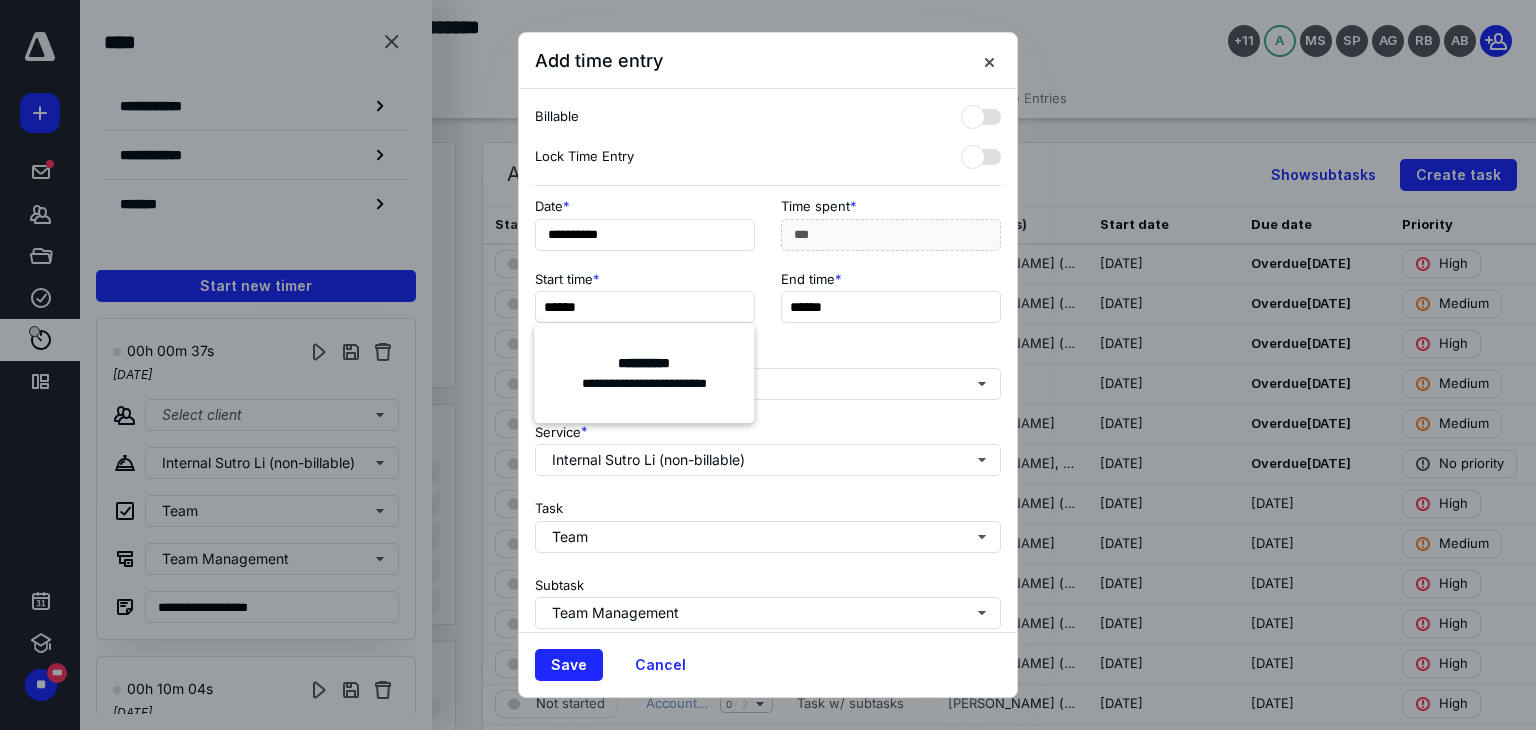 click on "**********" at bounding box center [768, 230] 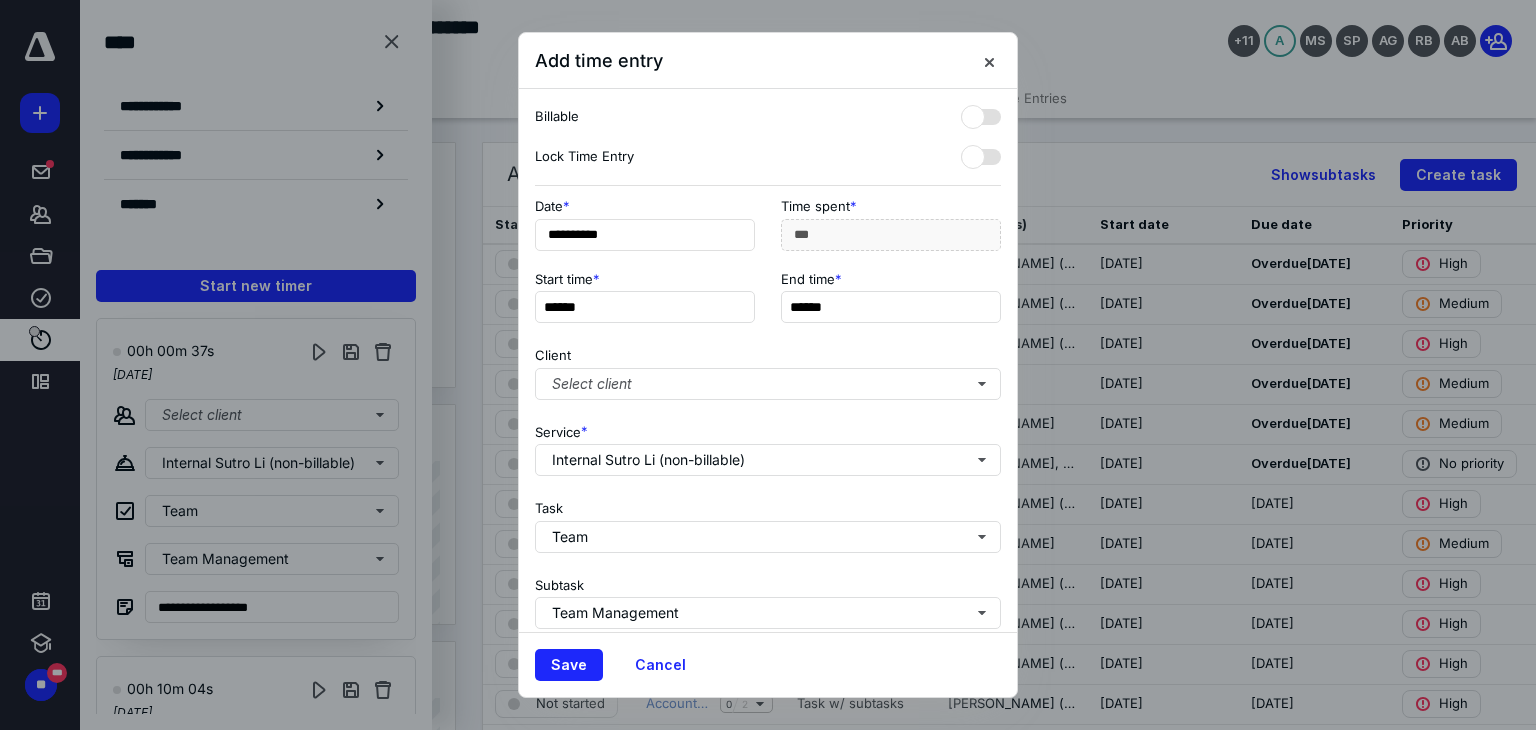 scroll, scrollTop: 244, scrollLeft: 0, axis: vertical 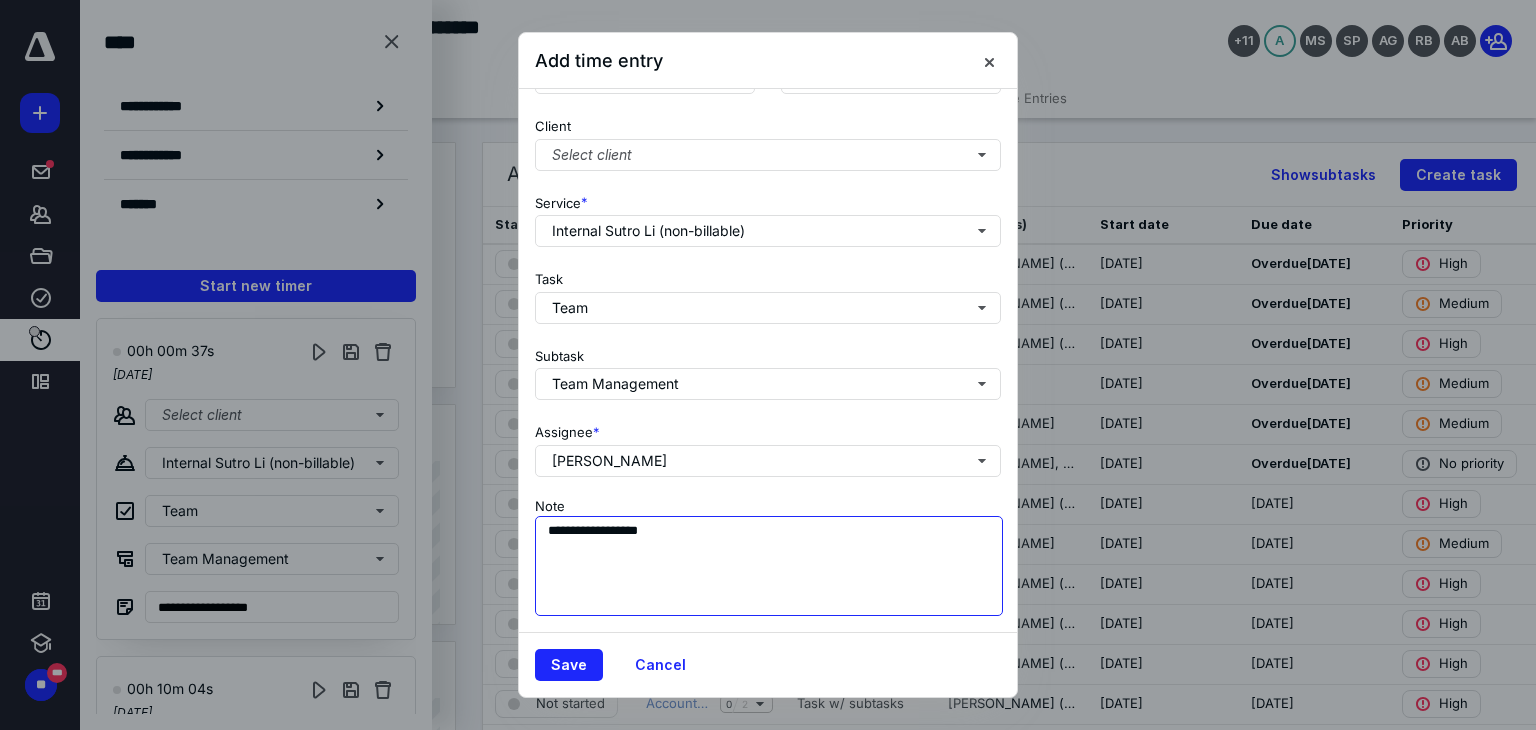 click on "**********" at bounding box center [769, 566] 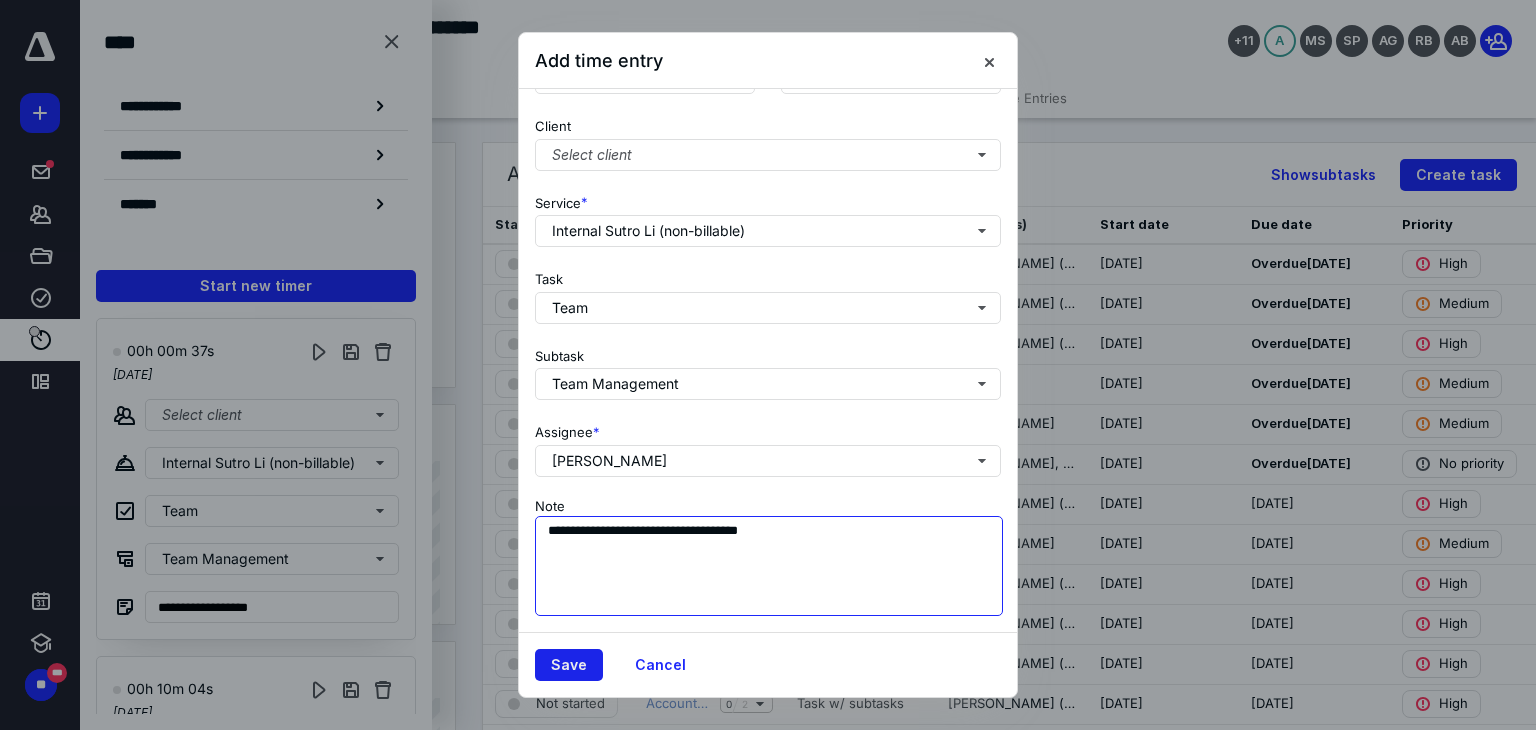 type on "**********" 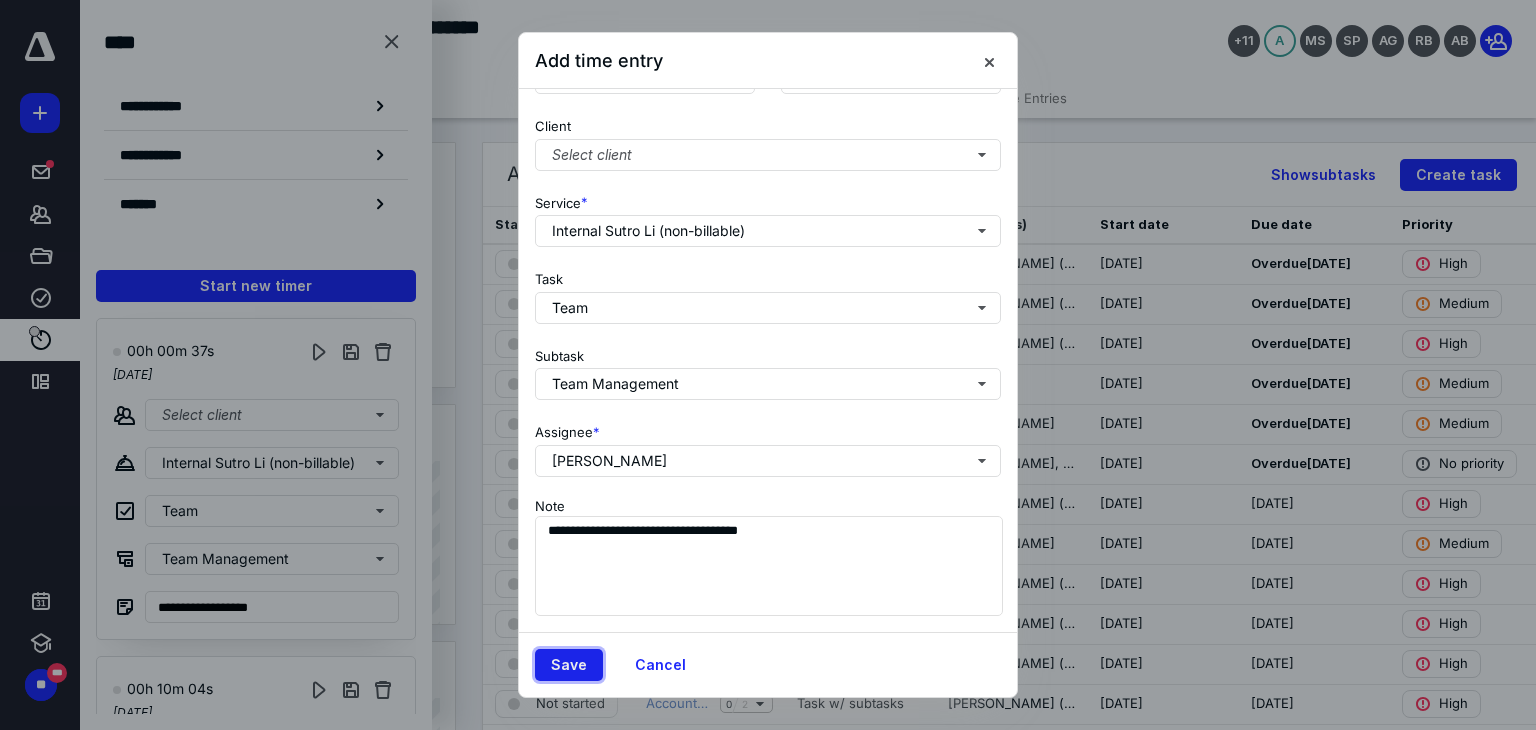 click on "Save" at bounding box center (569, 665) 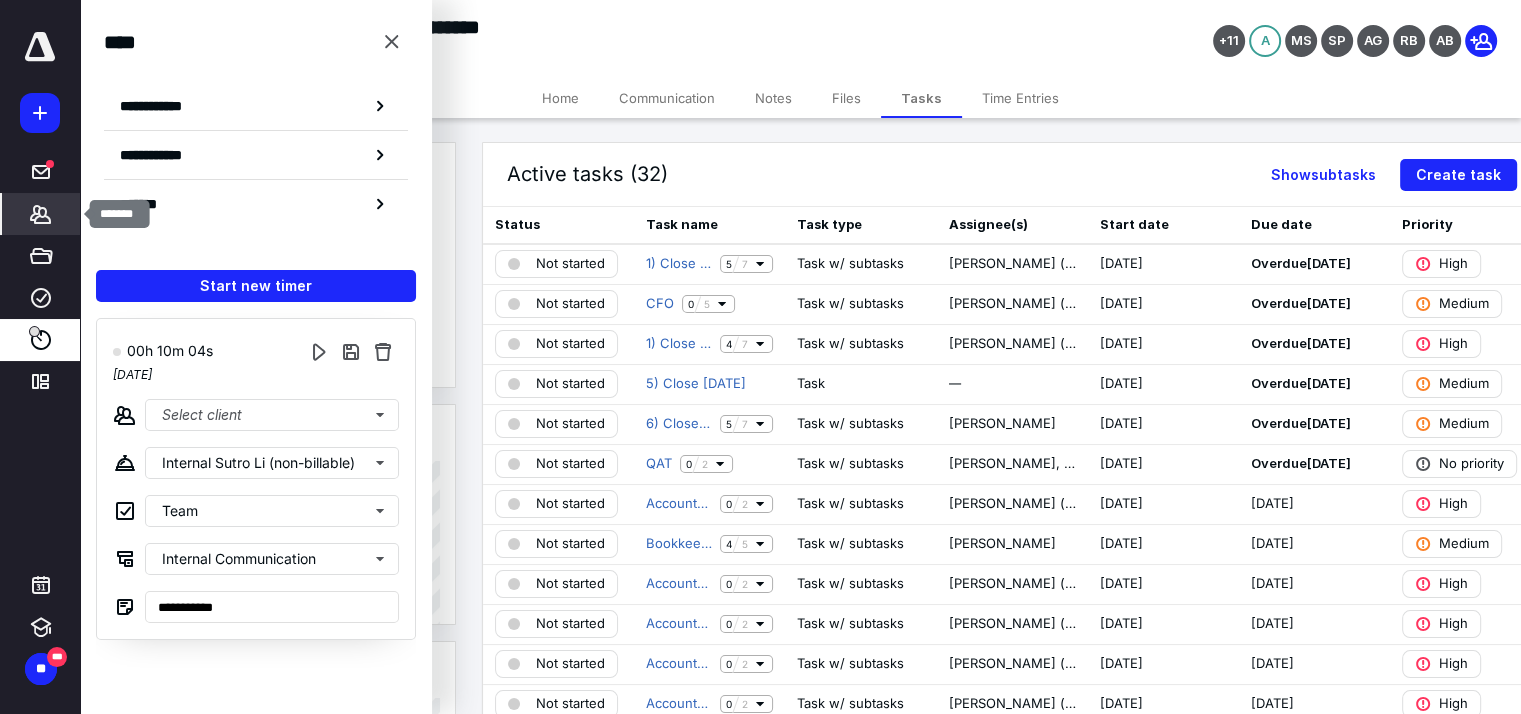 click 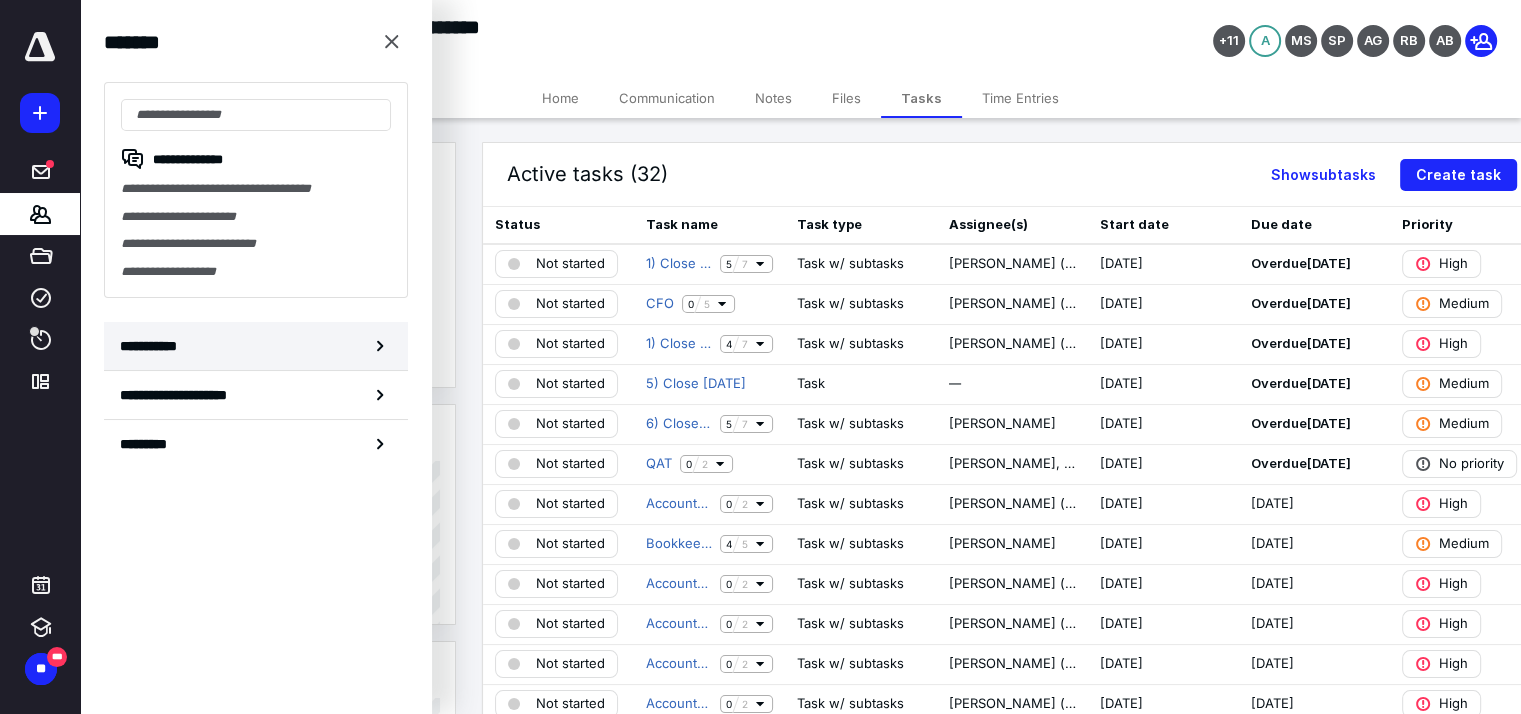 click on "**********" at bounding box center (256, 346) 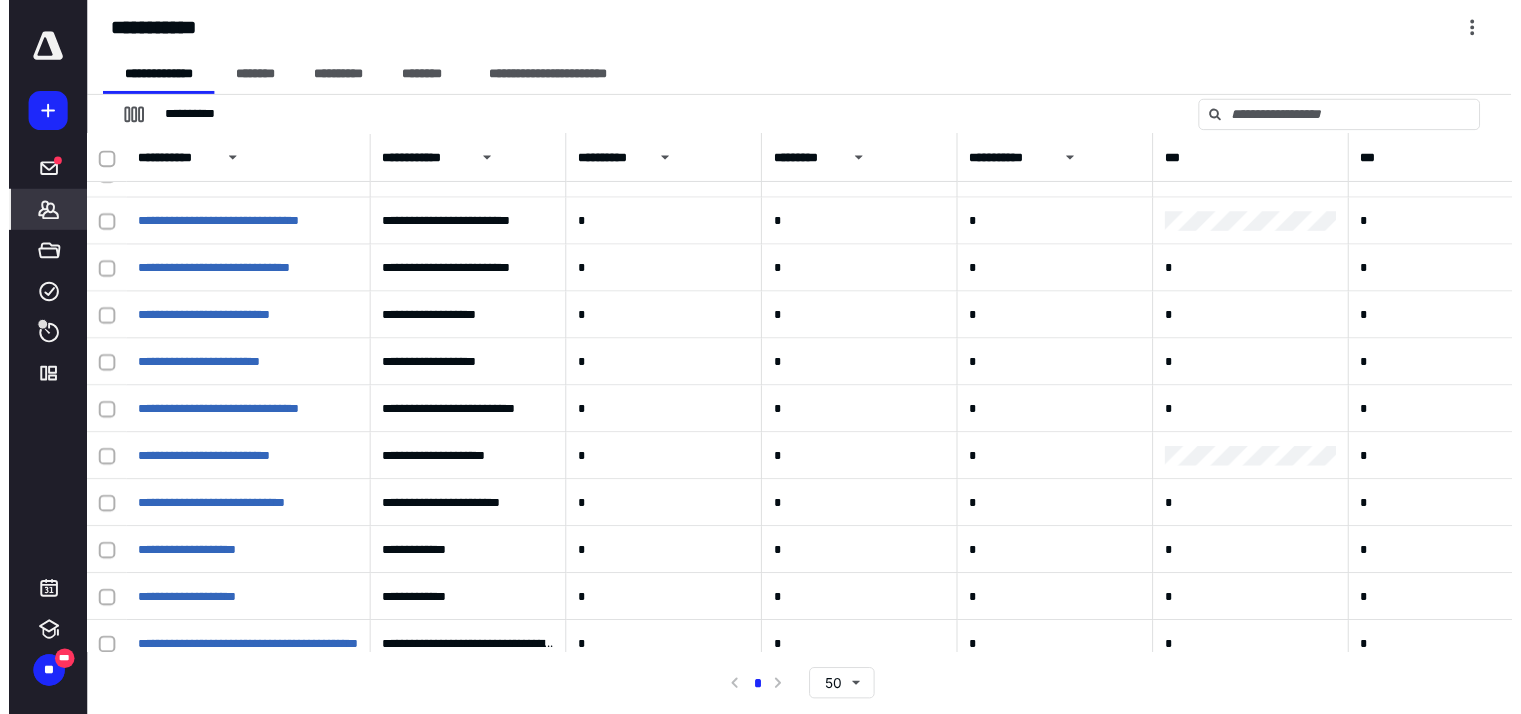 scroll, scrollTop: 400, scrollLeft: 0, axis: vertical 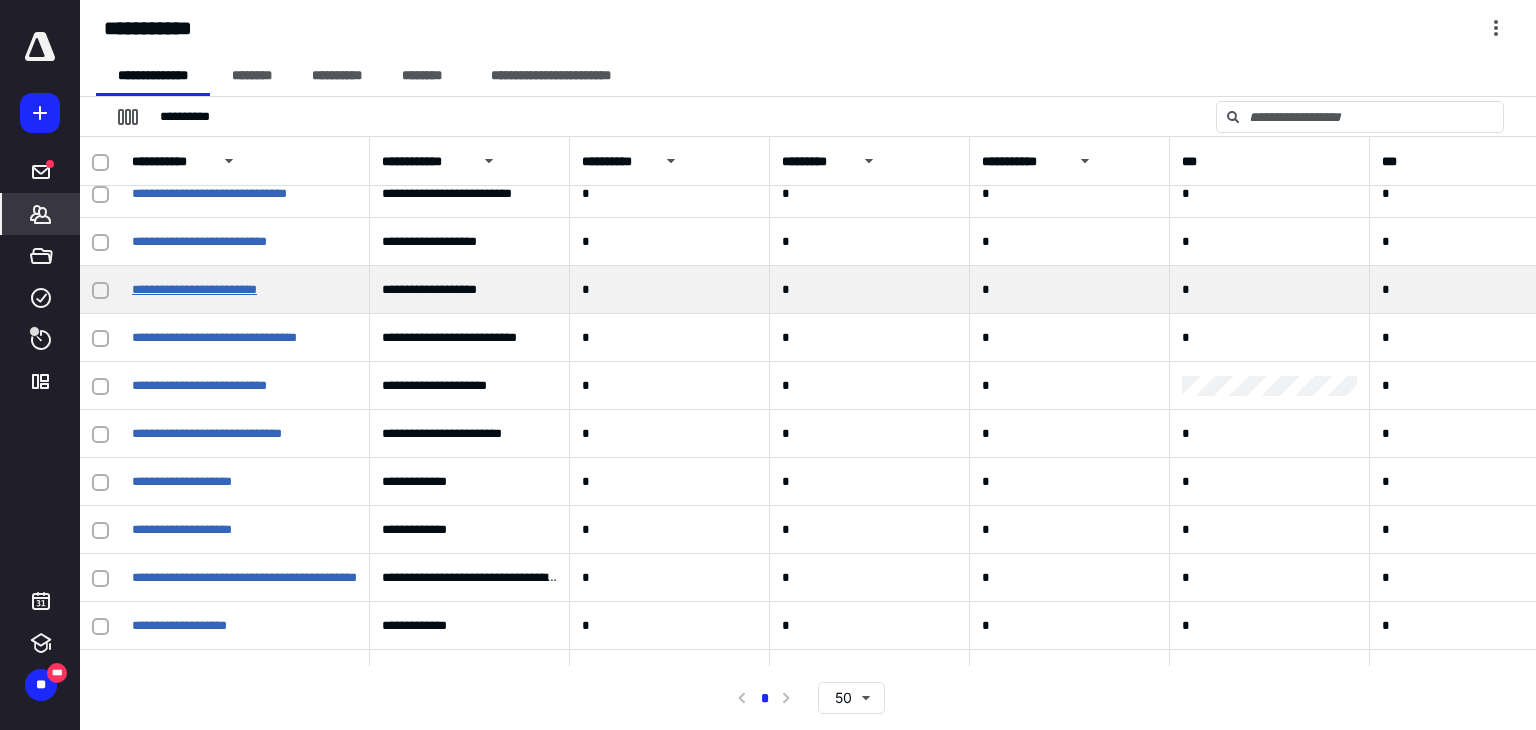 click on "**********" at bounding box center (194, 289) 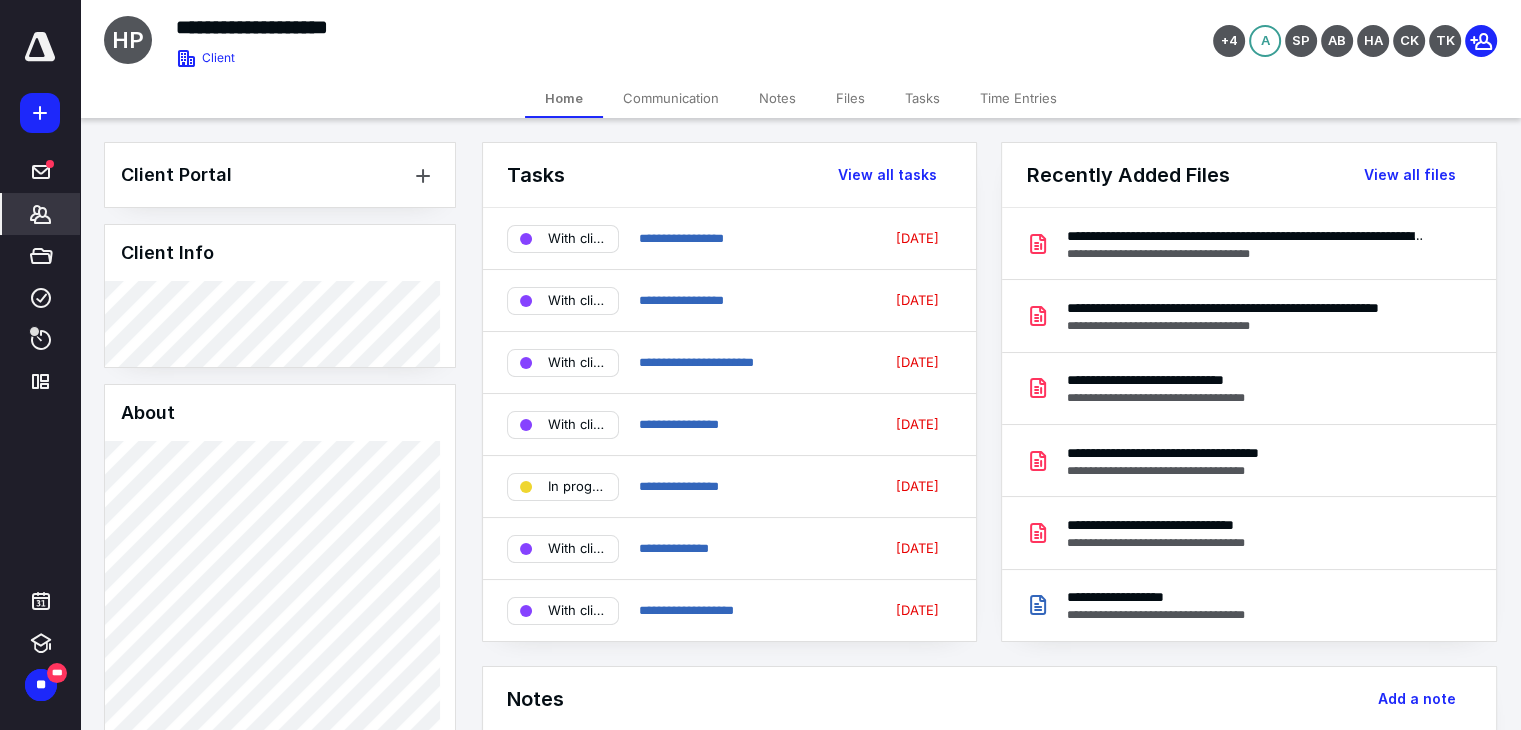click on "Tasks" at bounding box center (922, 98) 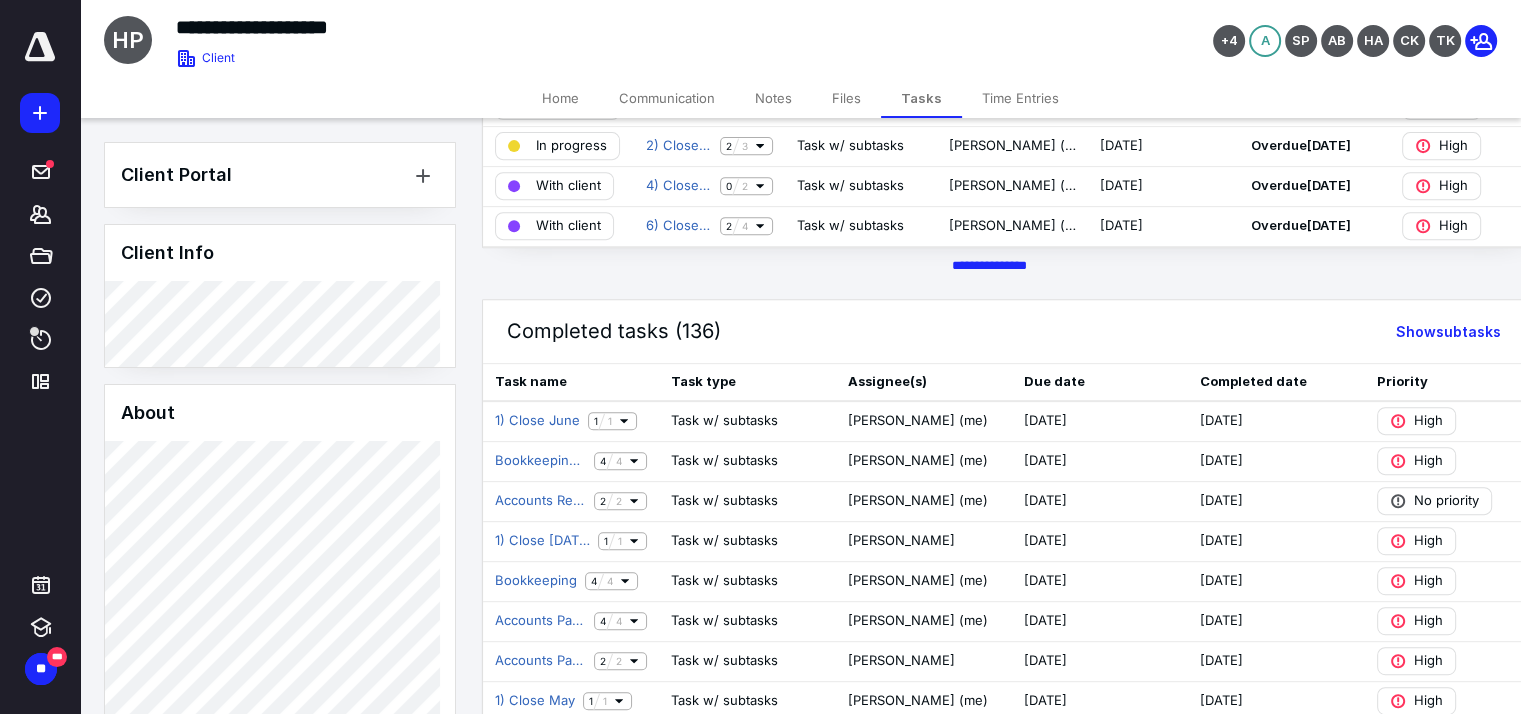 scroll, scrollTop: 800, scrollLeft: 0, axis: vertical 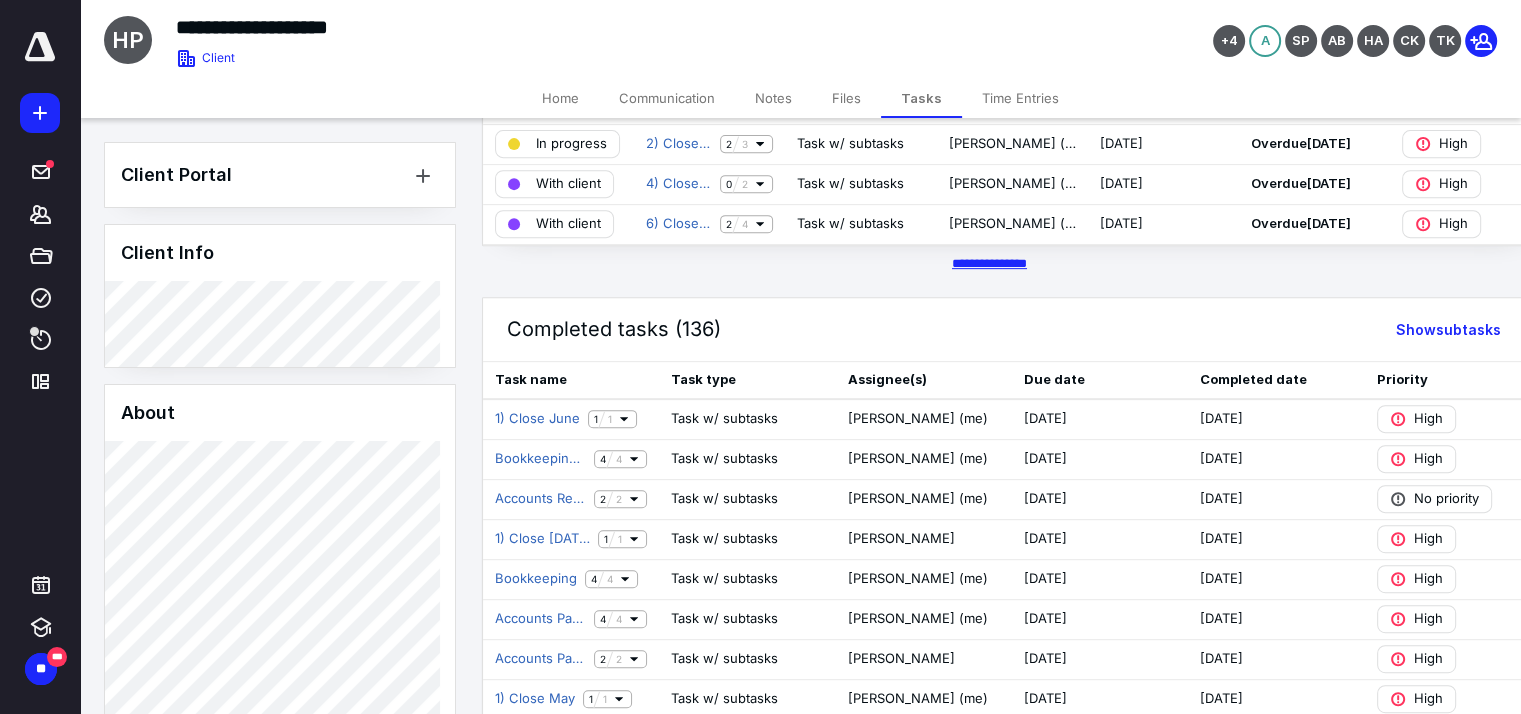 click on "********* *****" at bounding box center (989, 263) 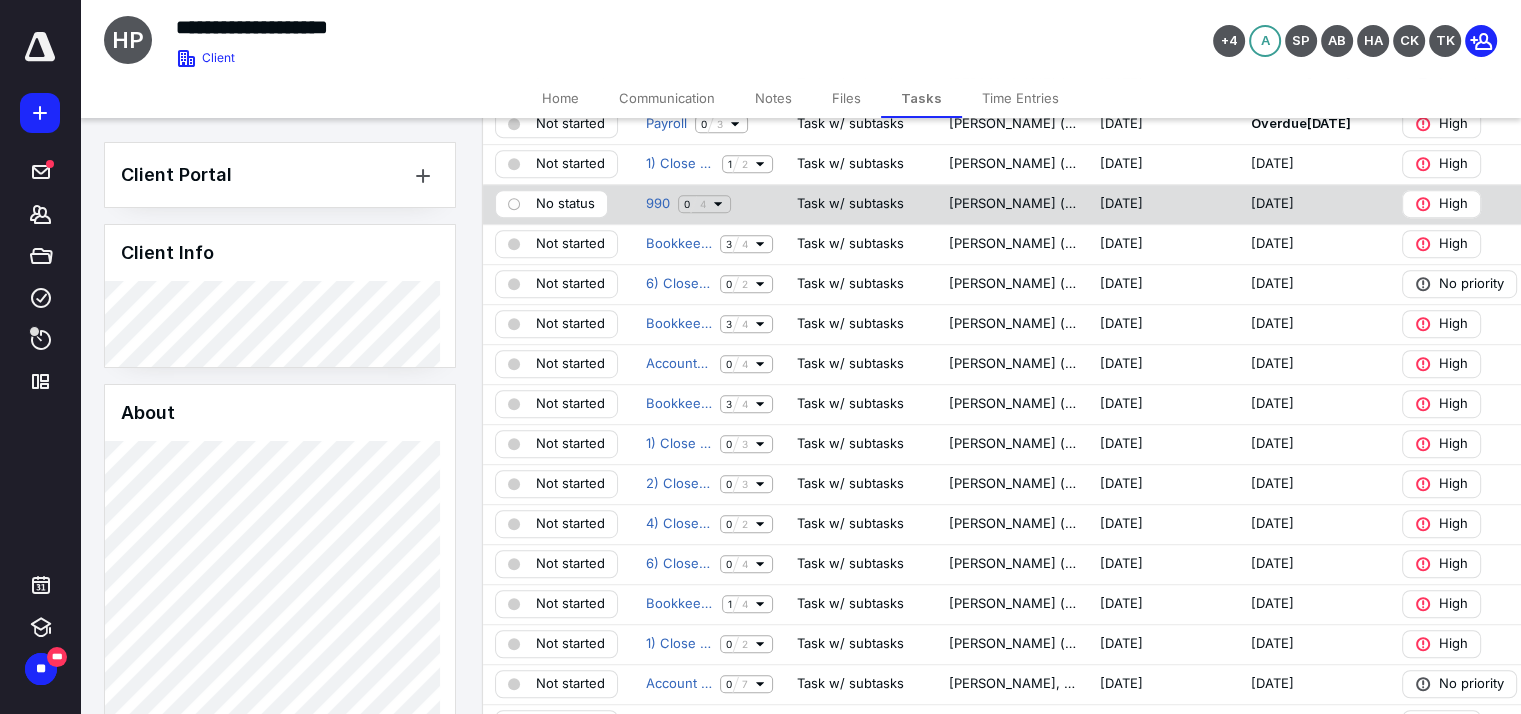 scroll, scrollTop: 900, scrollLeft: 0, axis: vertical 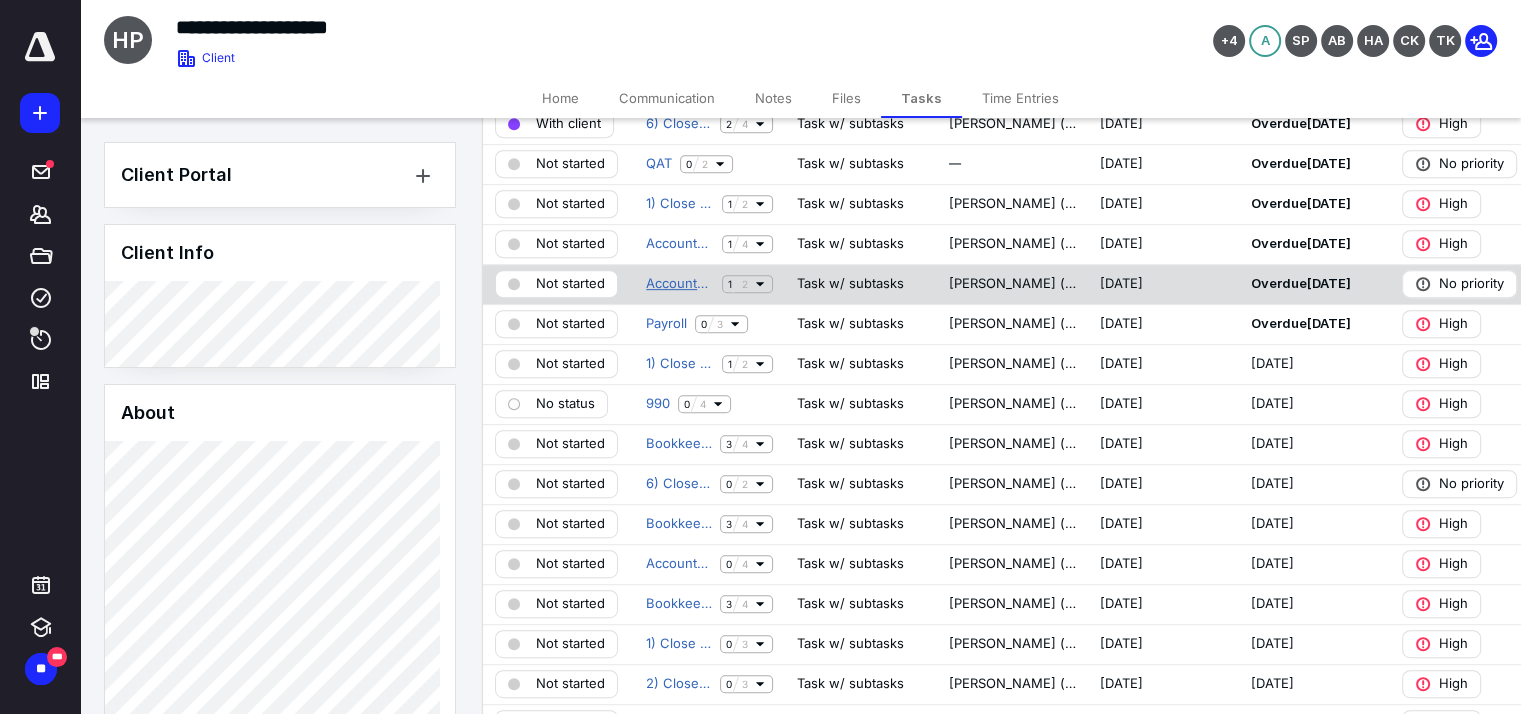 click on "Accounts Receivable" at bounding box center [680, 284] 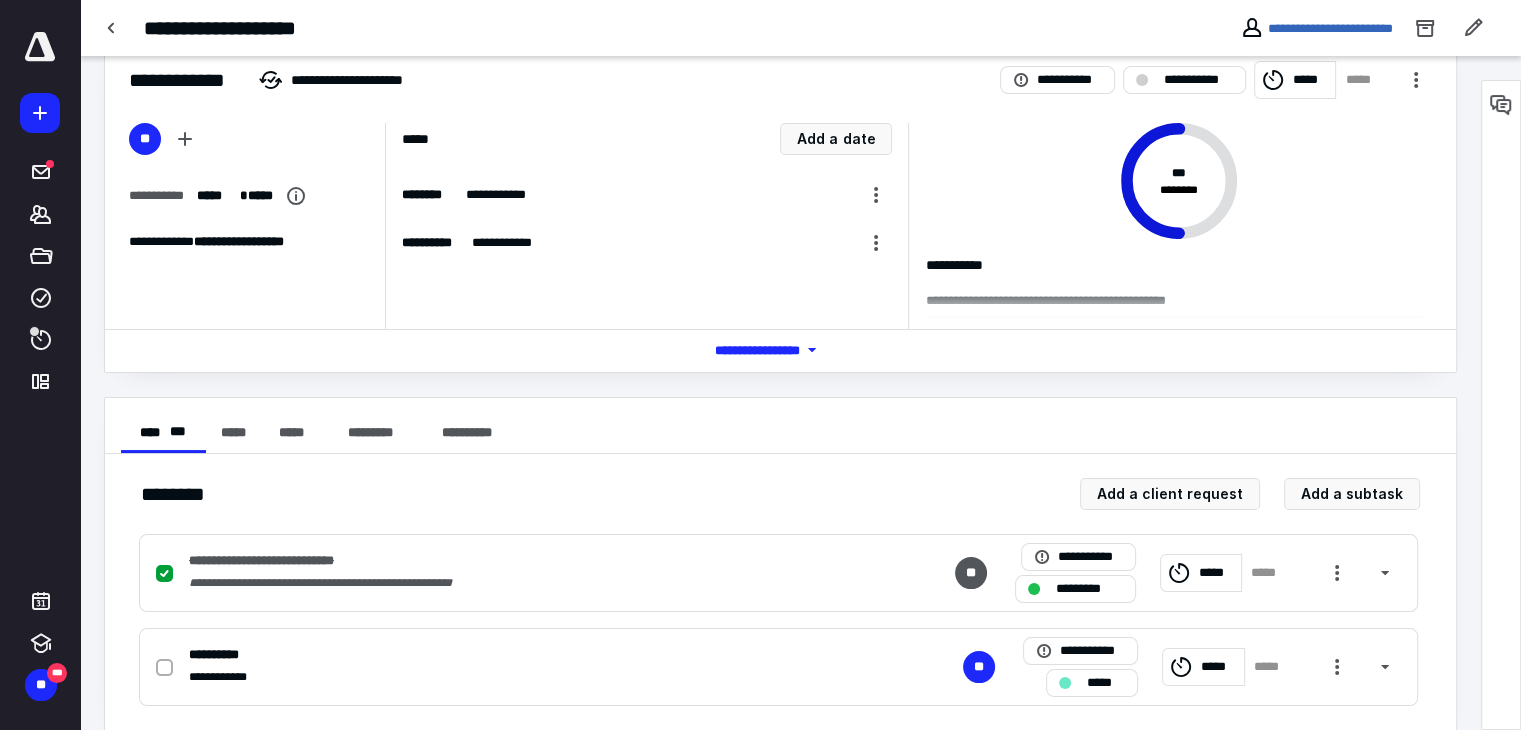 scroll, scrollTop: 68, scrollLeft: 0, axis: vertical 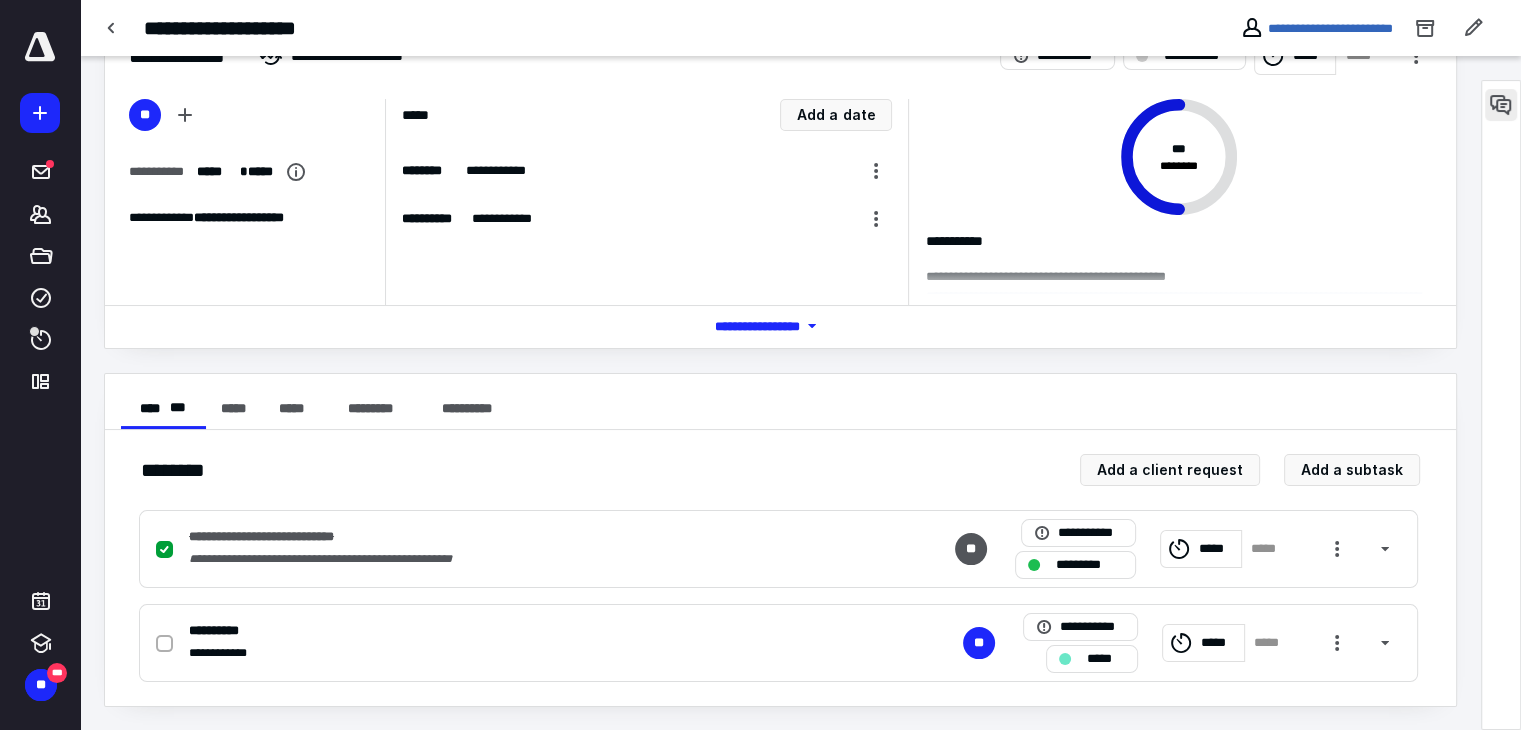 click at bounding box center (1501, 105) 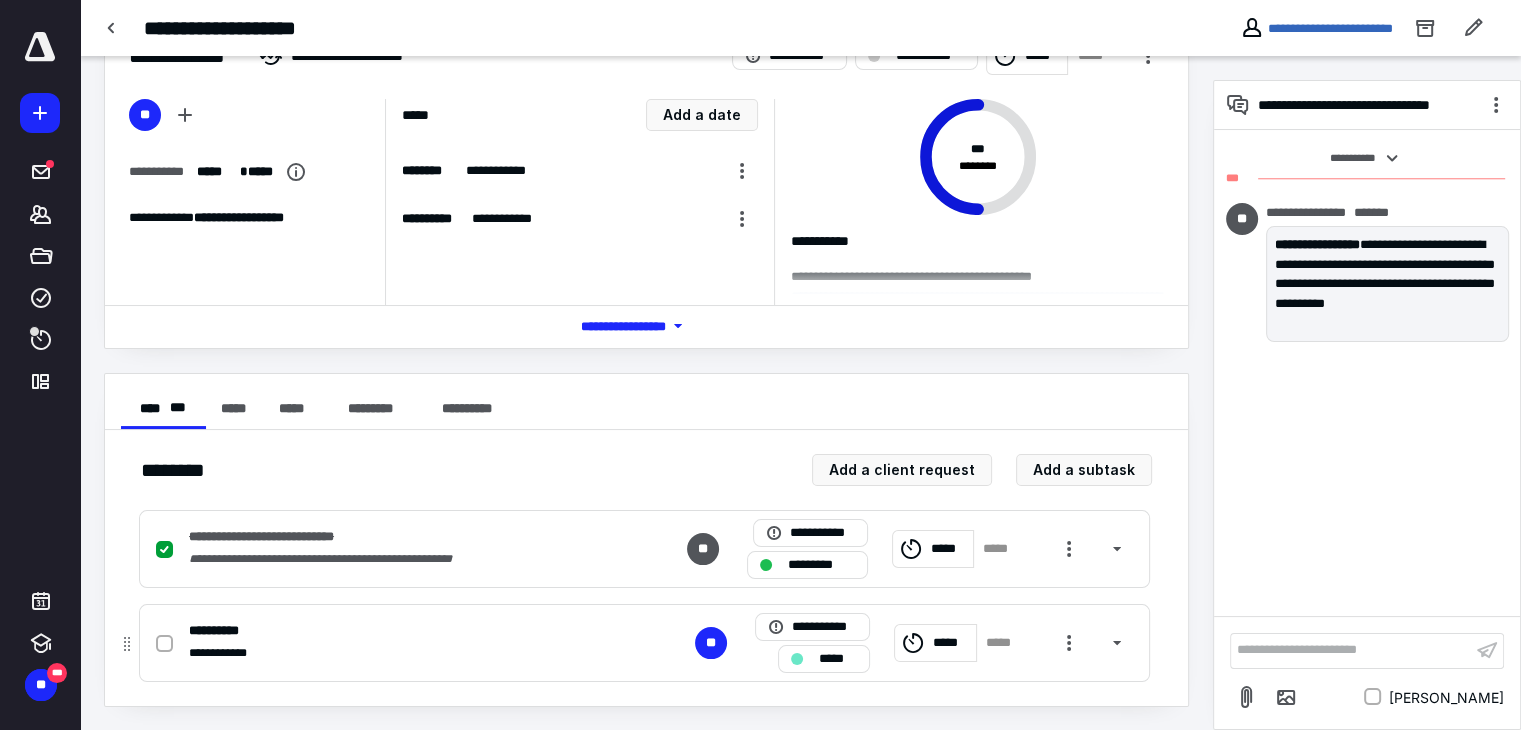 click on "*****" at bounding box center [838, 659] 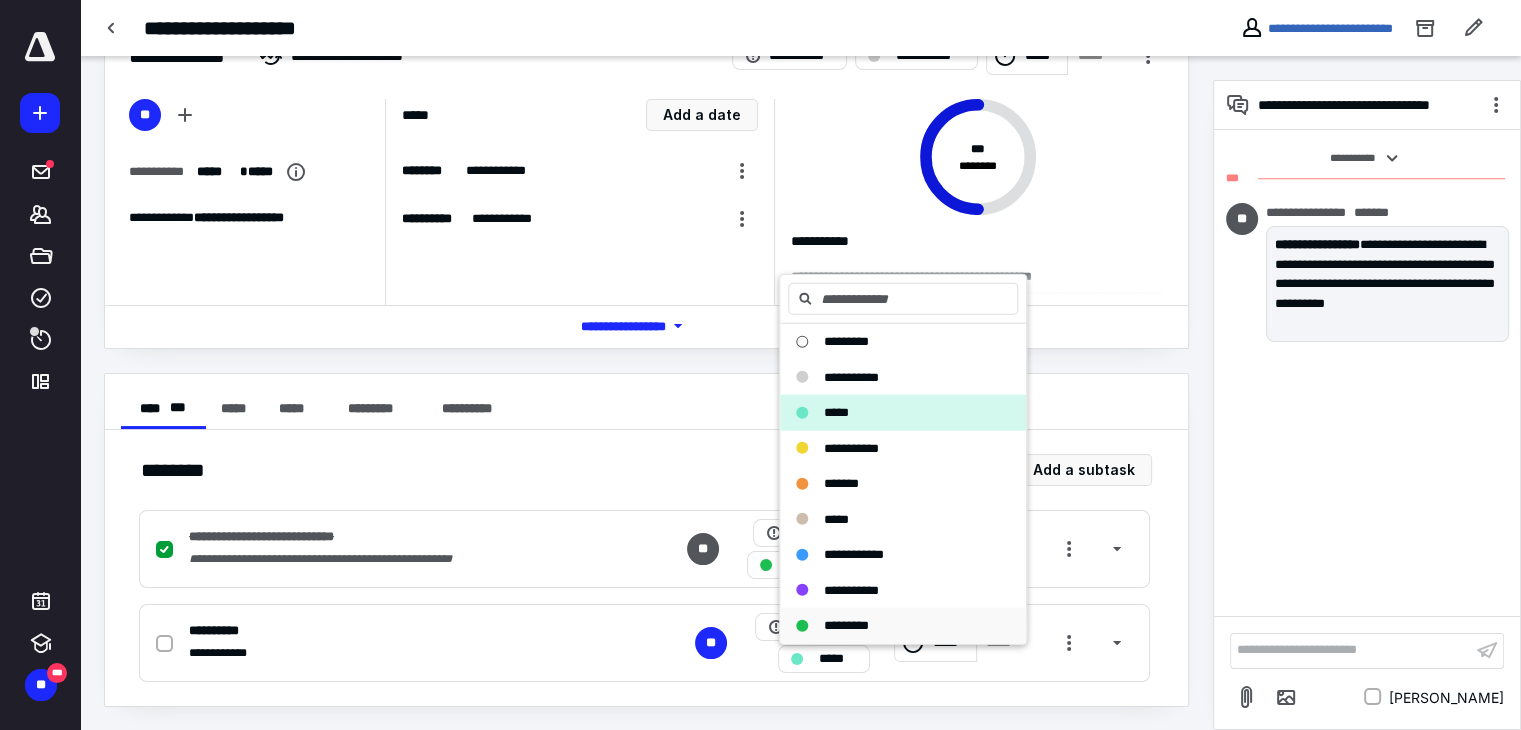 click on "*********" at bounding box center [846, 625] 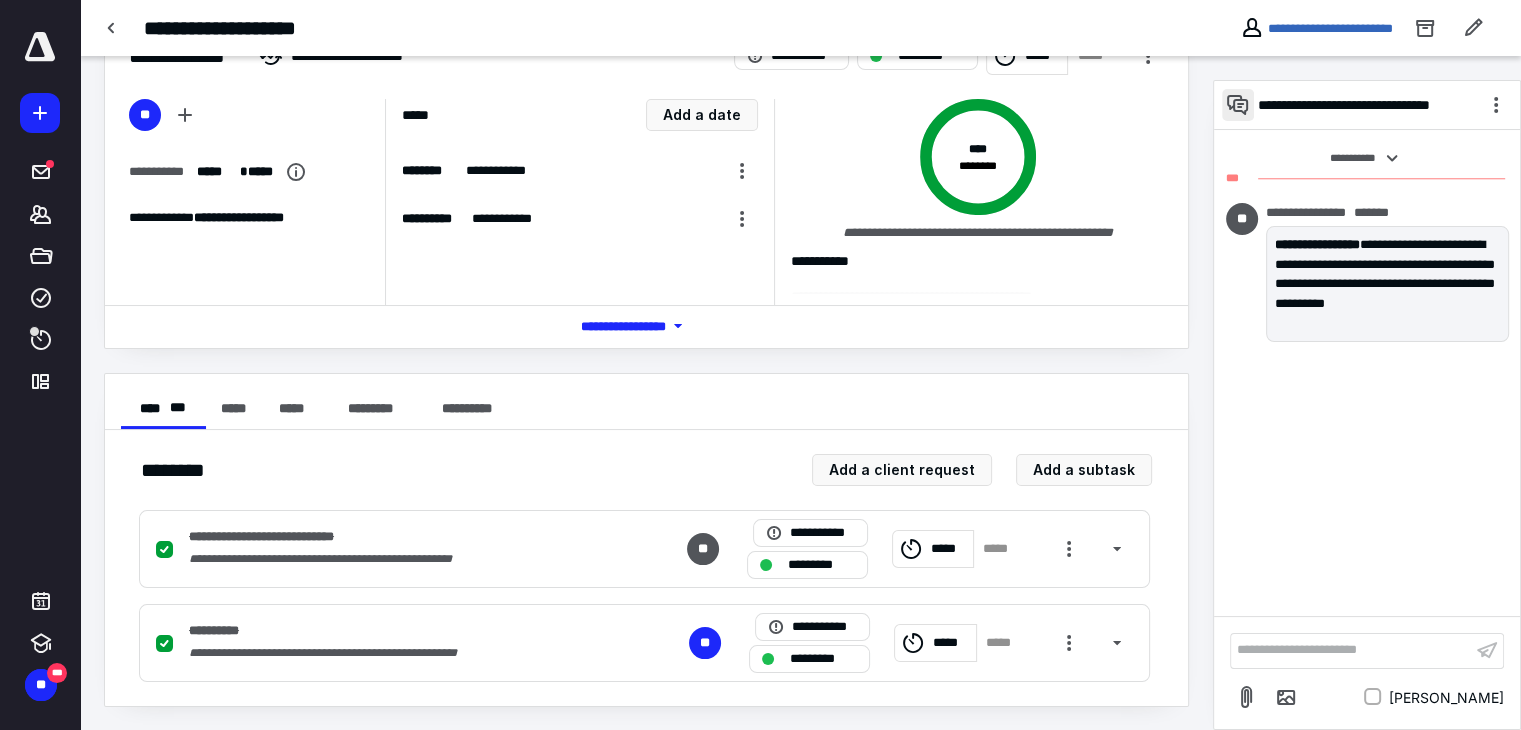 click at bounding box center [1238, 105] 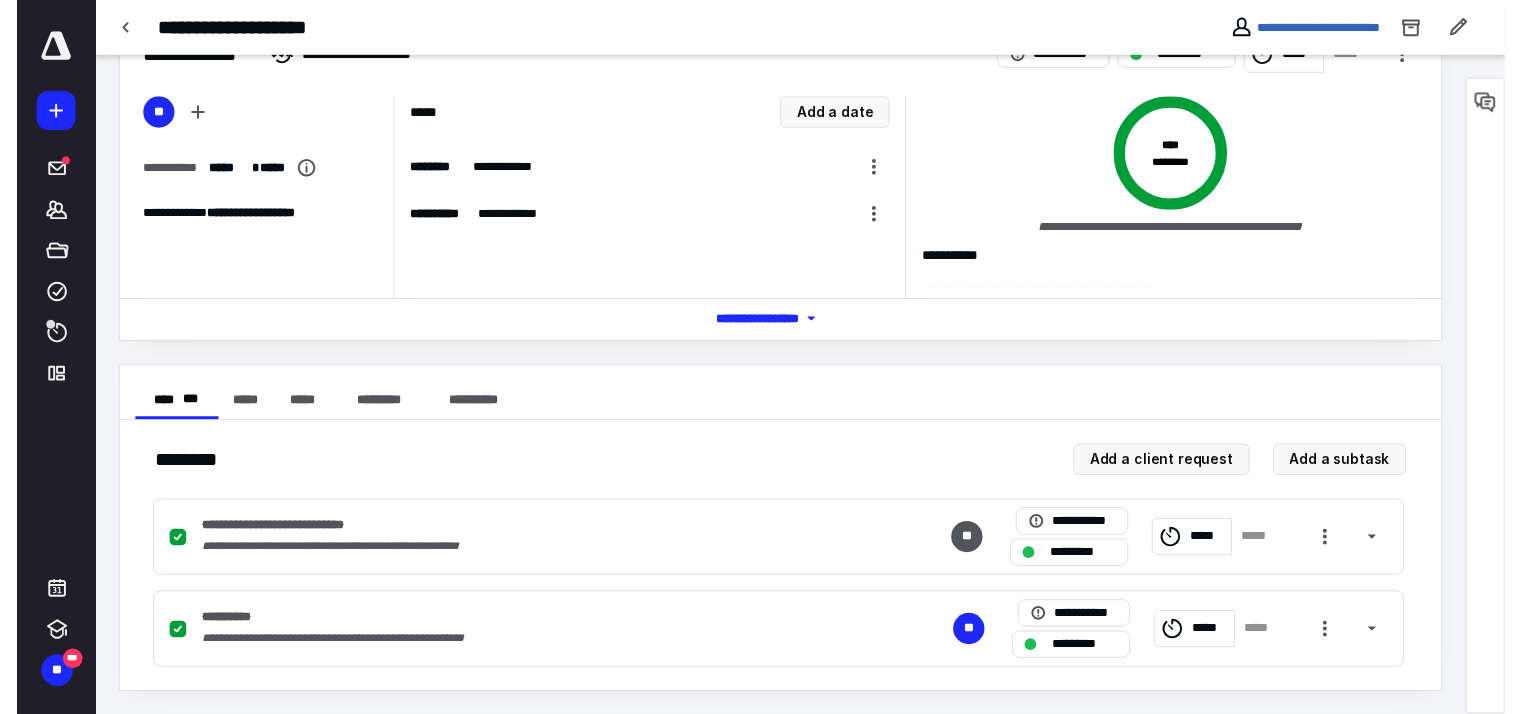 scroll, scrollTop: 0, scrollLeft: 0, axis: both 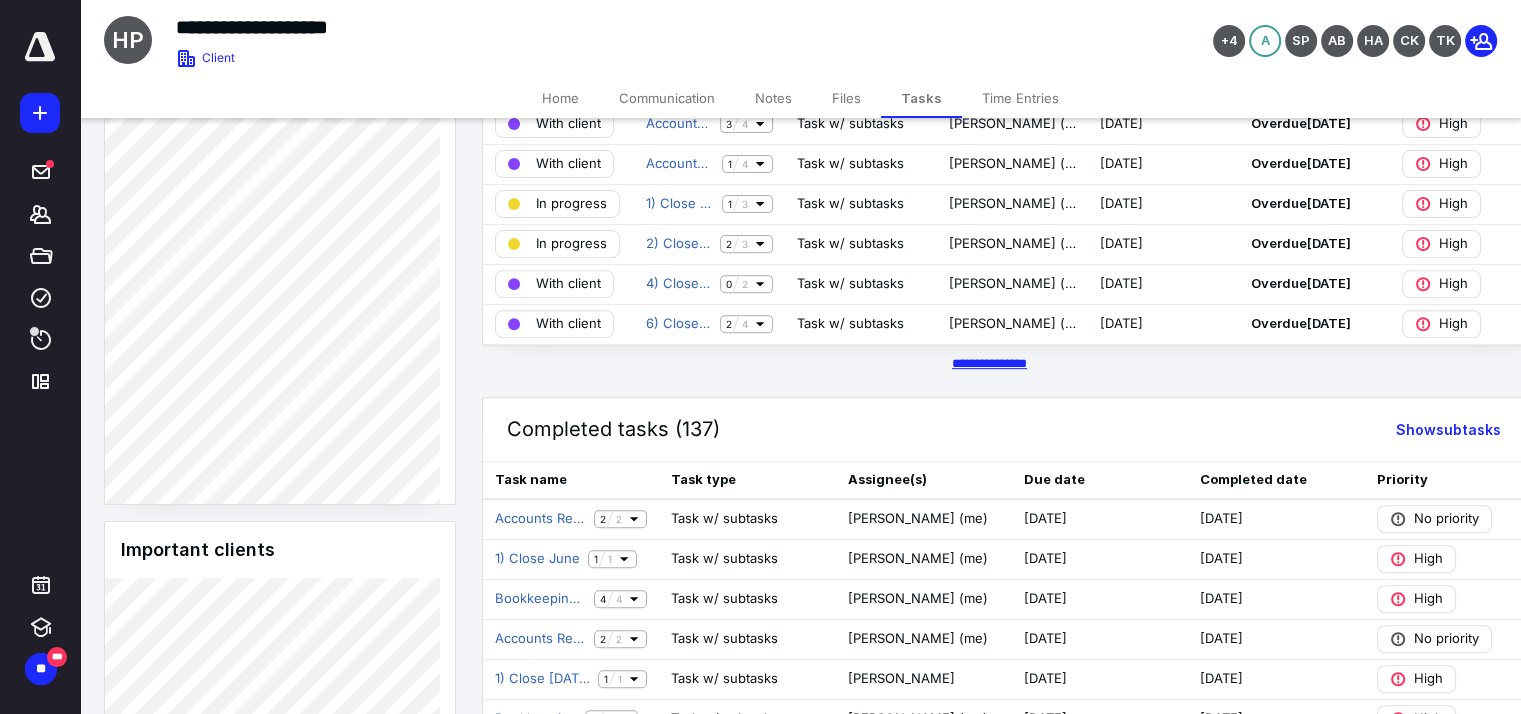 click on "********* *****" at bounding box center (989, 363) 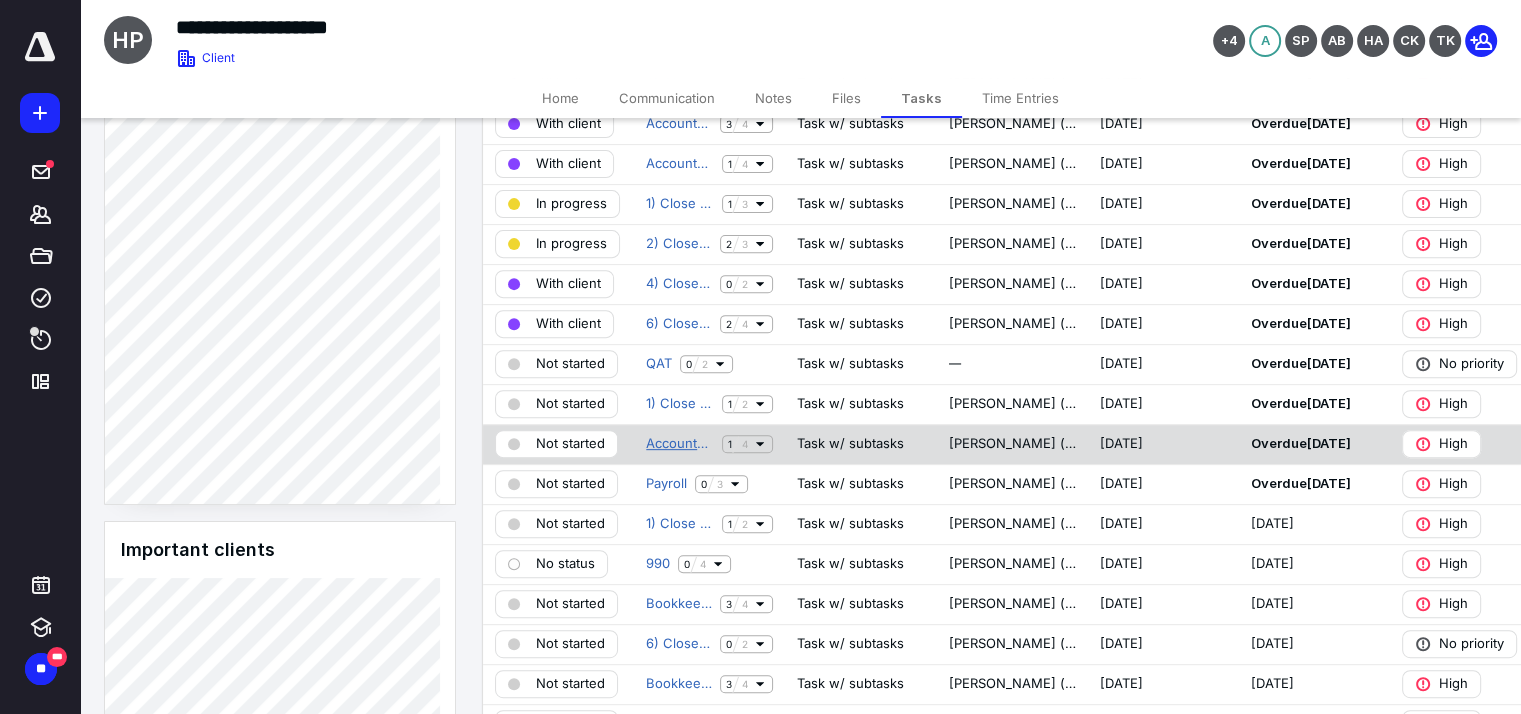 click on "Accounts Receivable" at bounding box center (680, 444) 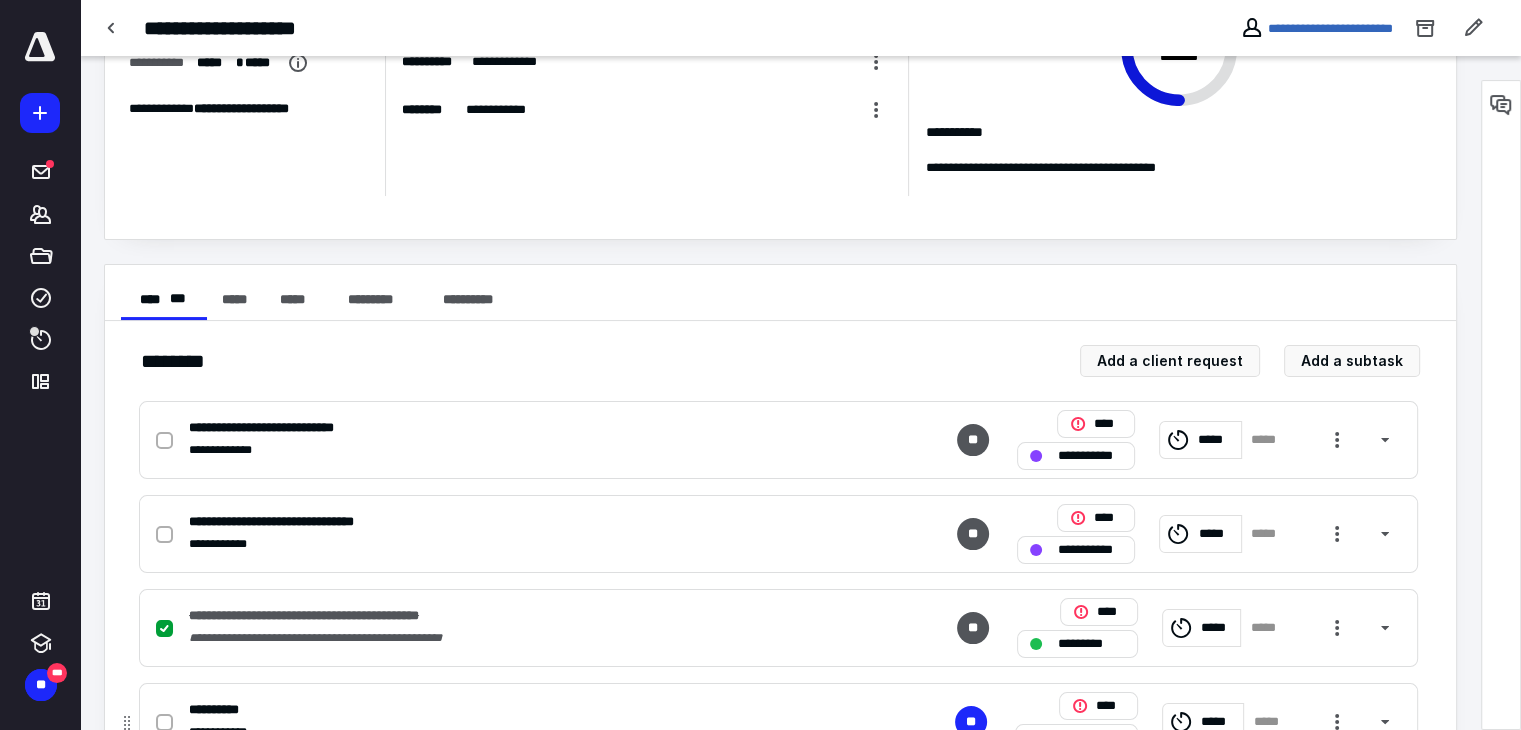 scroll, scrollTop: 256, scrollLeft: 0, axis: vertical 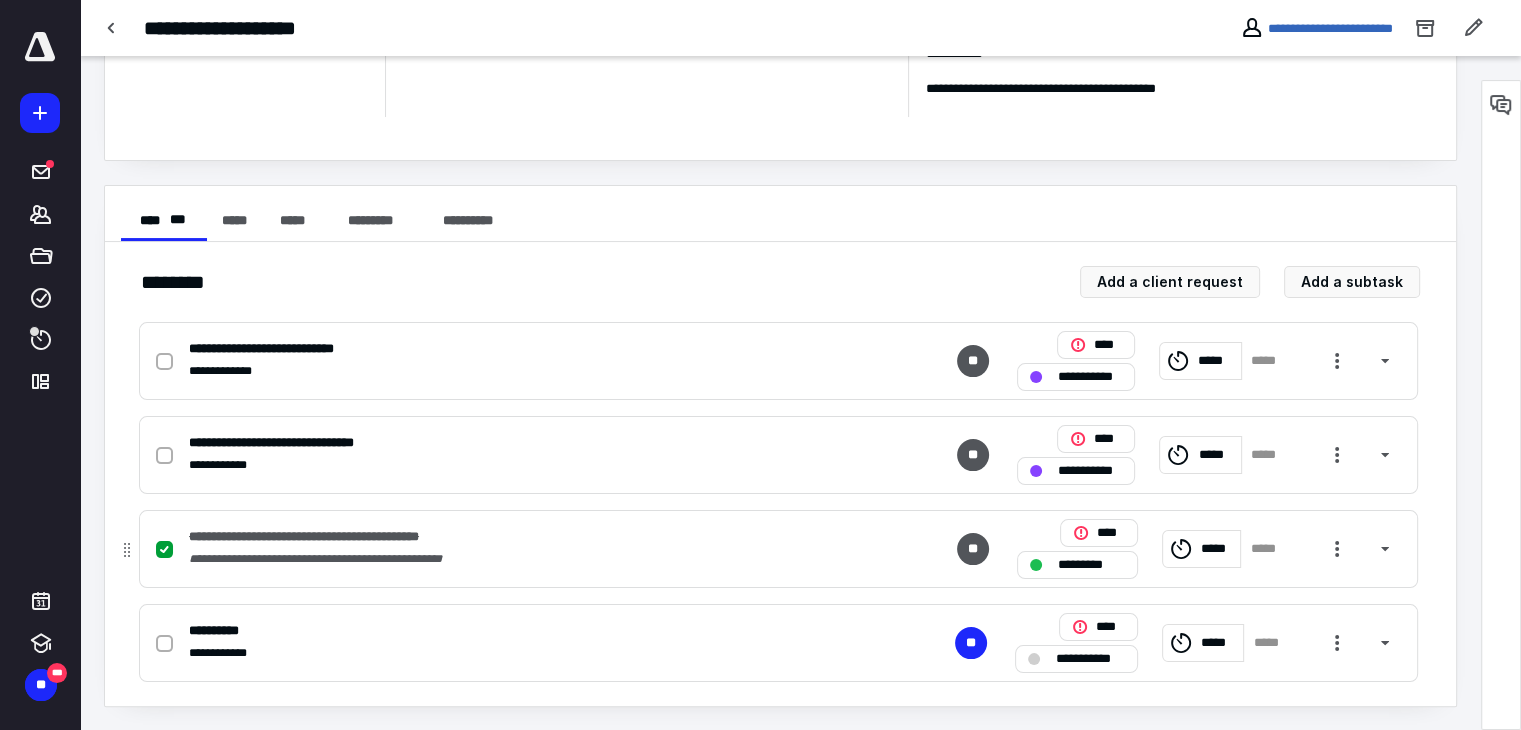 click on "**********" at bounding box center [516, 559] 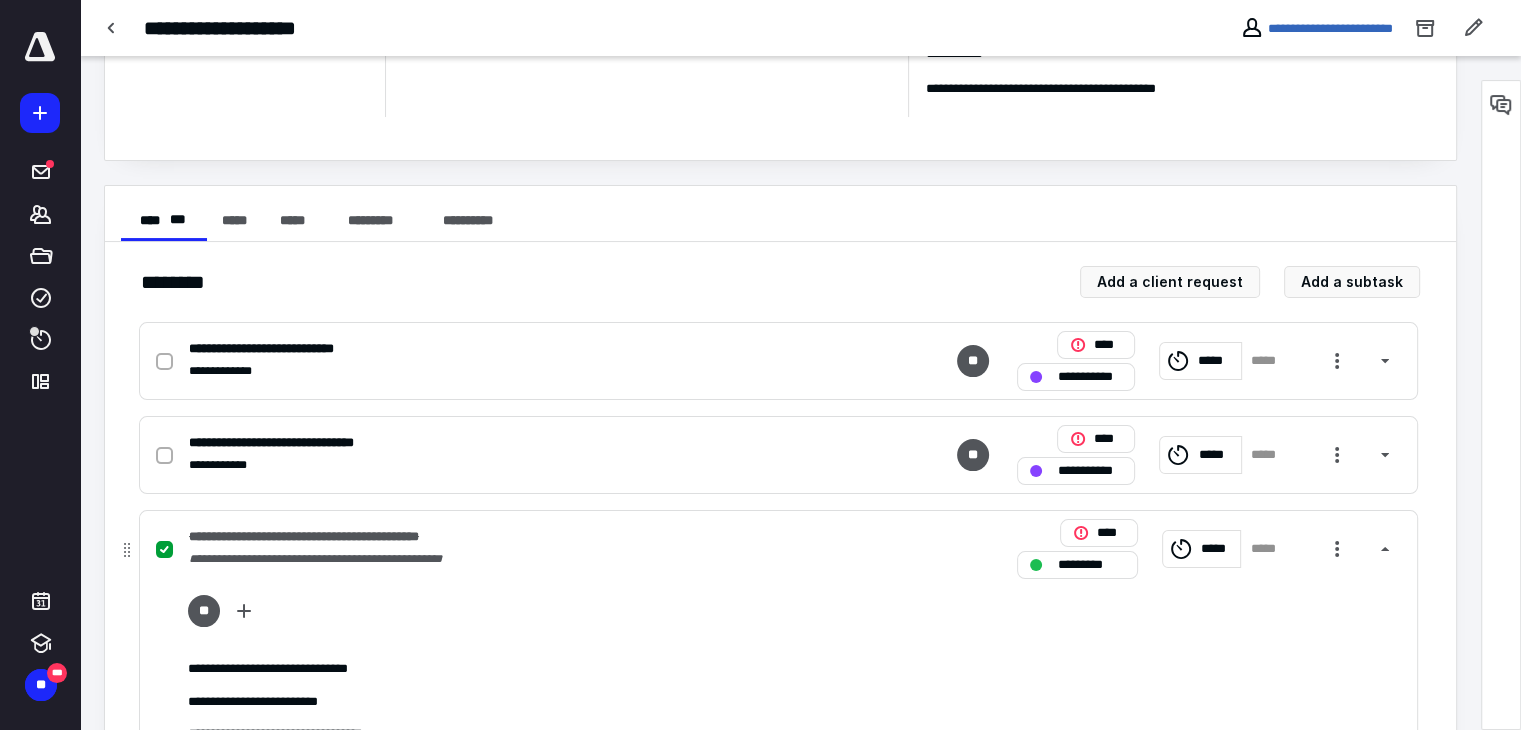 click on "**********" at bounding box center [516, 559] 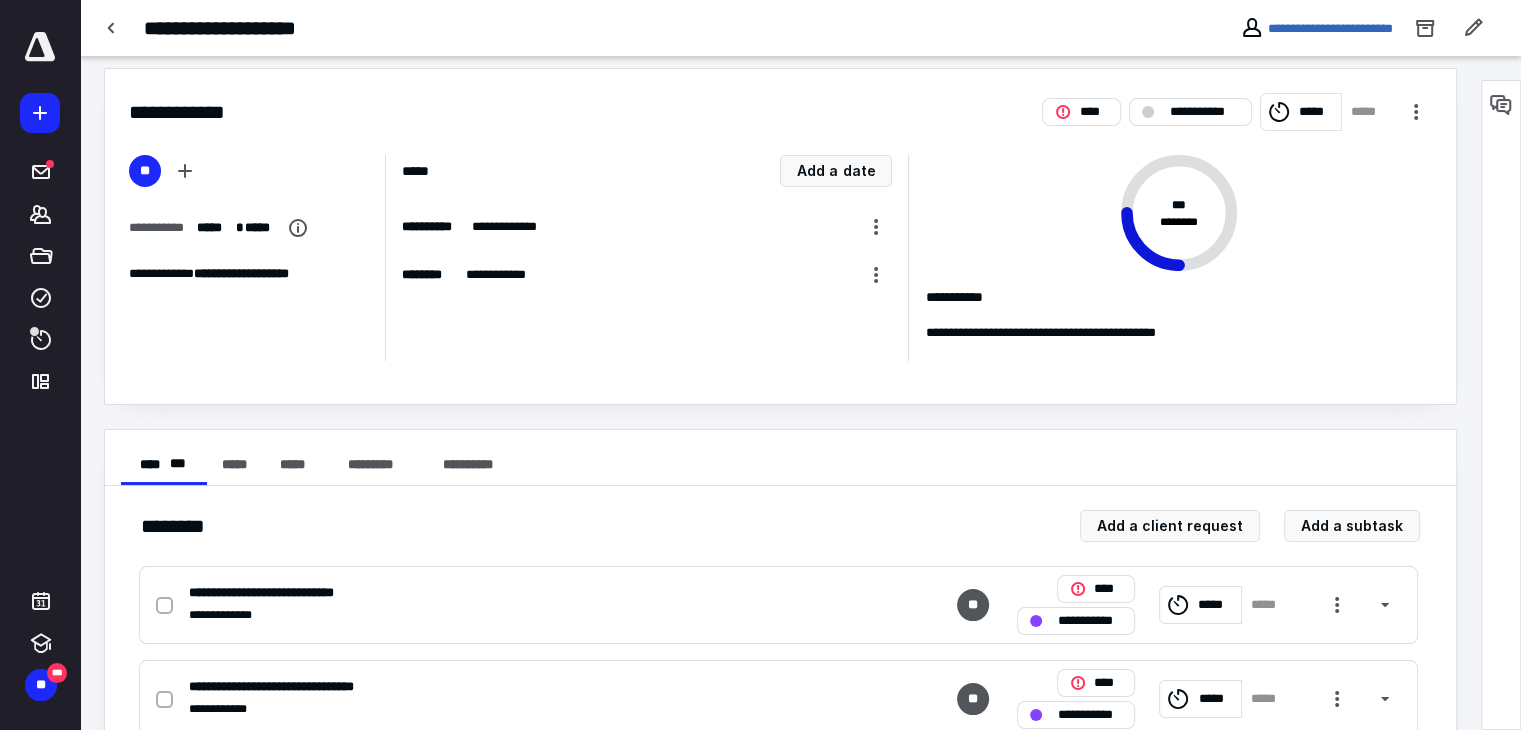 scroll, scrollTop: 0, scrollLeft: 0, axis: both 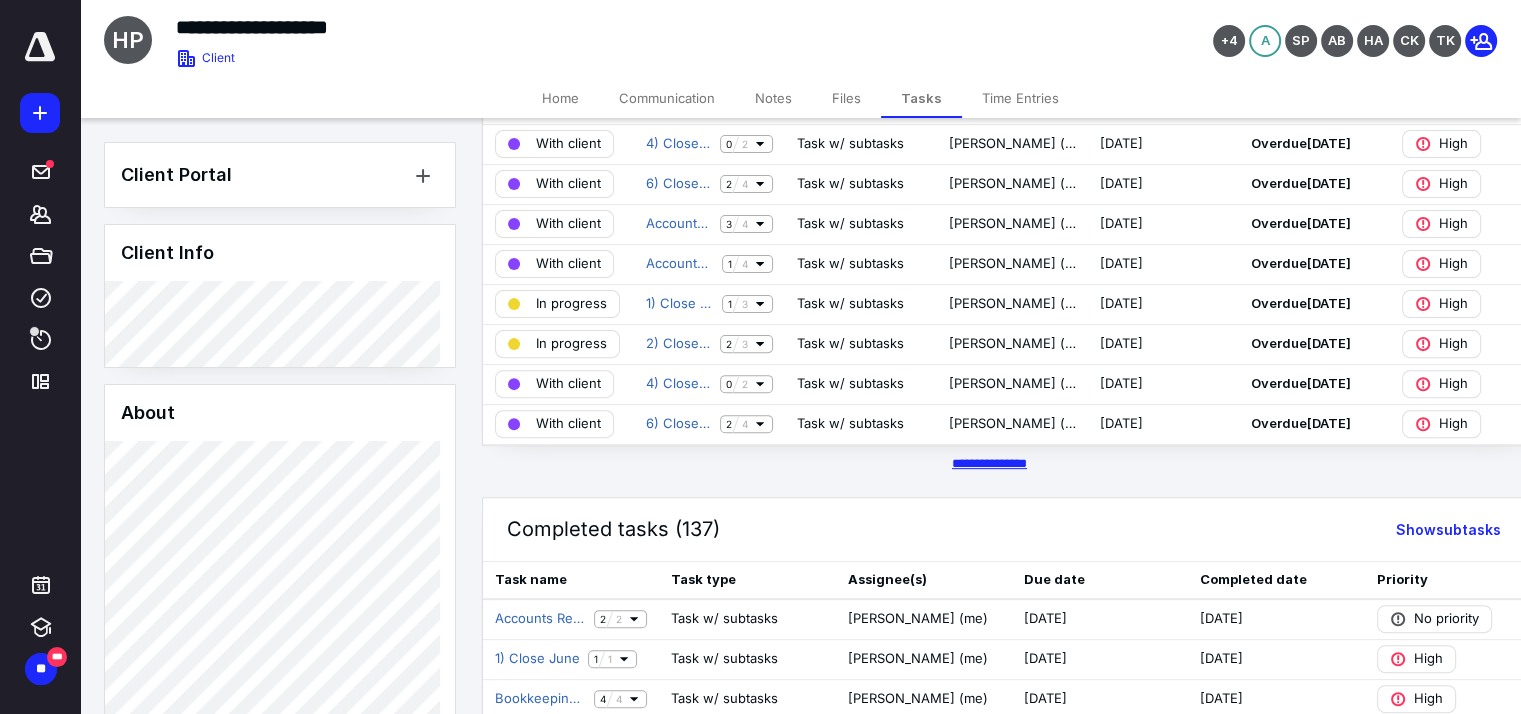 click on "********* *****" at bounding box center [989, 463] 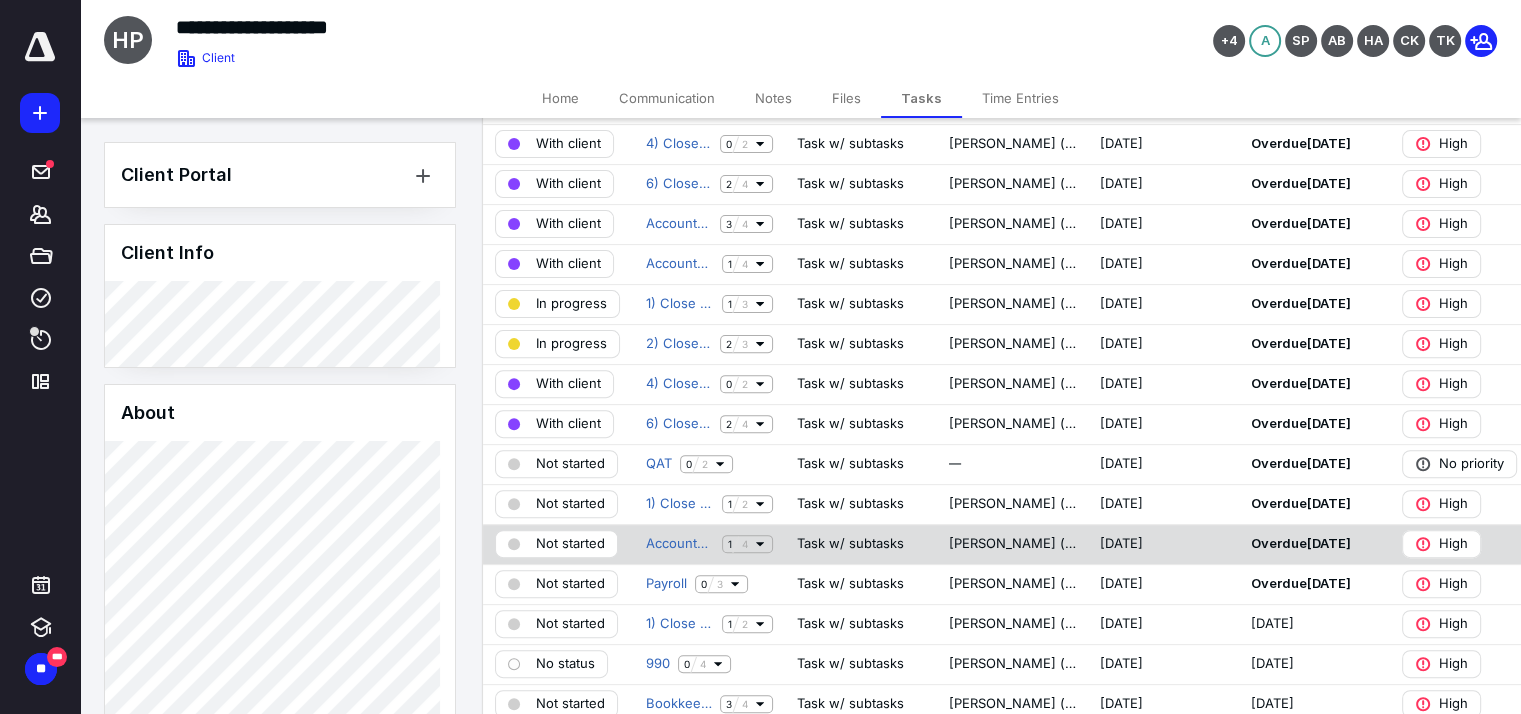 scroll, scrollTop: 800, scrollLeft: 0, axis: vertical 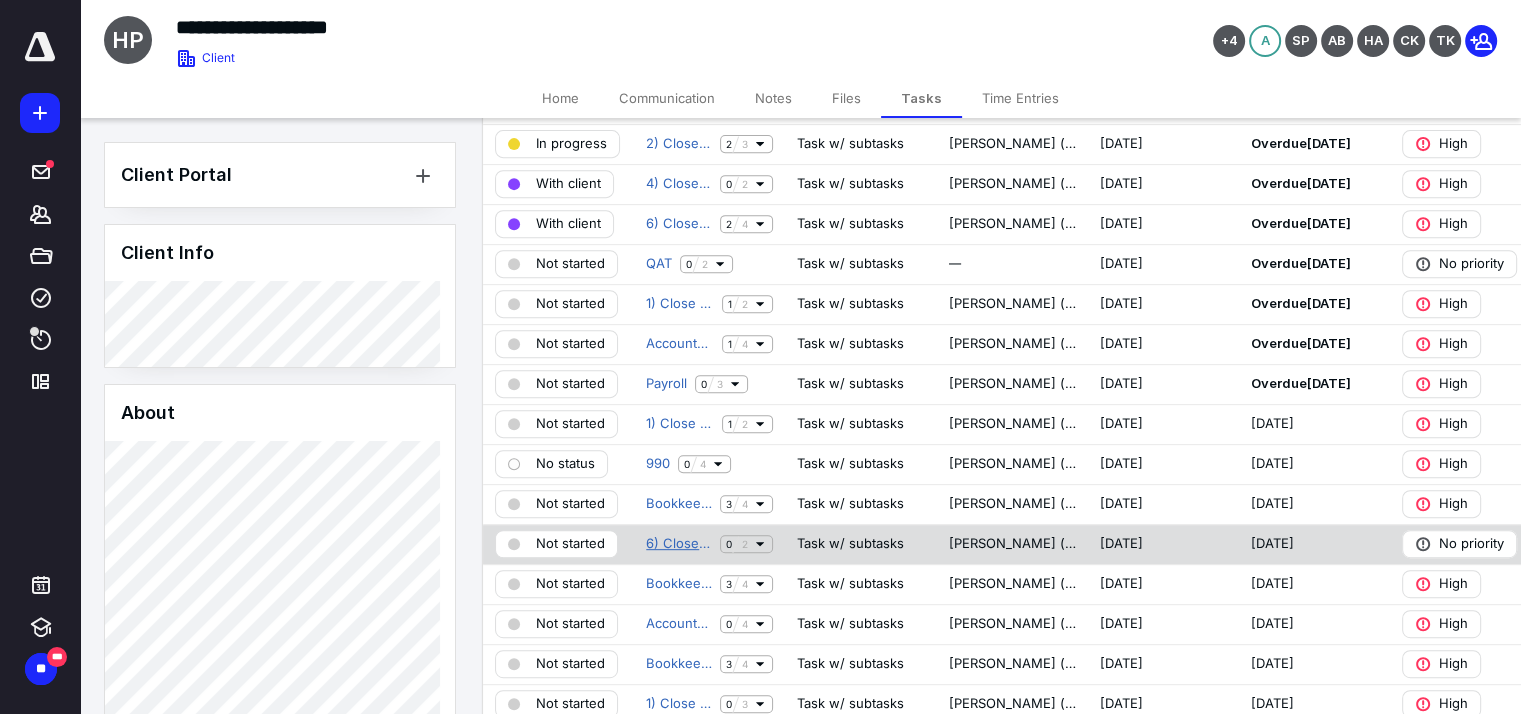 click on "6) Close June" at bounding box center [679, 544] 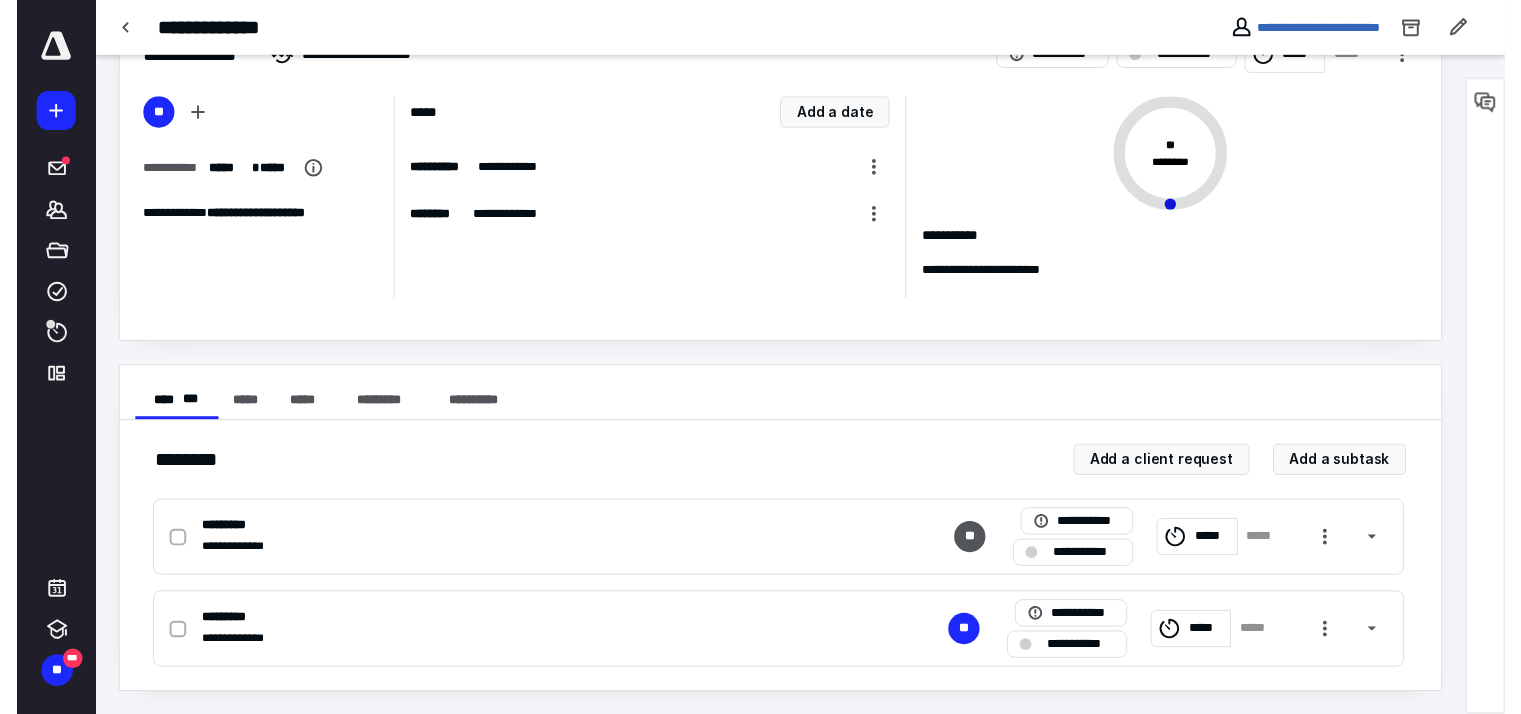 scroll, scrollTop: 0, scrollLeft: 0, axis: both 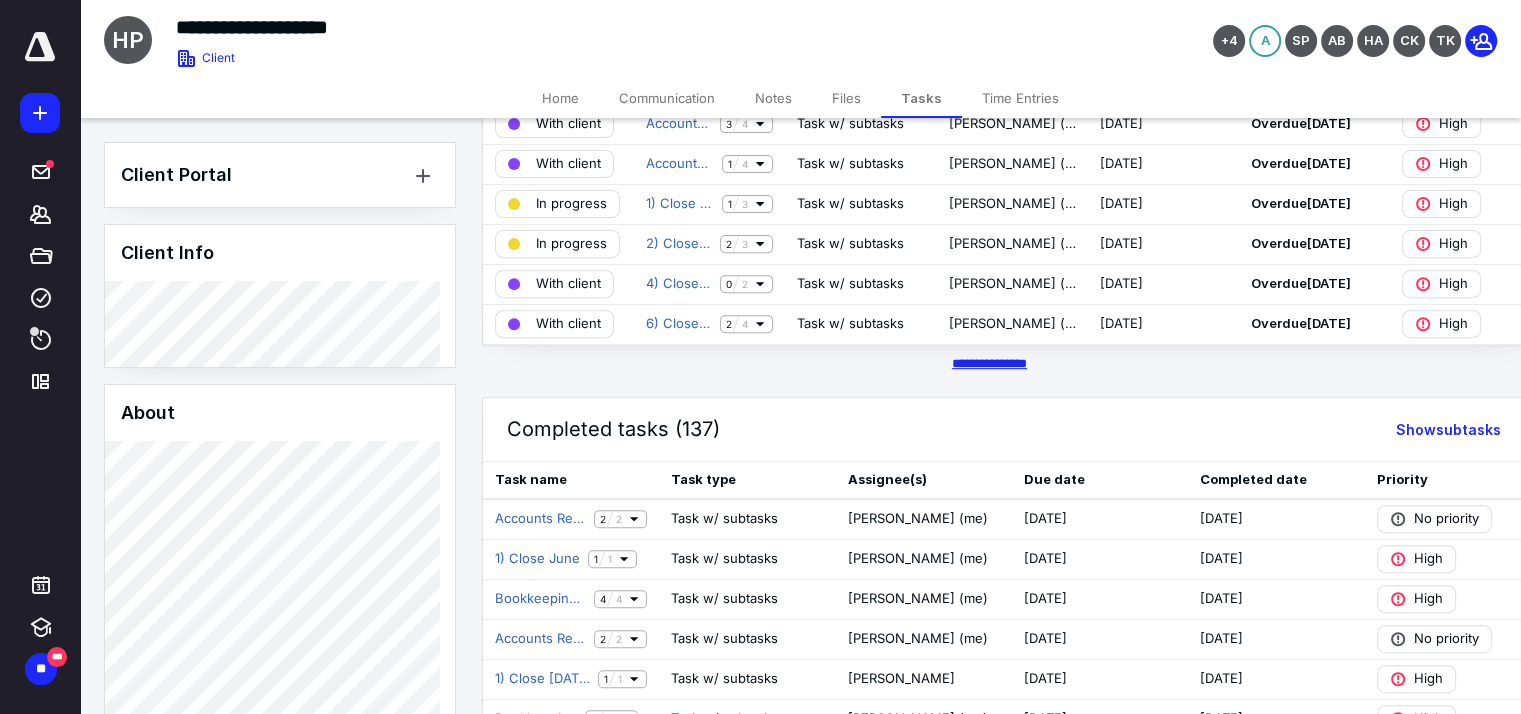 click on "********* *****" at bounding box center (989, 363) 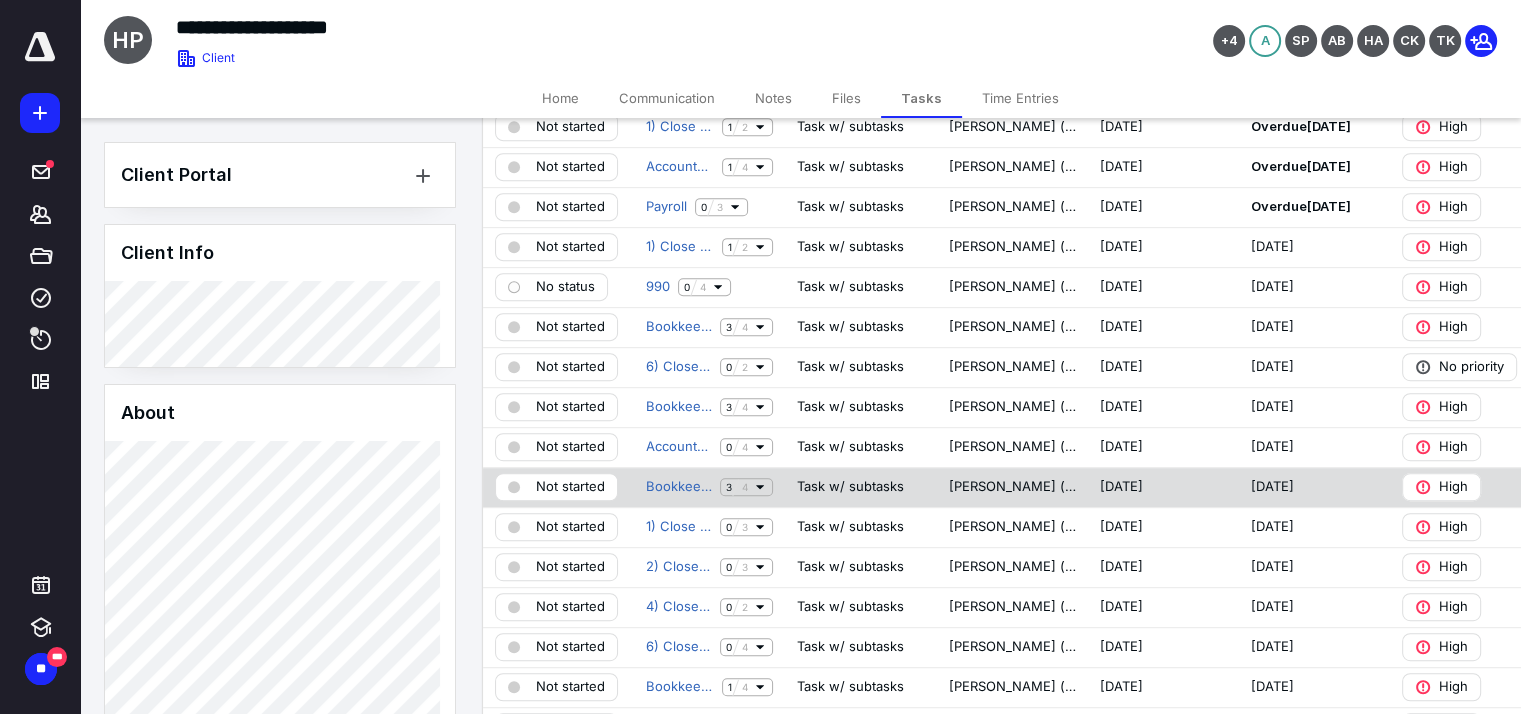 scroll, scrollTop: 1000, scrollLeft: 0, axis: vertical 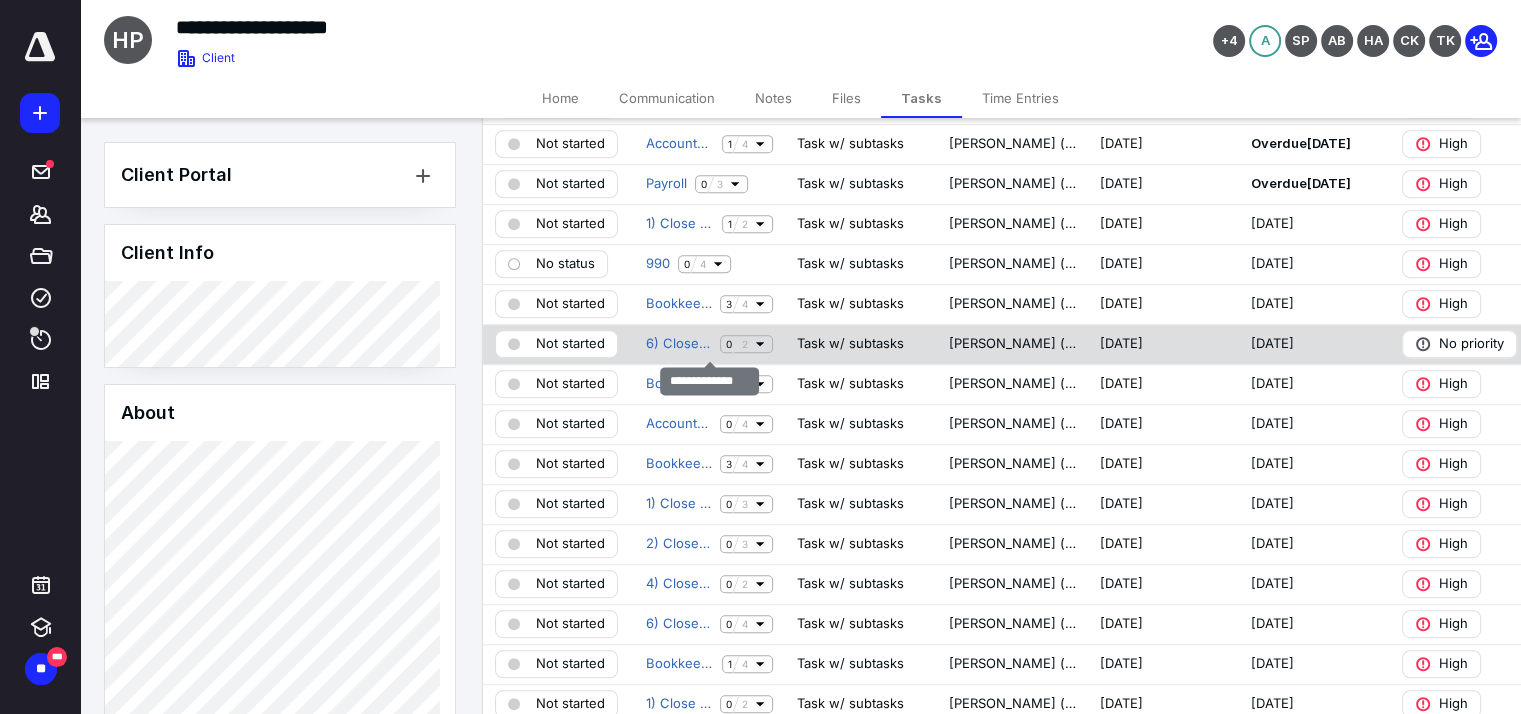 click 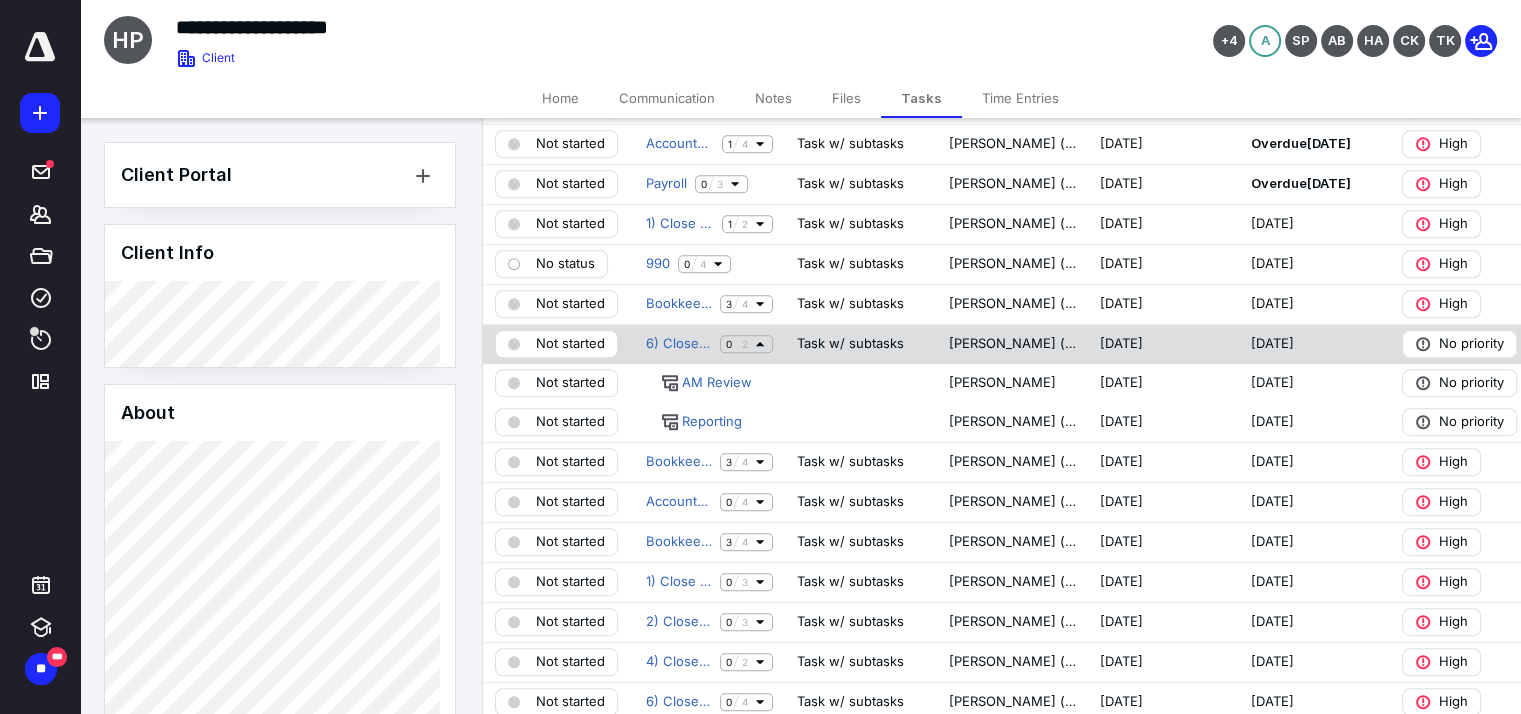 click 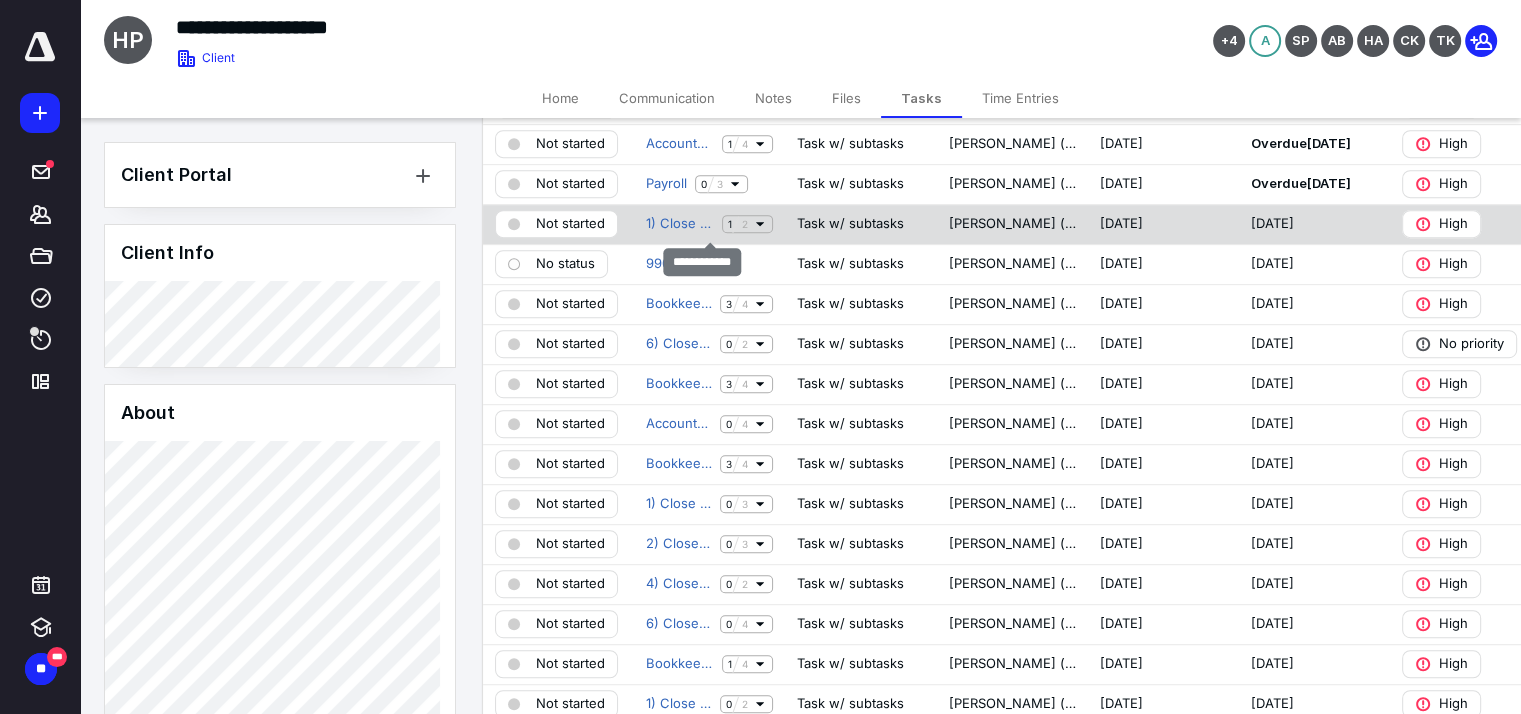 click 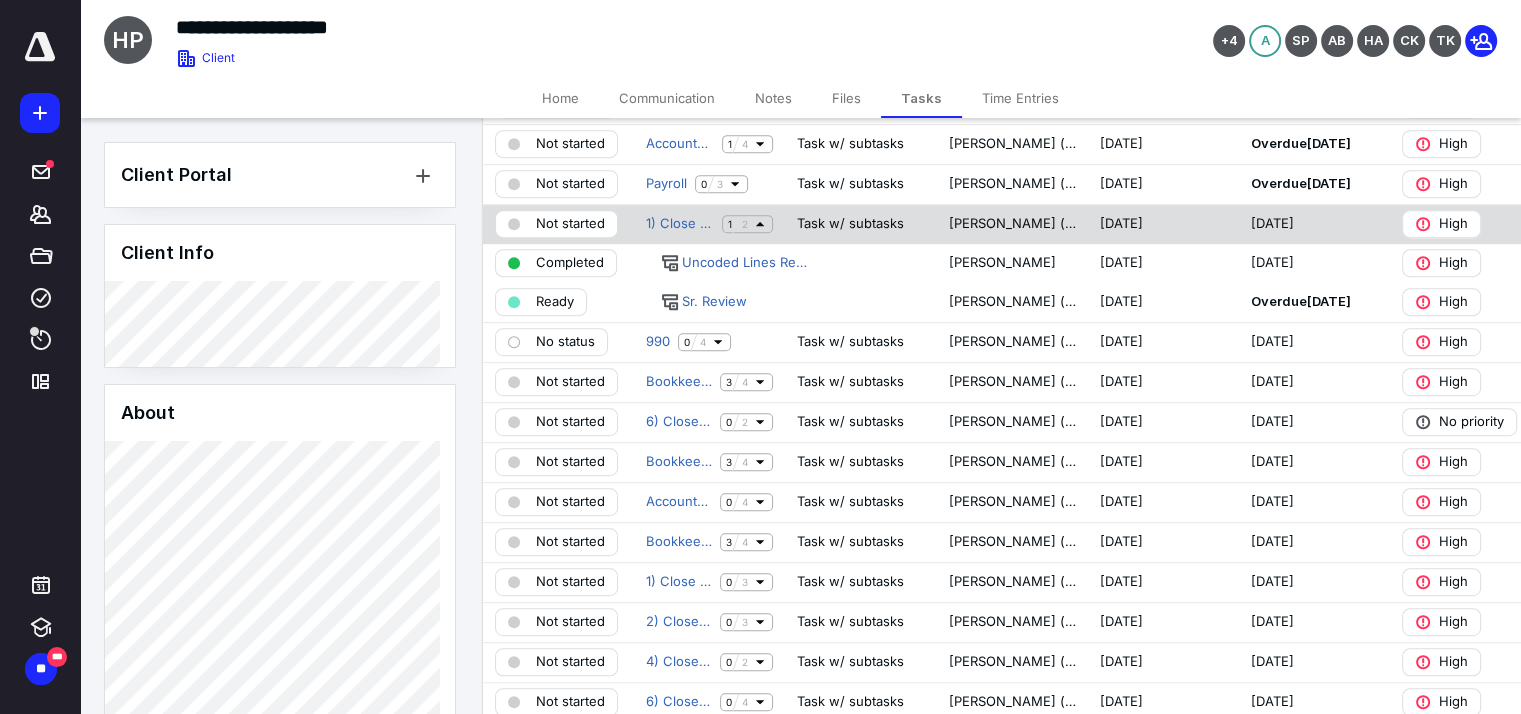 click 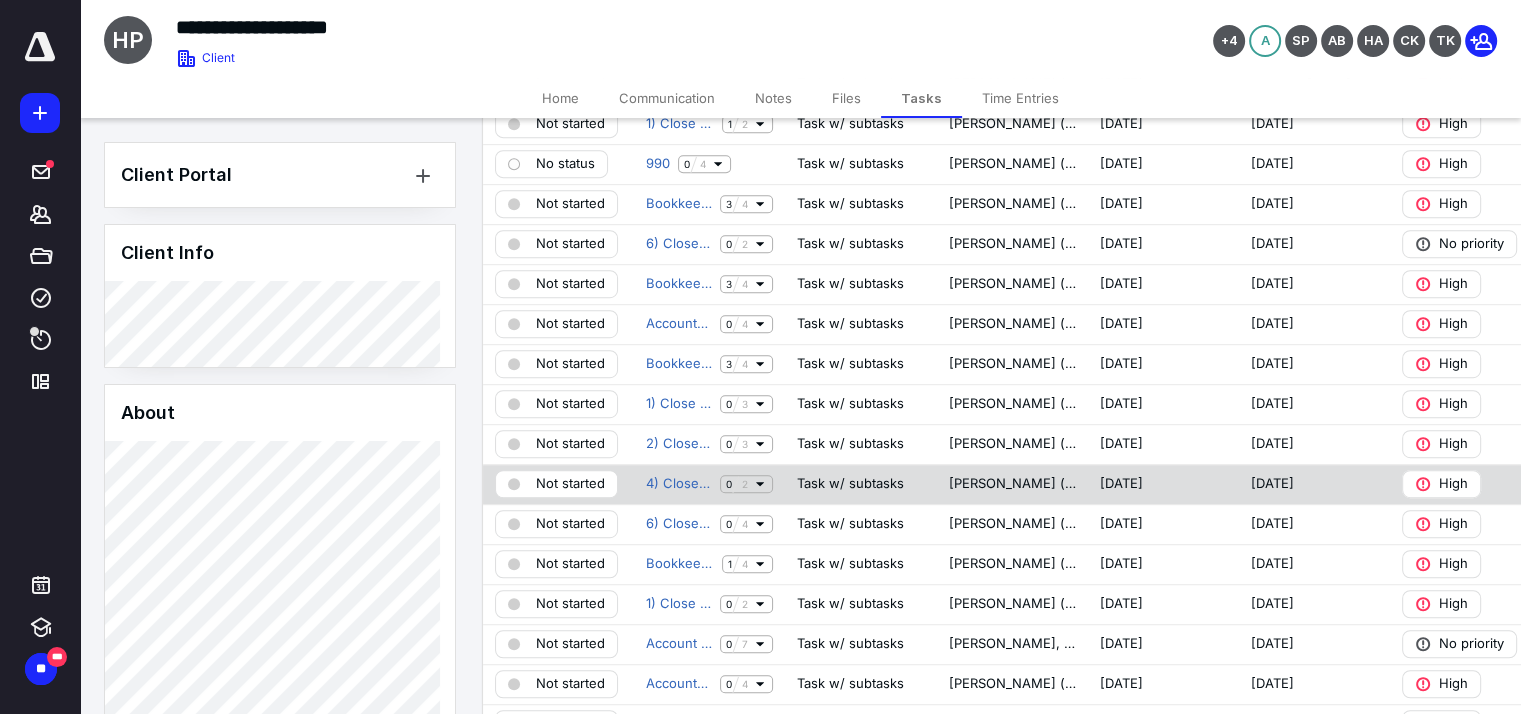 scroll, scrollTop: 1000, scrollLeft: 0, axis: vertical 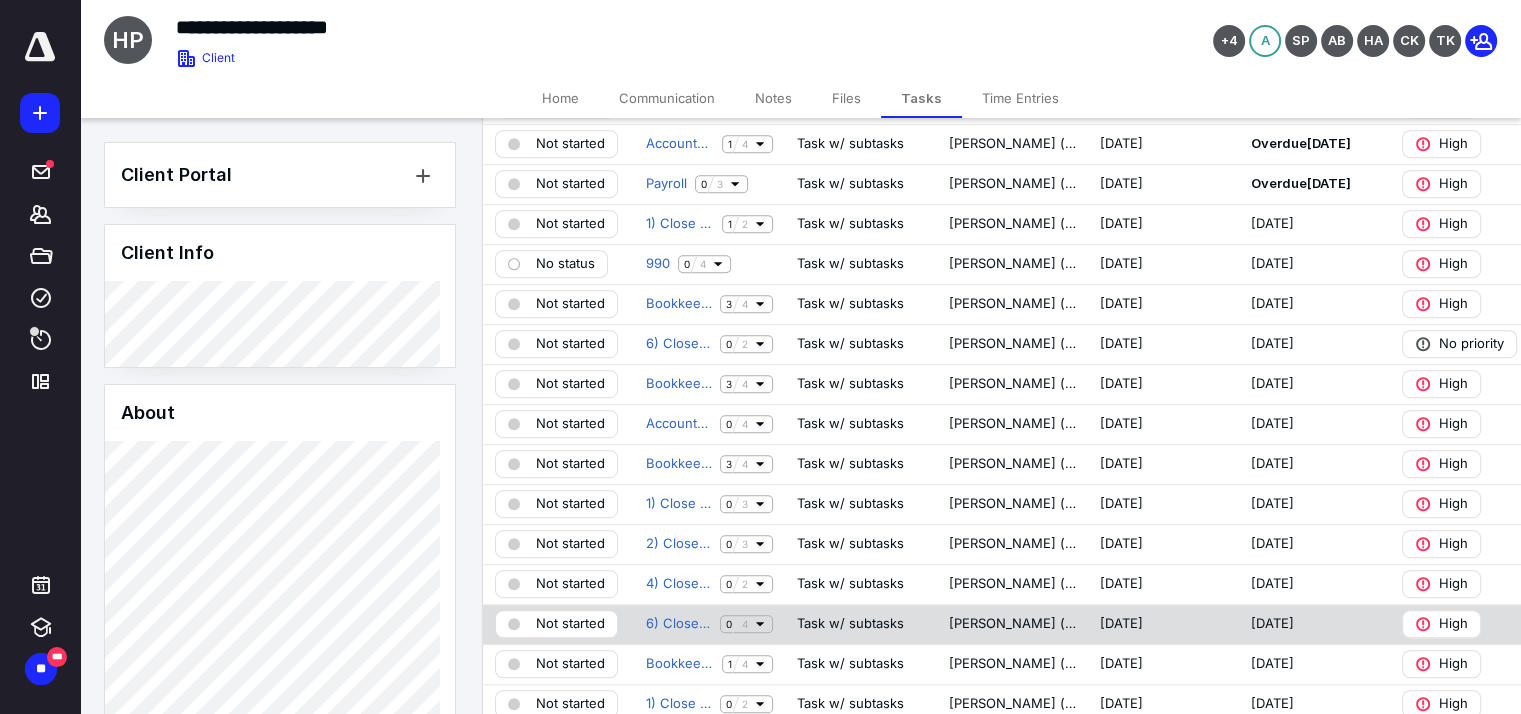 click 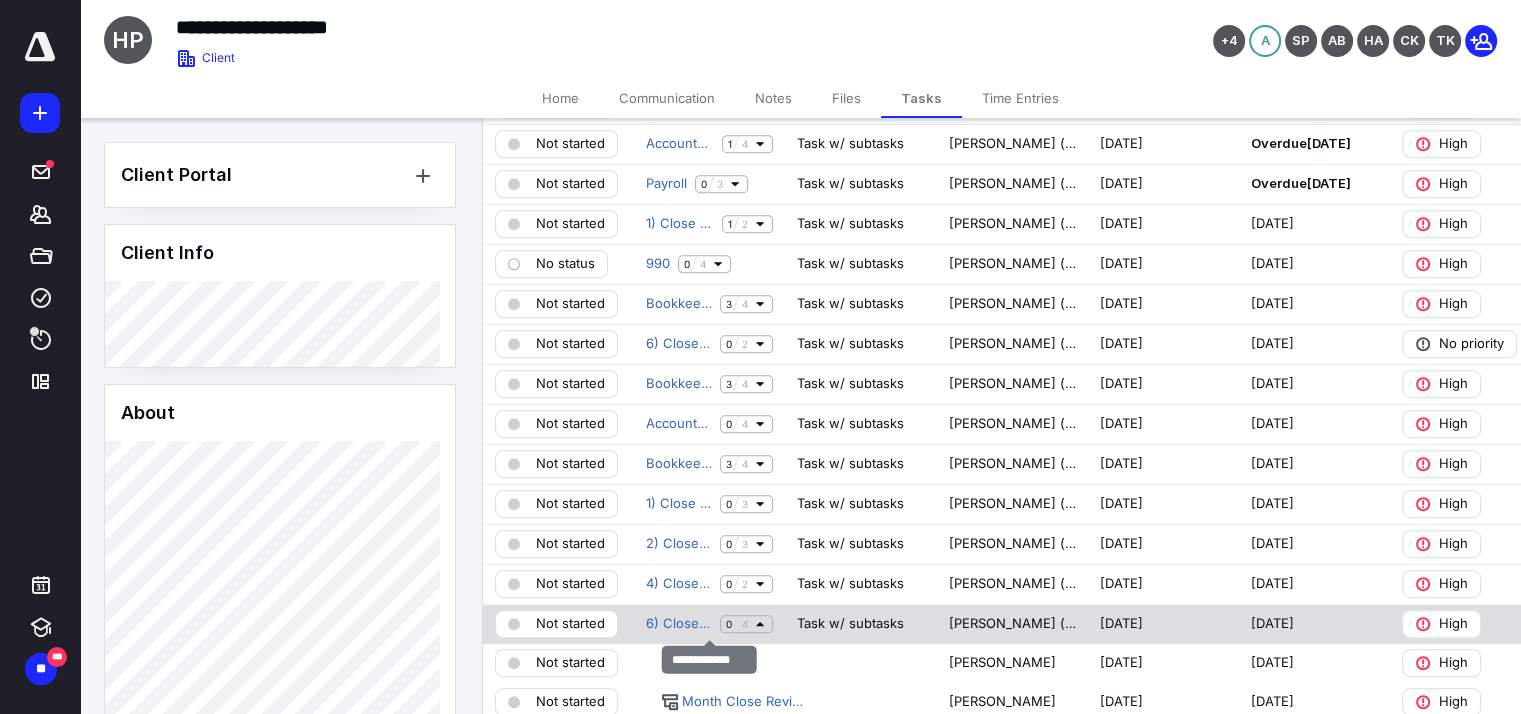 scroll, scrollTop: 1200, scrollLeft: 0, axis: vertical 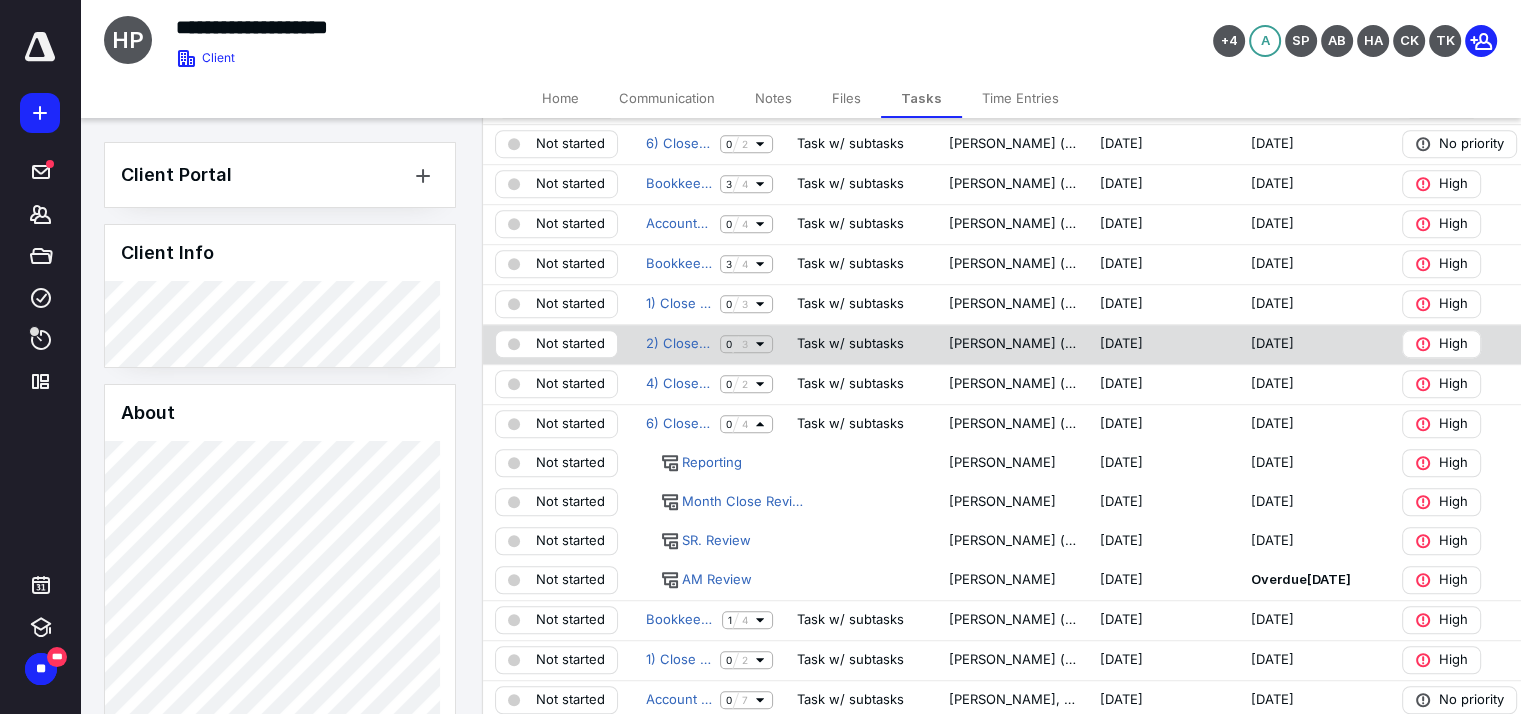click 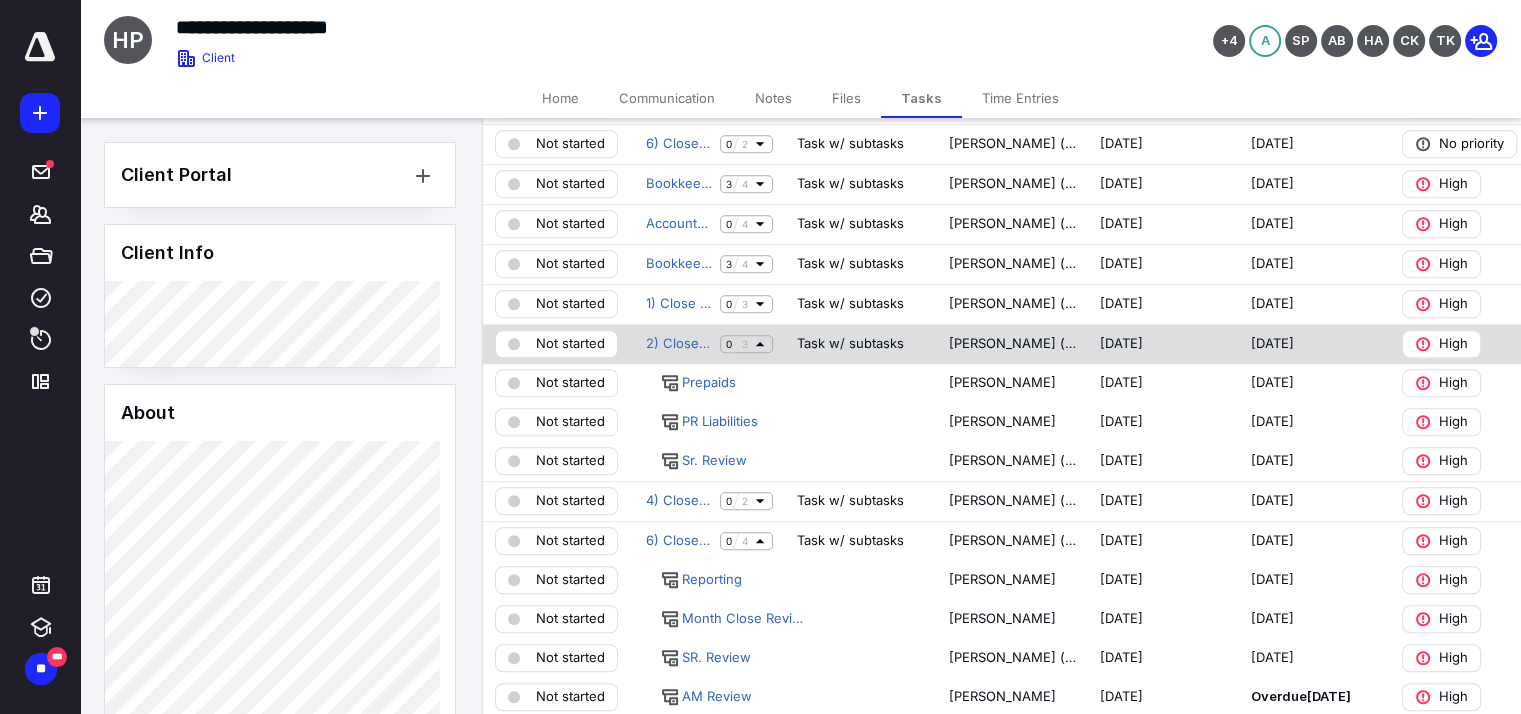 click 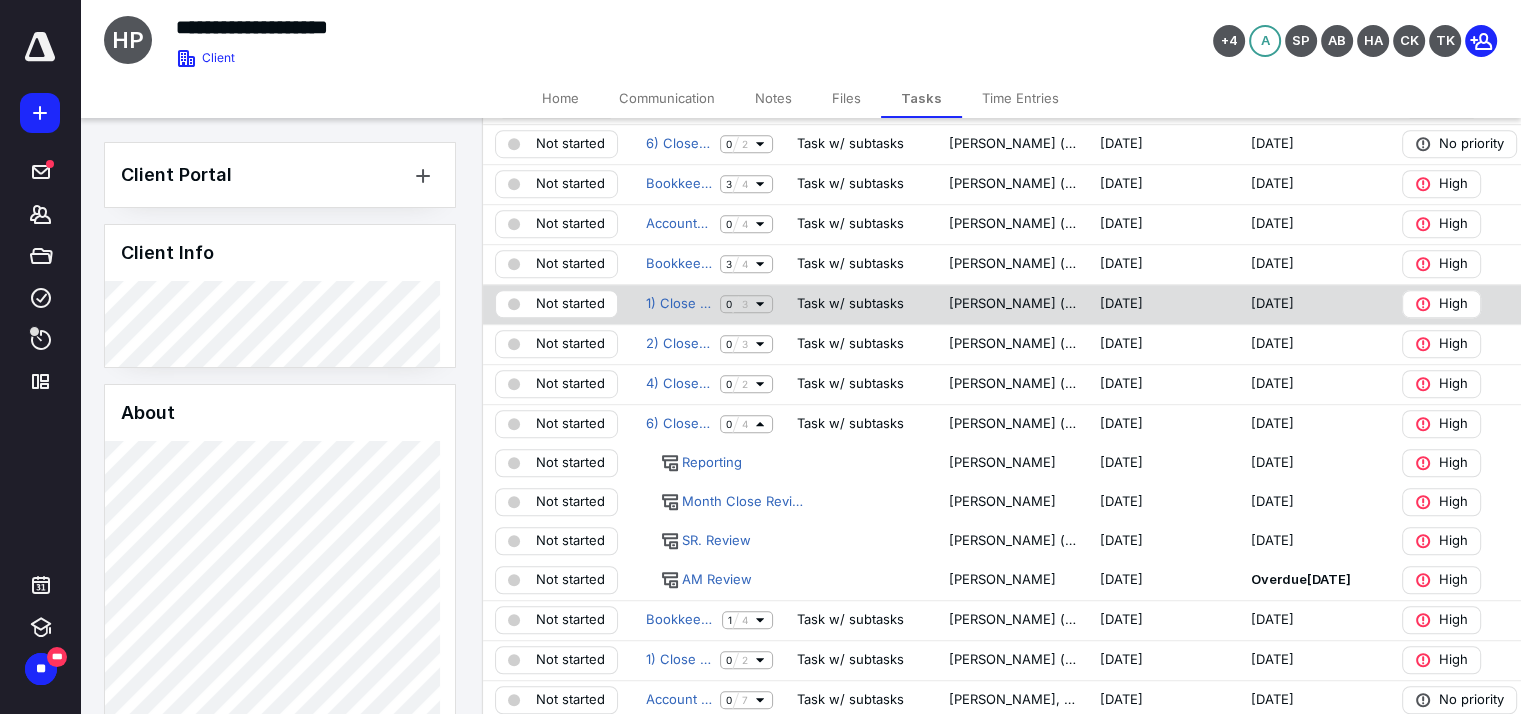 click 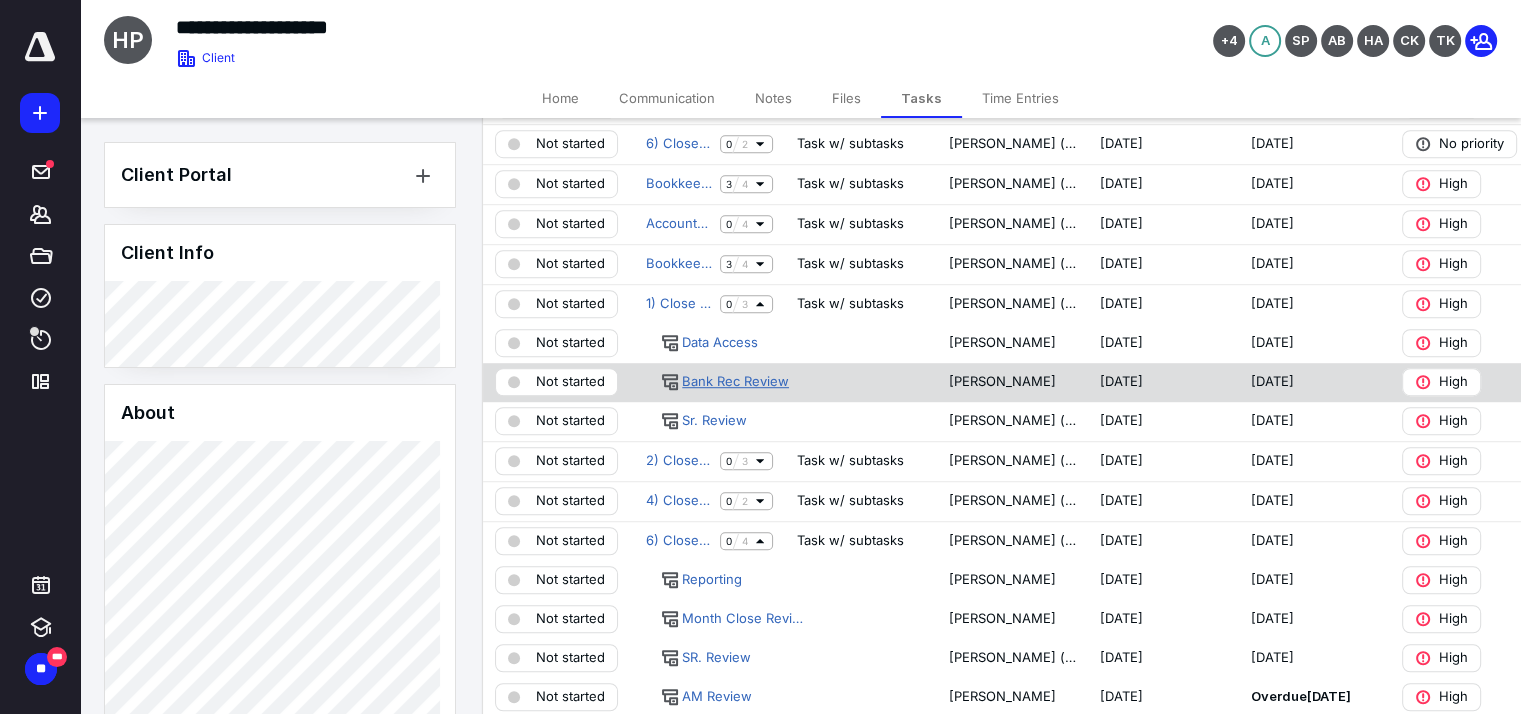 click on "Bank Rec Review" at bounding box center [735, 382] 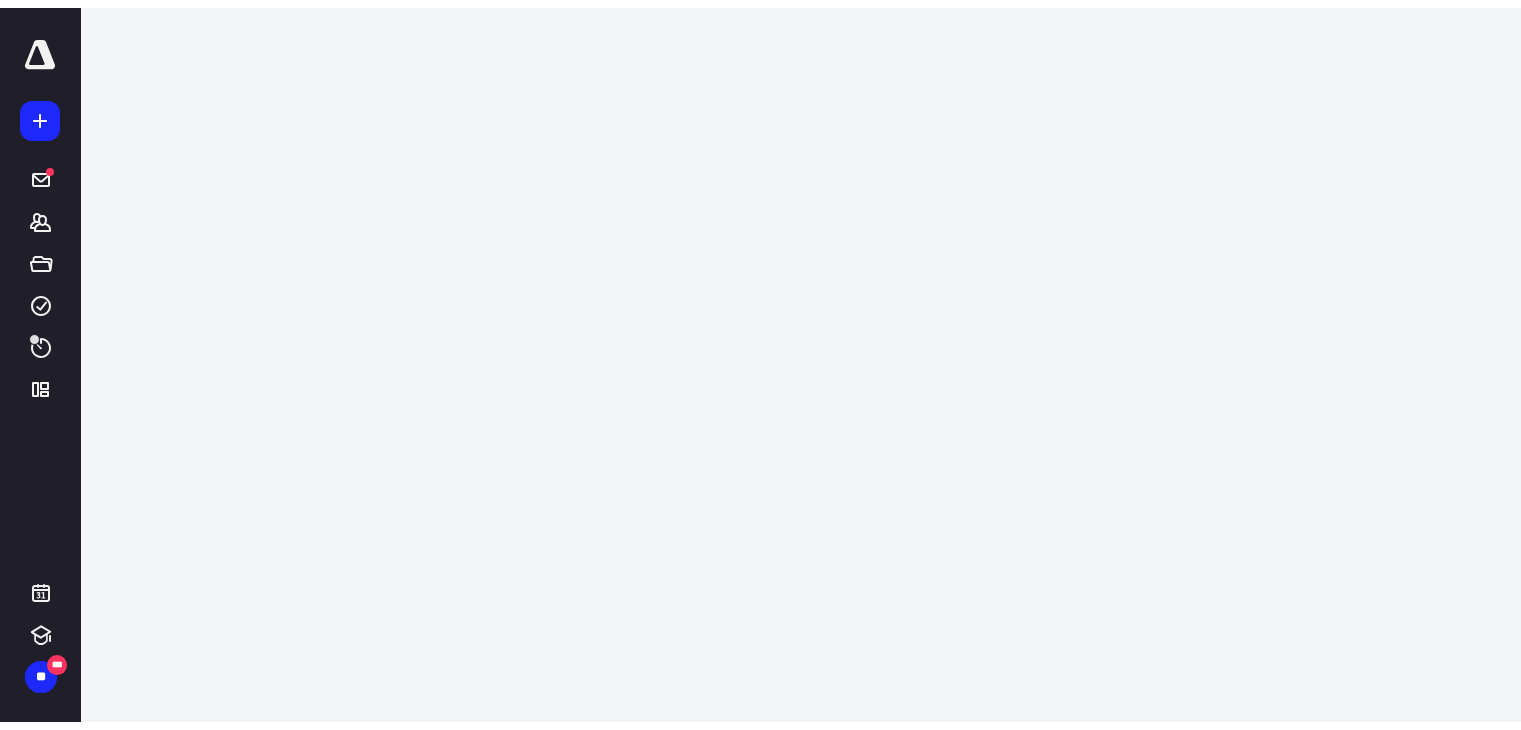 scroll, scrollTop: 0, scrollLeft: 0, axis: both 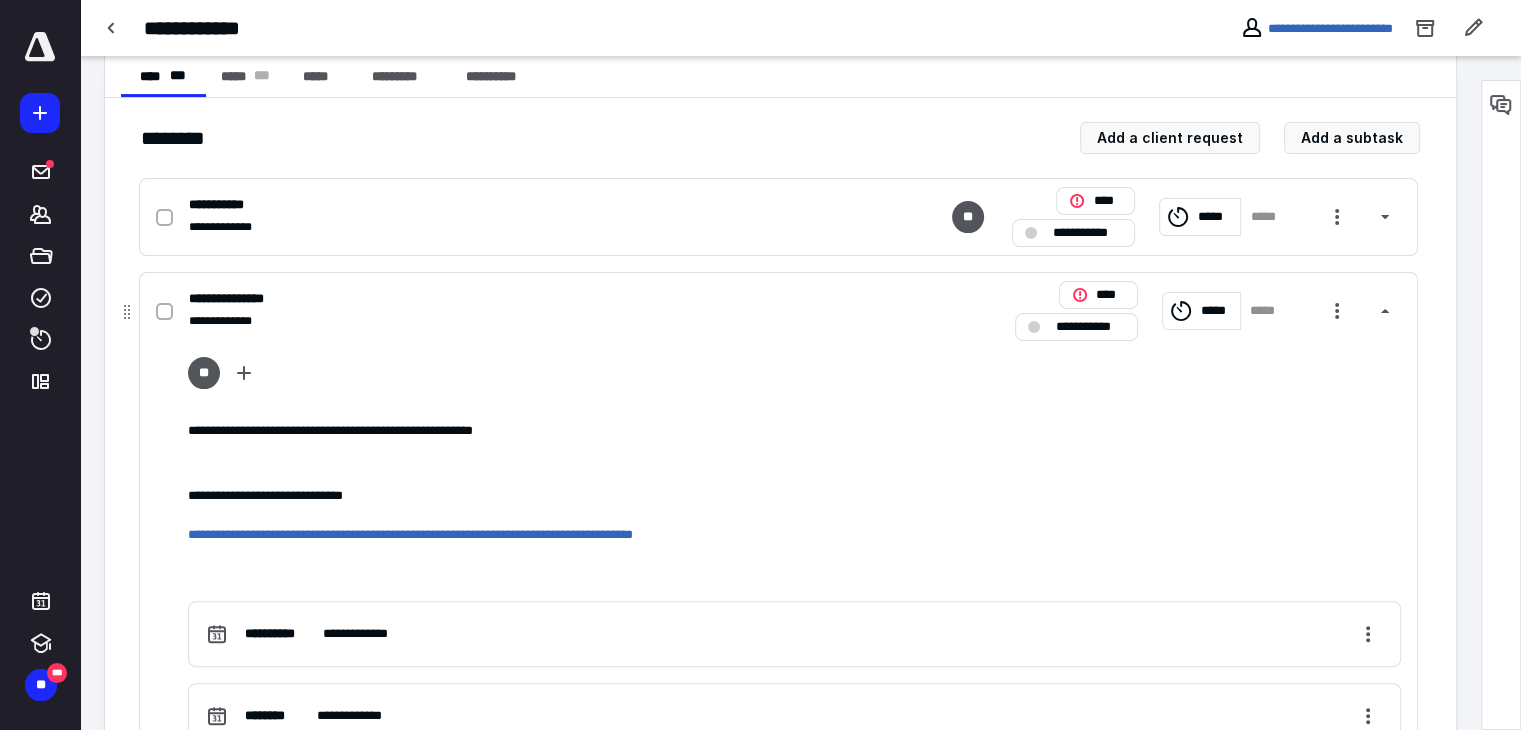 click on "**********" at bounding box center [778, 311] 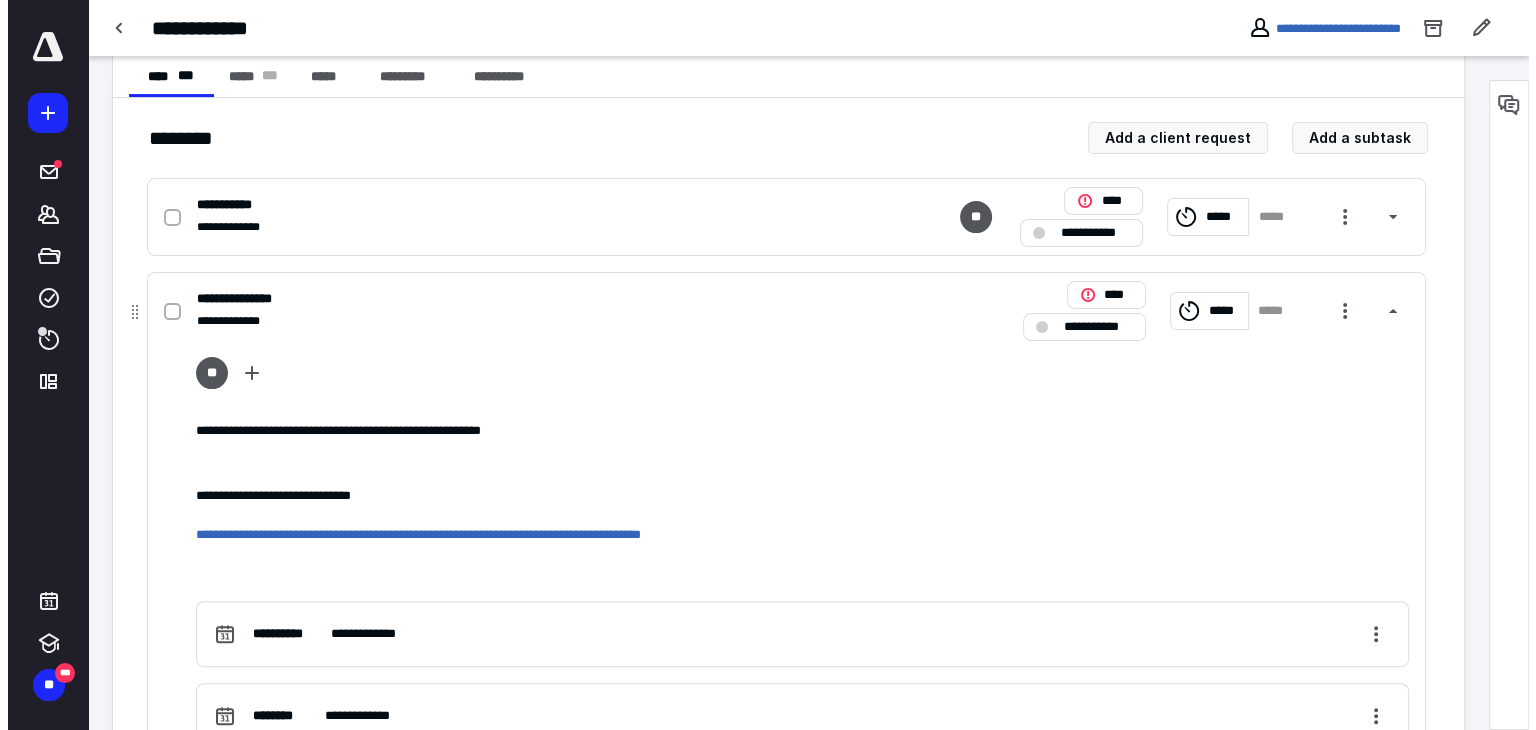 scroll, scrollTop: 163, scrollLeft: 0, axis: vertical 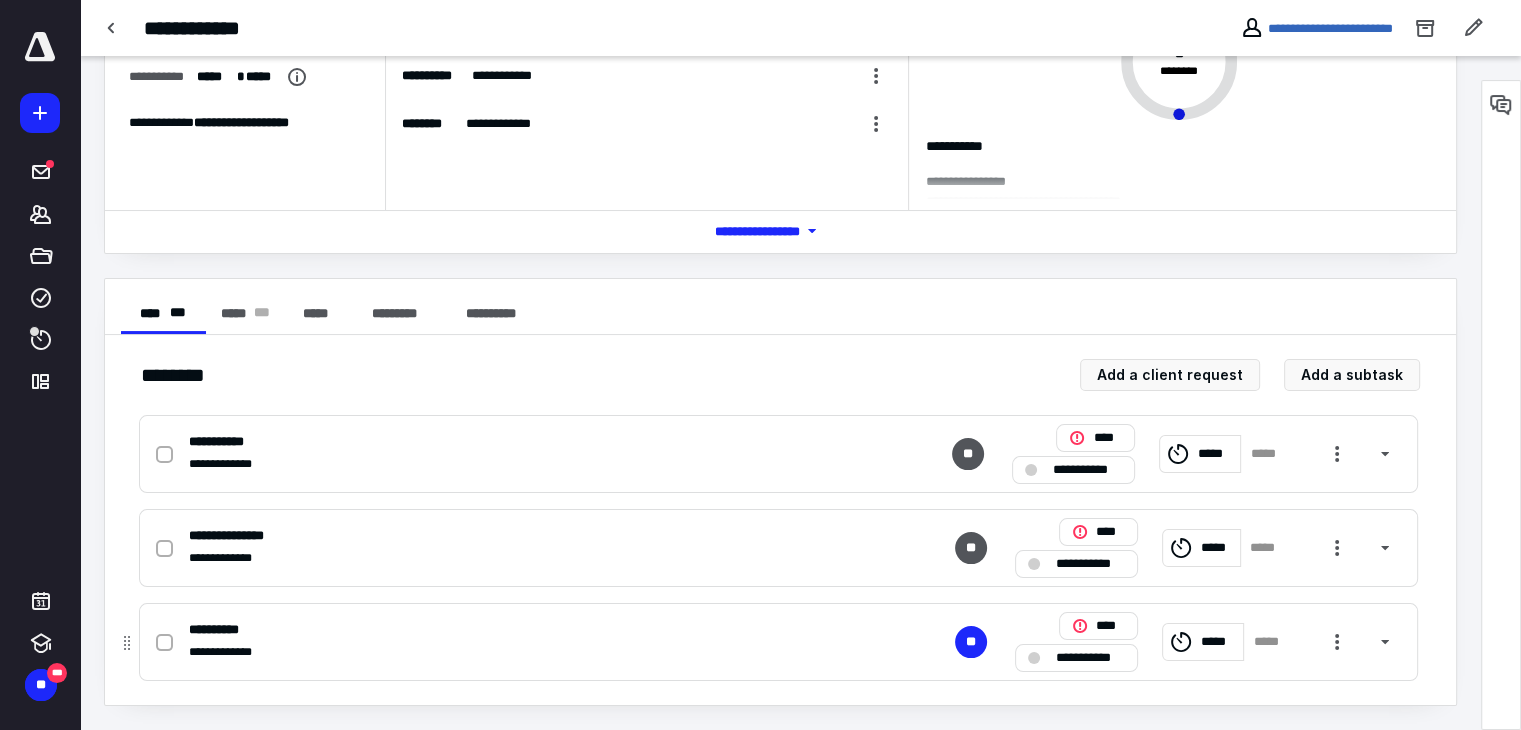 click on "*****" at bounding box center [1203, 642] 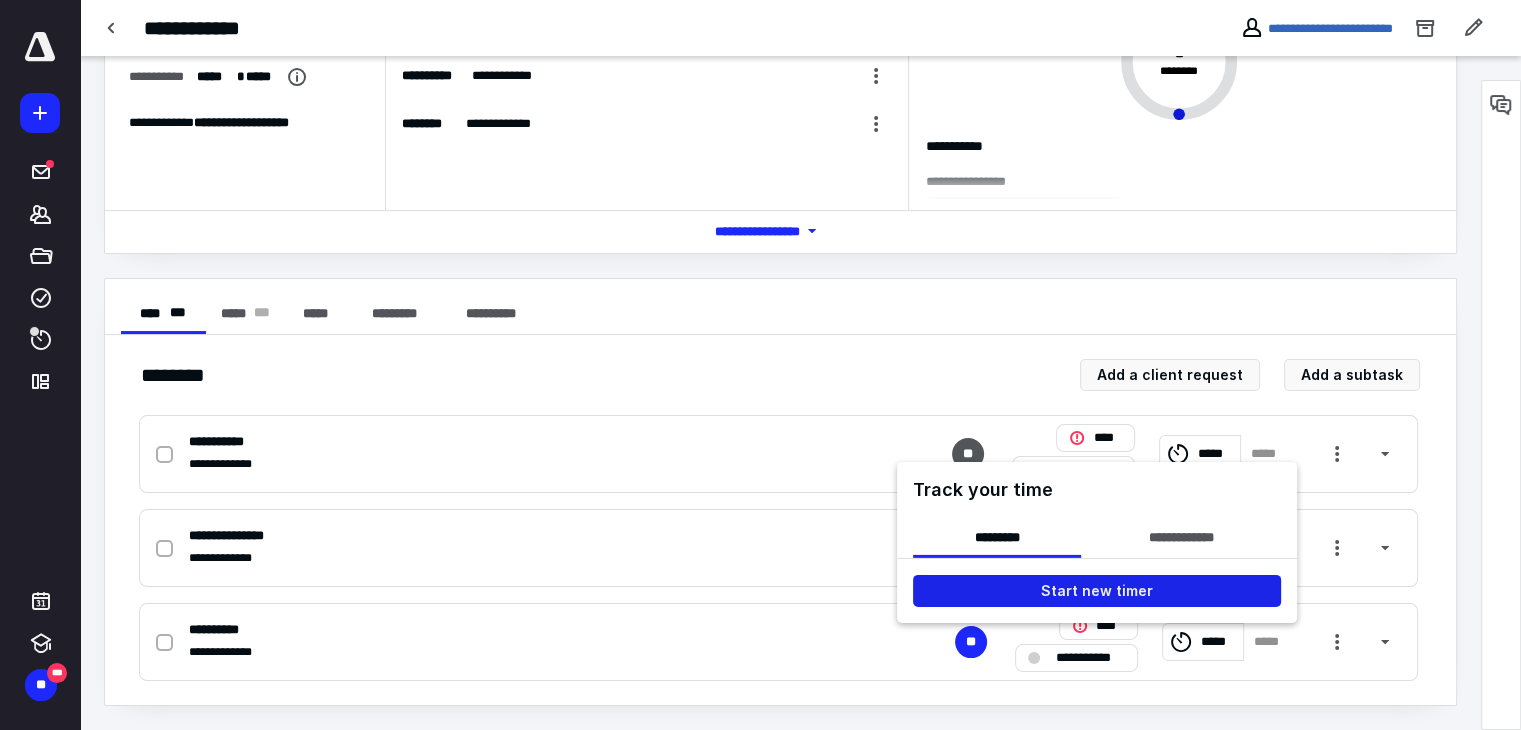 click on "Start new timer" at bounding box center [1097, 590] 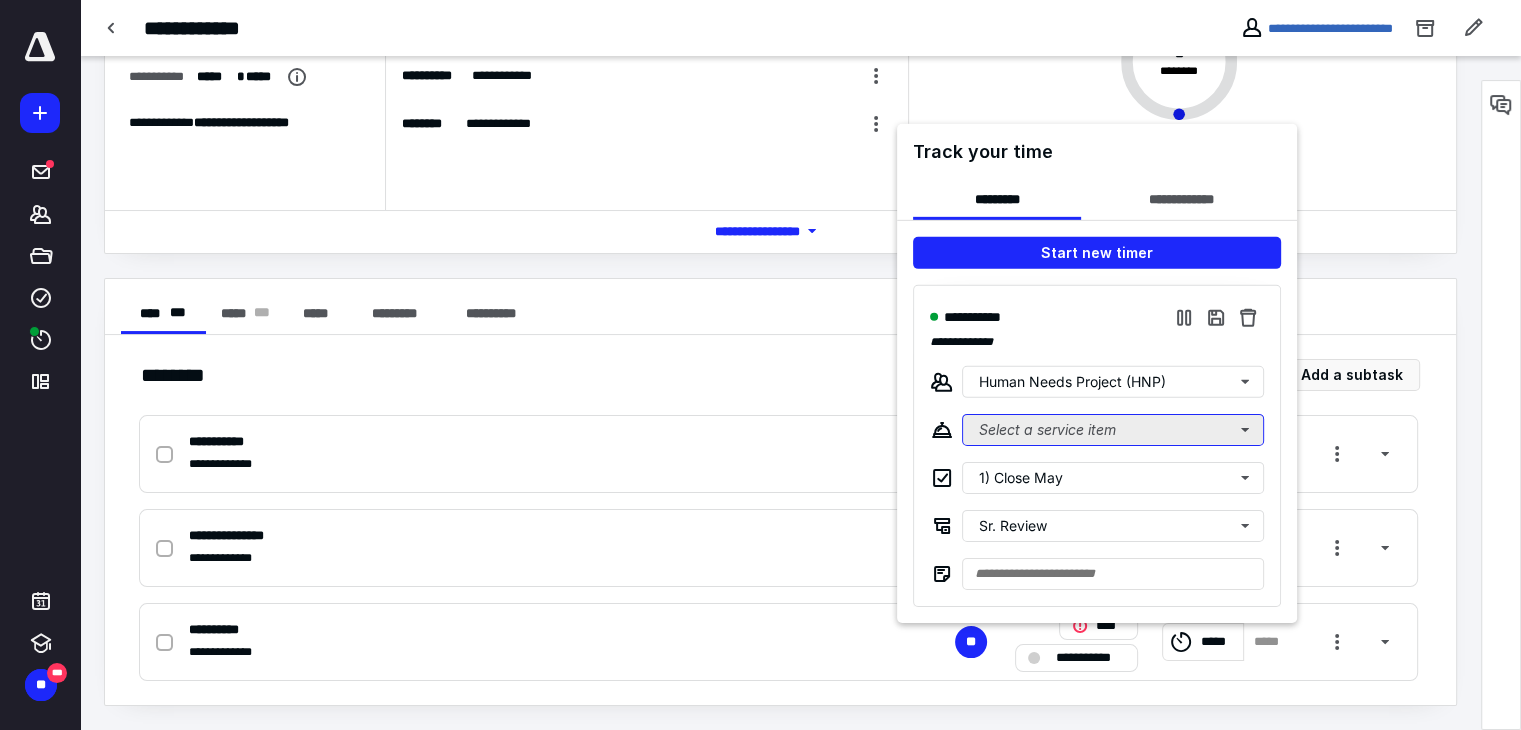 click on "Select a service item" at bounding box center [1113, 429] 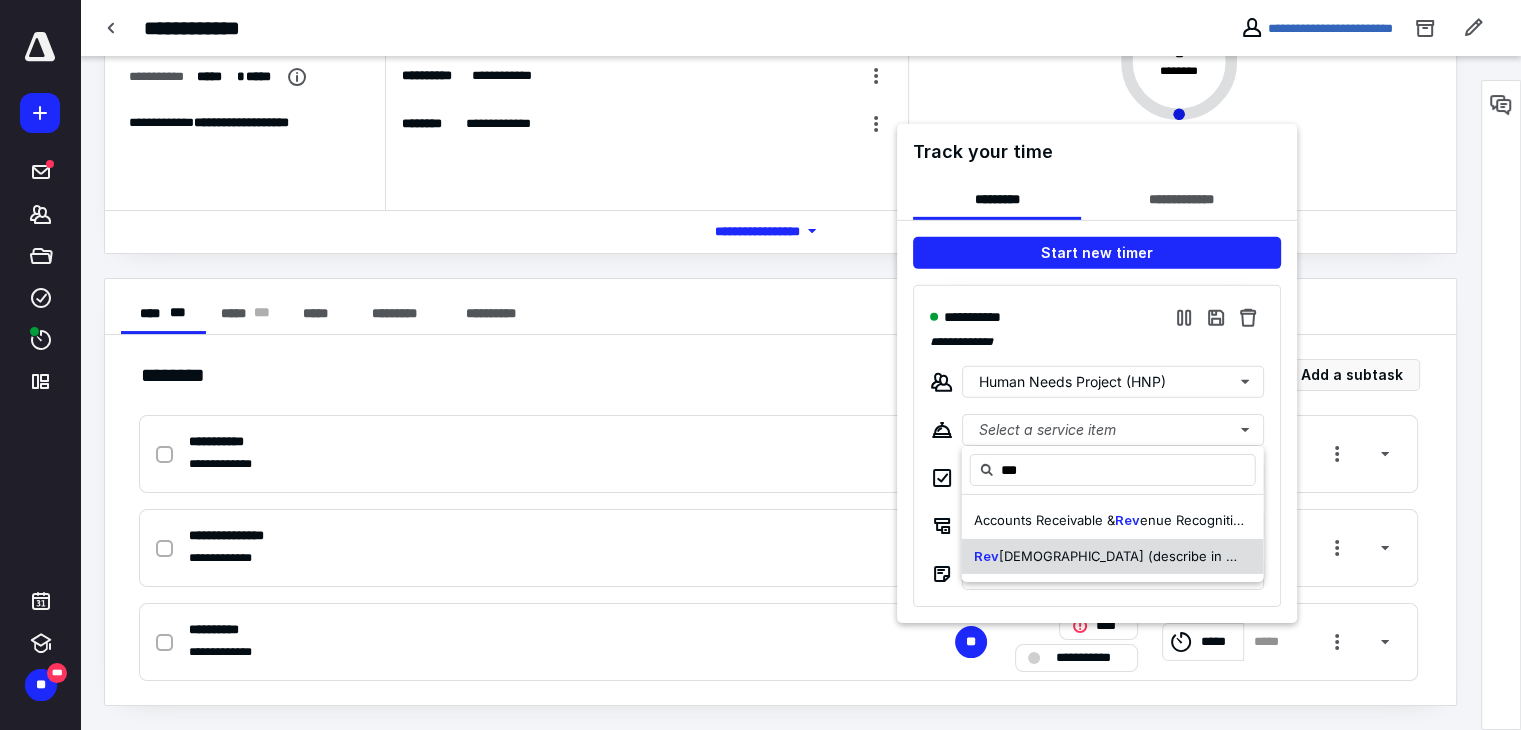 click on "[DEMOGRAPHIC_DATA] (describe in memo)" at bounding box center (1134, 555) 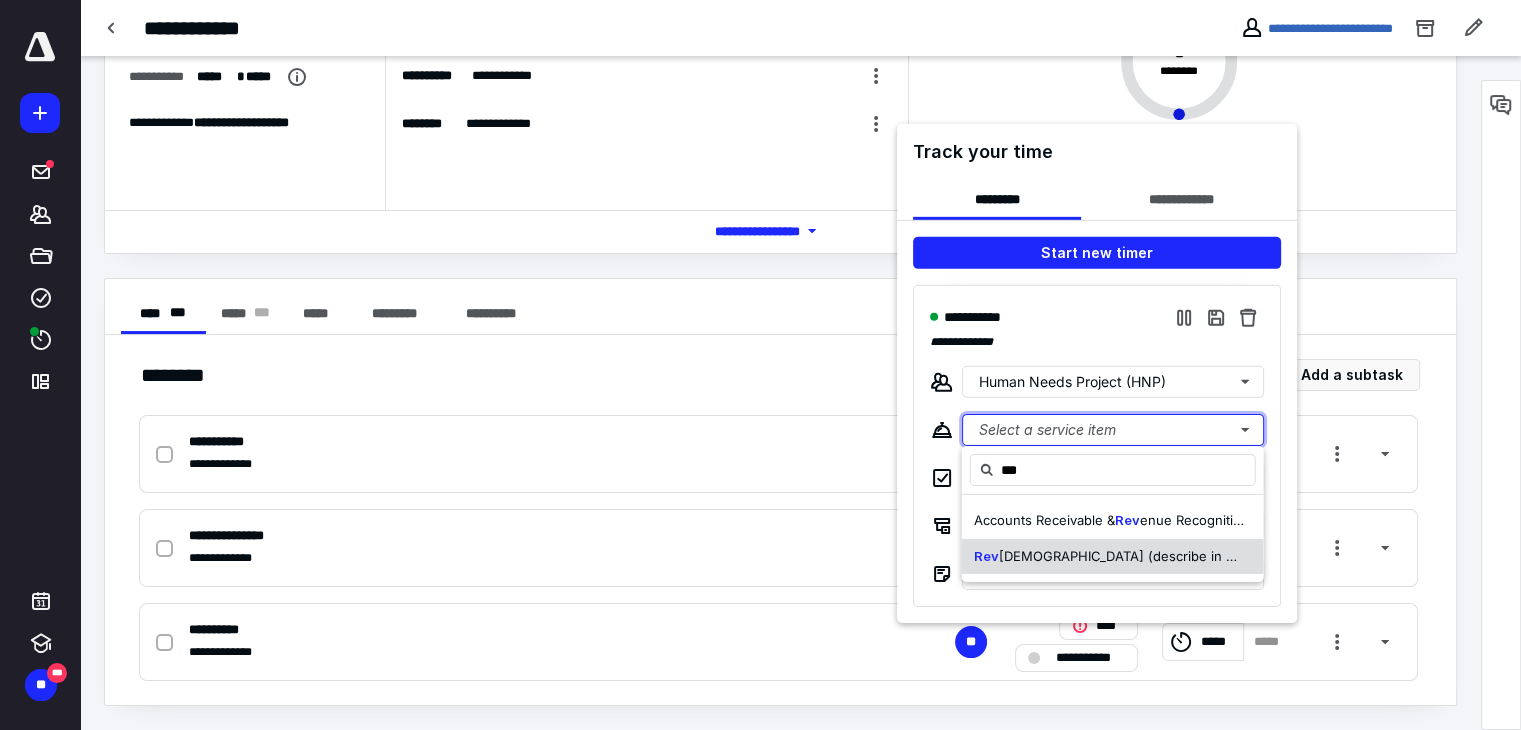 type 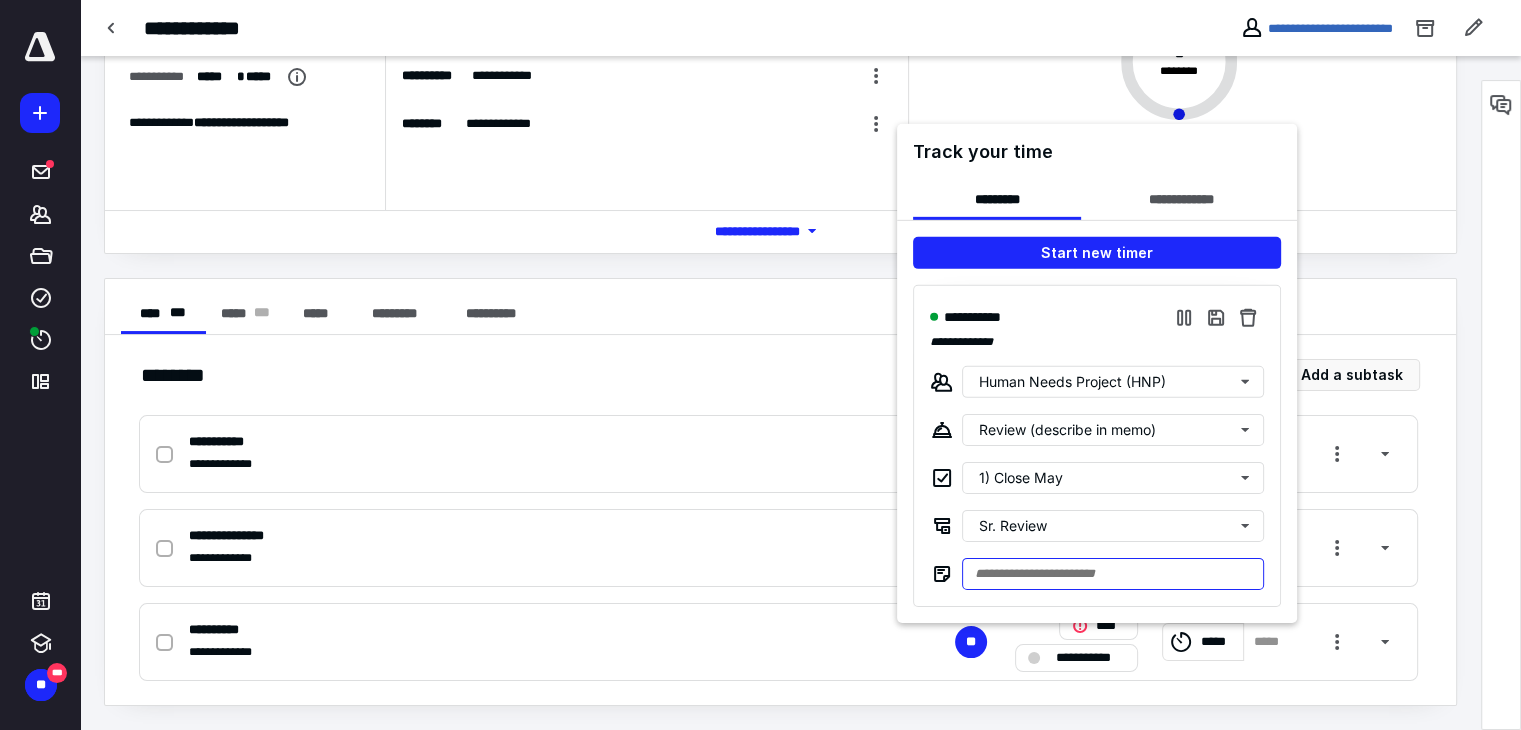 click at bounding box center [1113, 573] 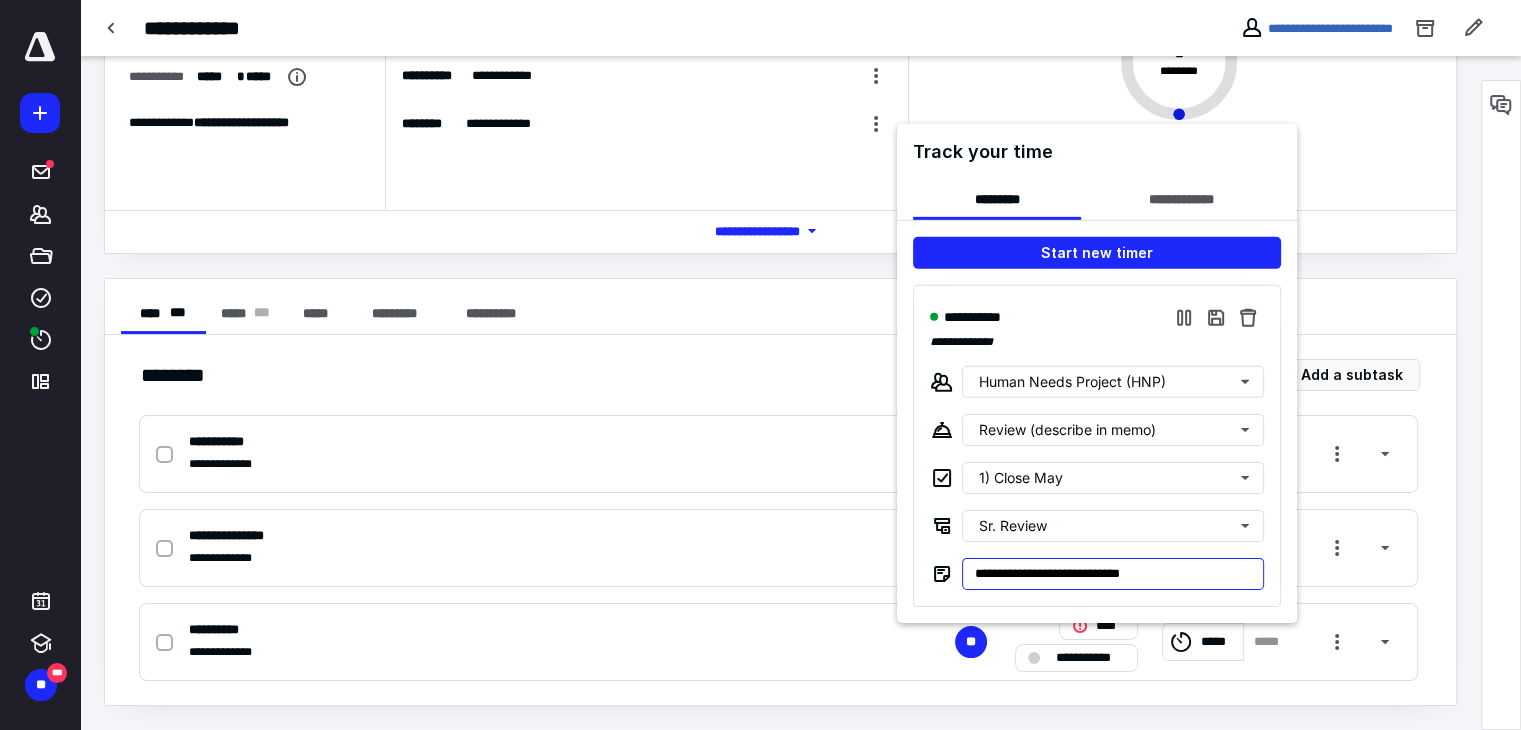 type on "**********" 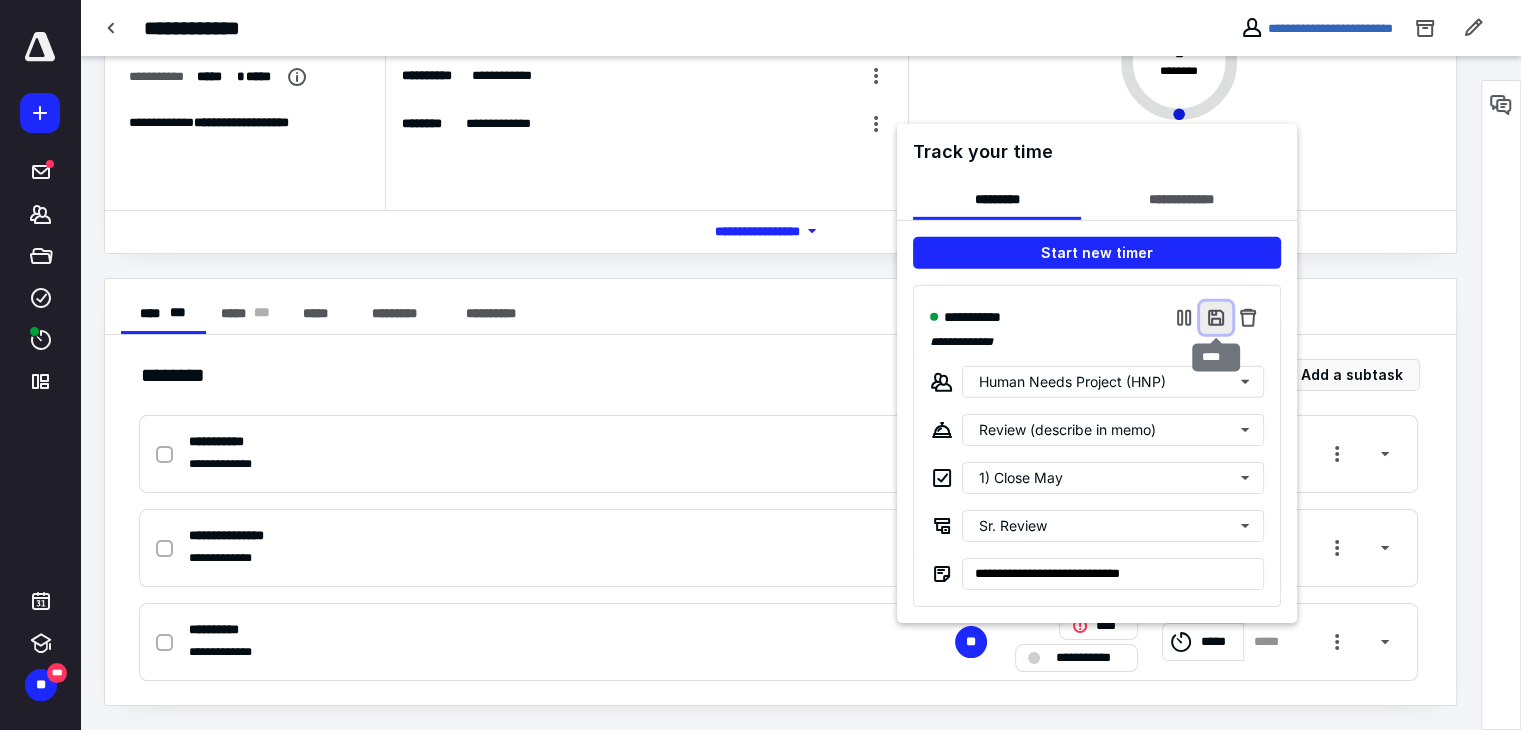 click at bounding box center (1216, 317) 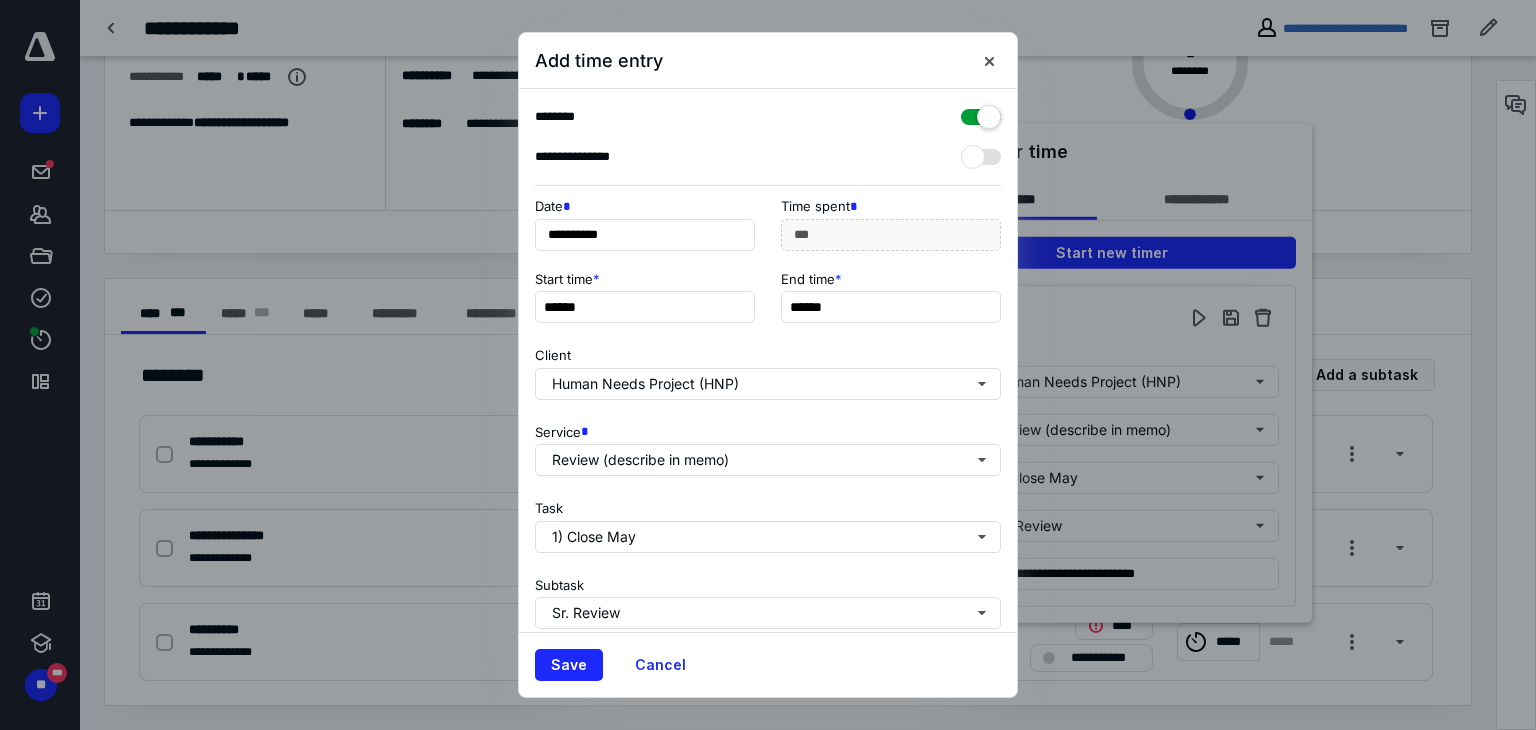 click on "Client Human Needs Project (HNP)" at bounding box center [768, 369] 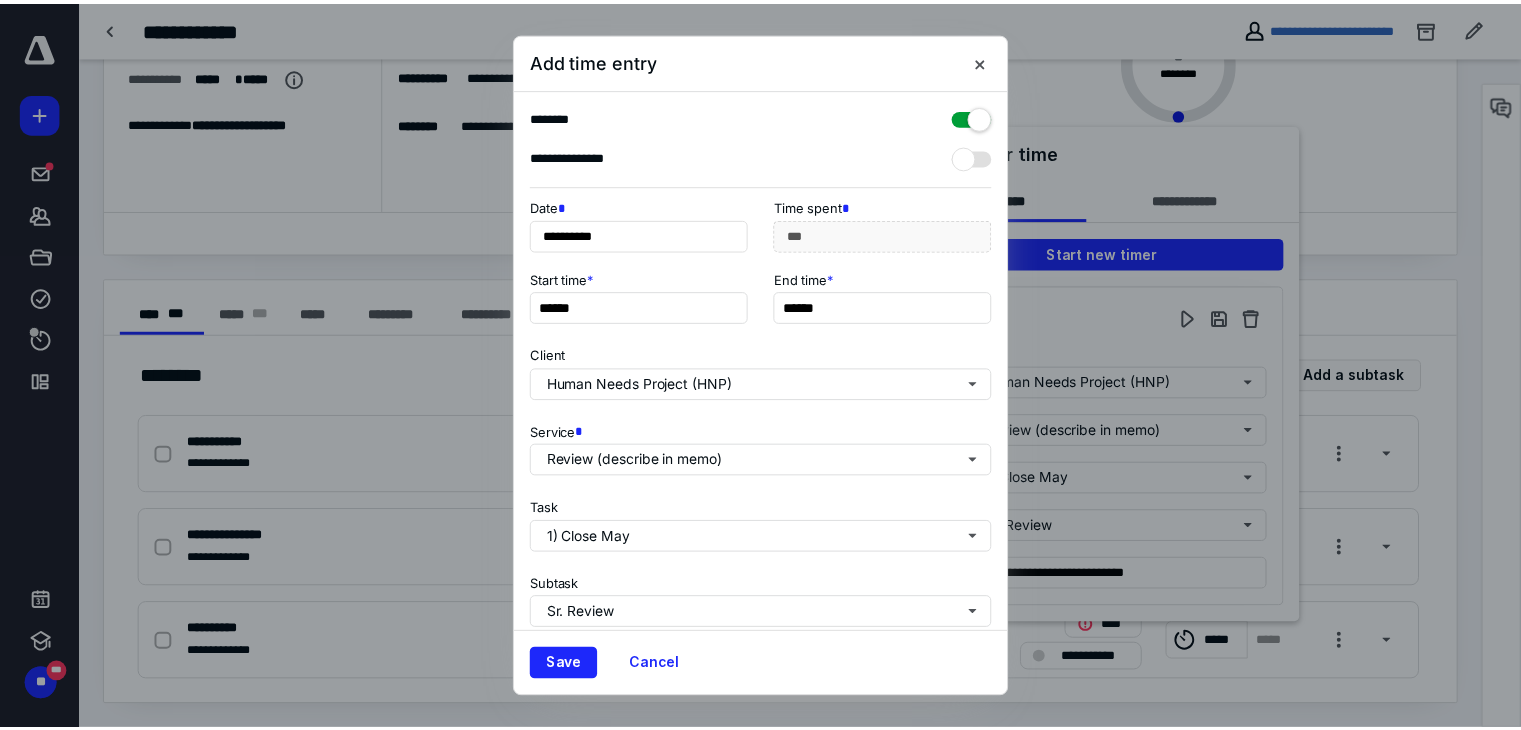 scroll, scrollTop: 244, scrollLeft: 0, axis: vertical 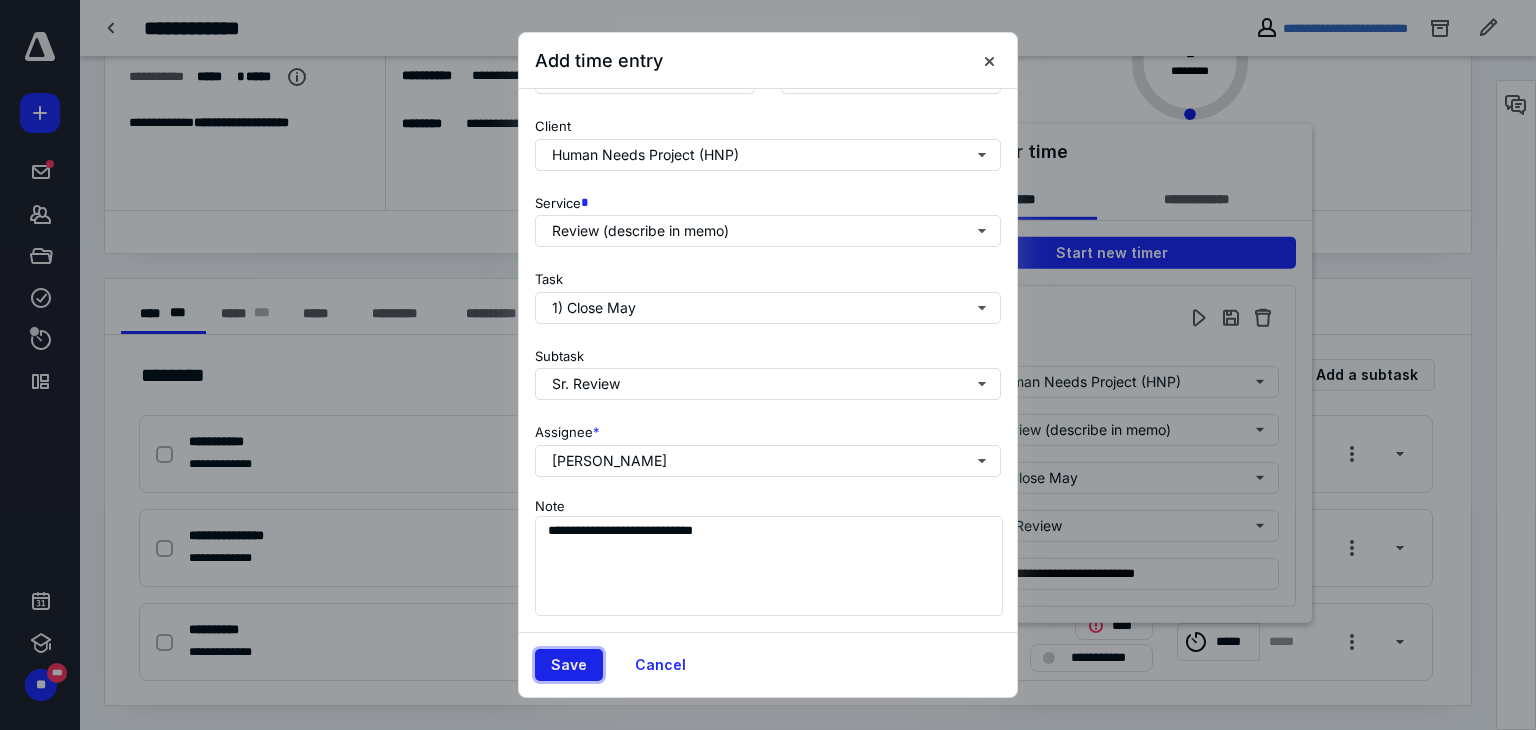 click on "Save" at bounding box center (569, 665) 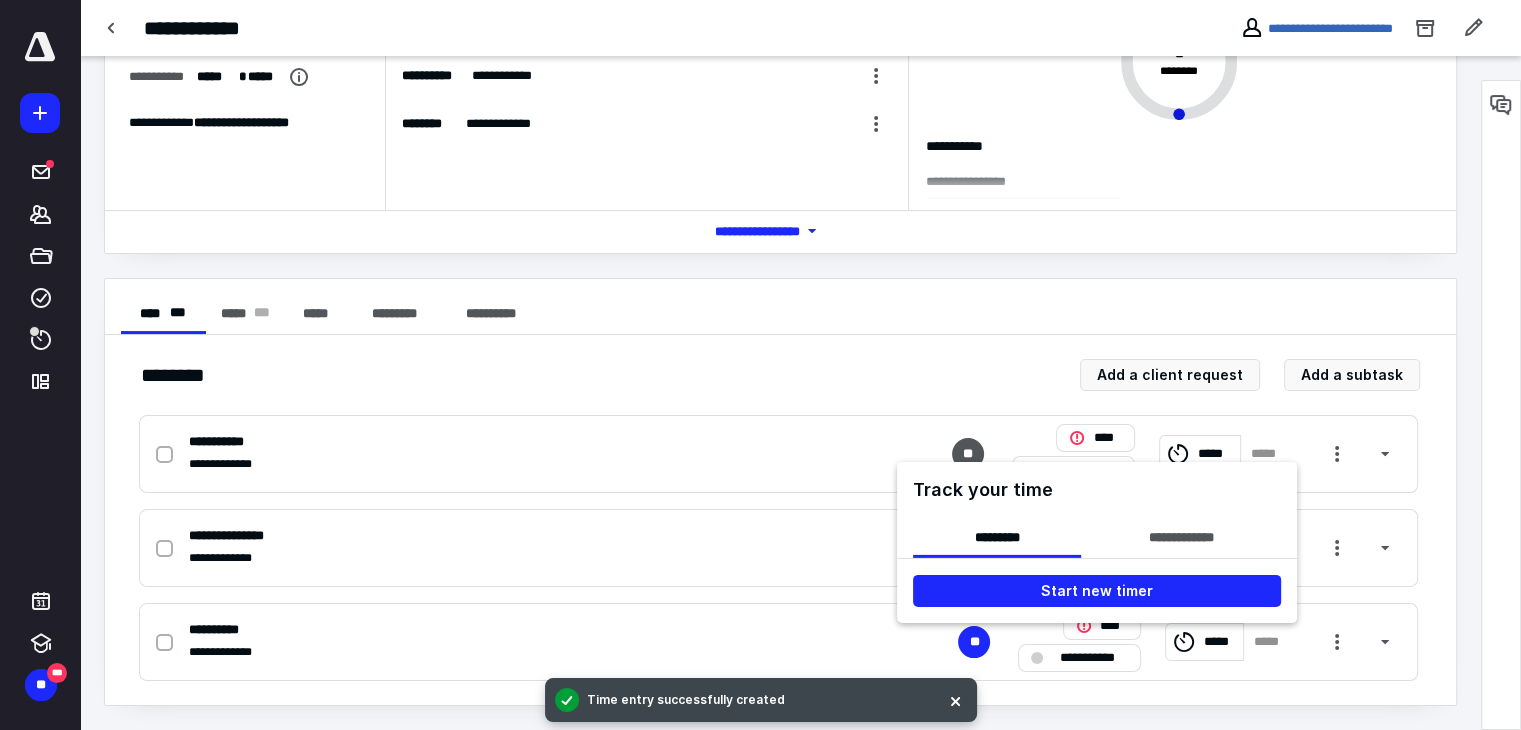 click at bounding box center [760, 365] 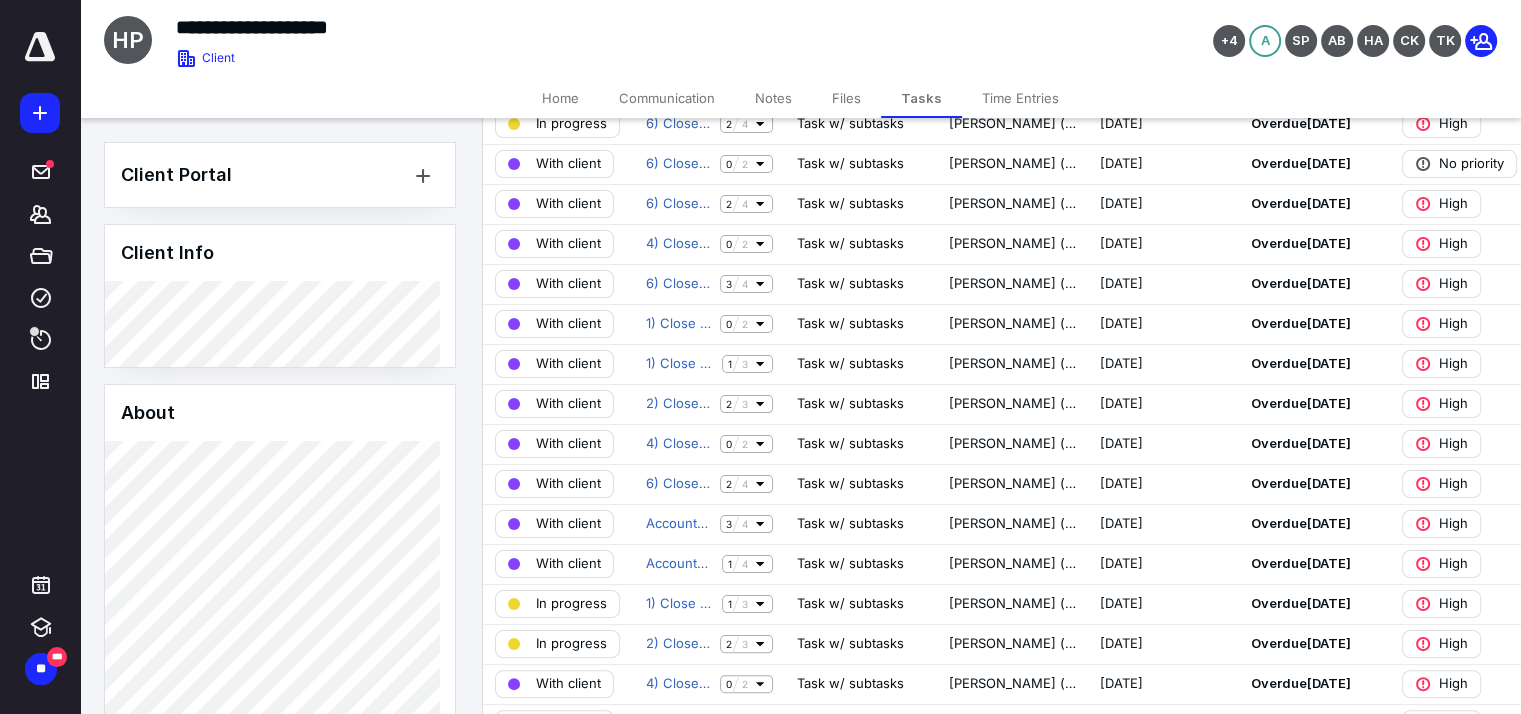 scroll, scrollTop: 600, scrollLeft: 0, axis: vertical 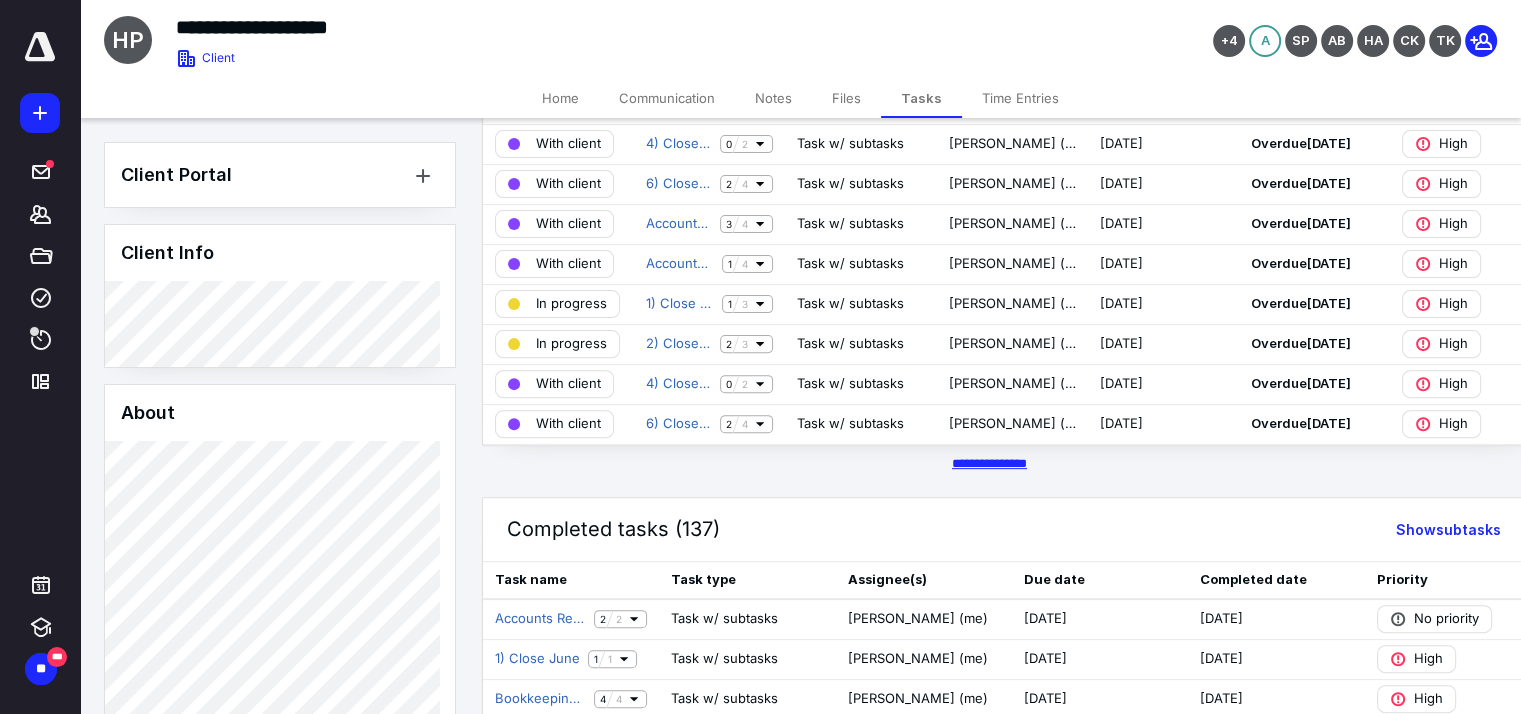 click on "********* *****" at bounding box center (989, 463) 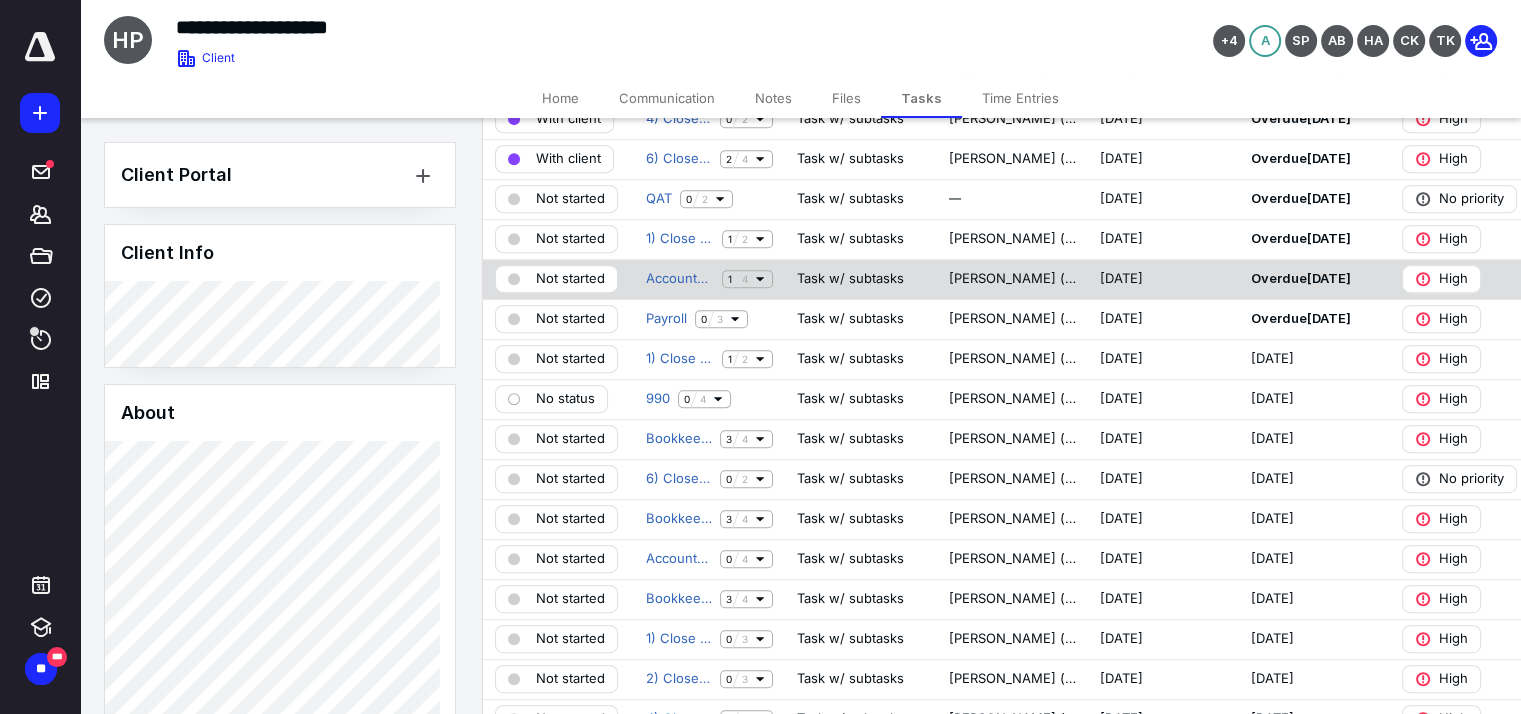 scroll, scrollTop: 1100, scrollLeft: 0, axis: vertical 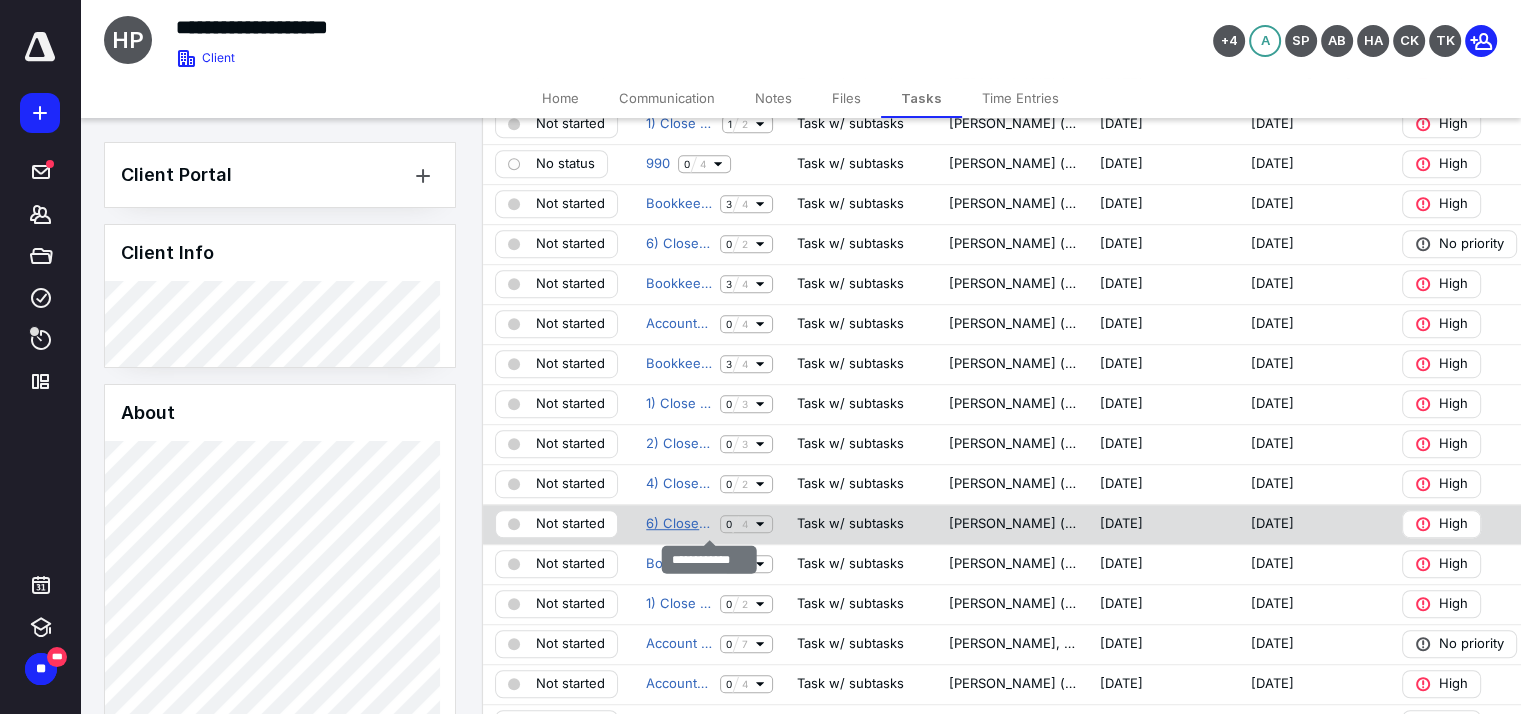 click on "6) Close May" at bounding box center (679, 524) 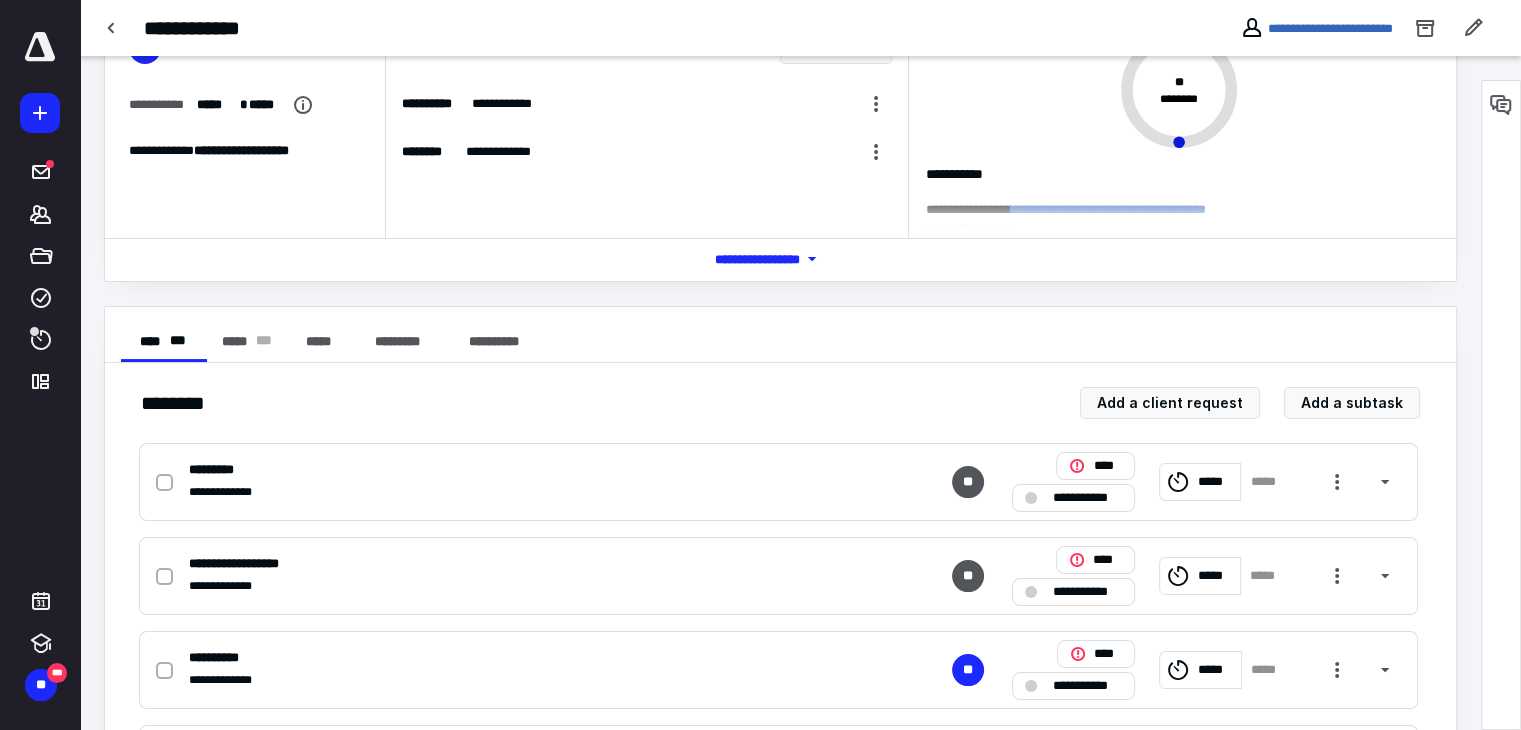 scroll, scrollTop: 256, scrollLeft: 0, axis: vertical 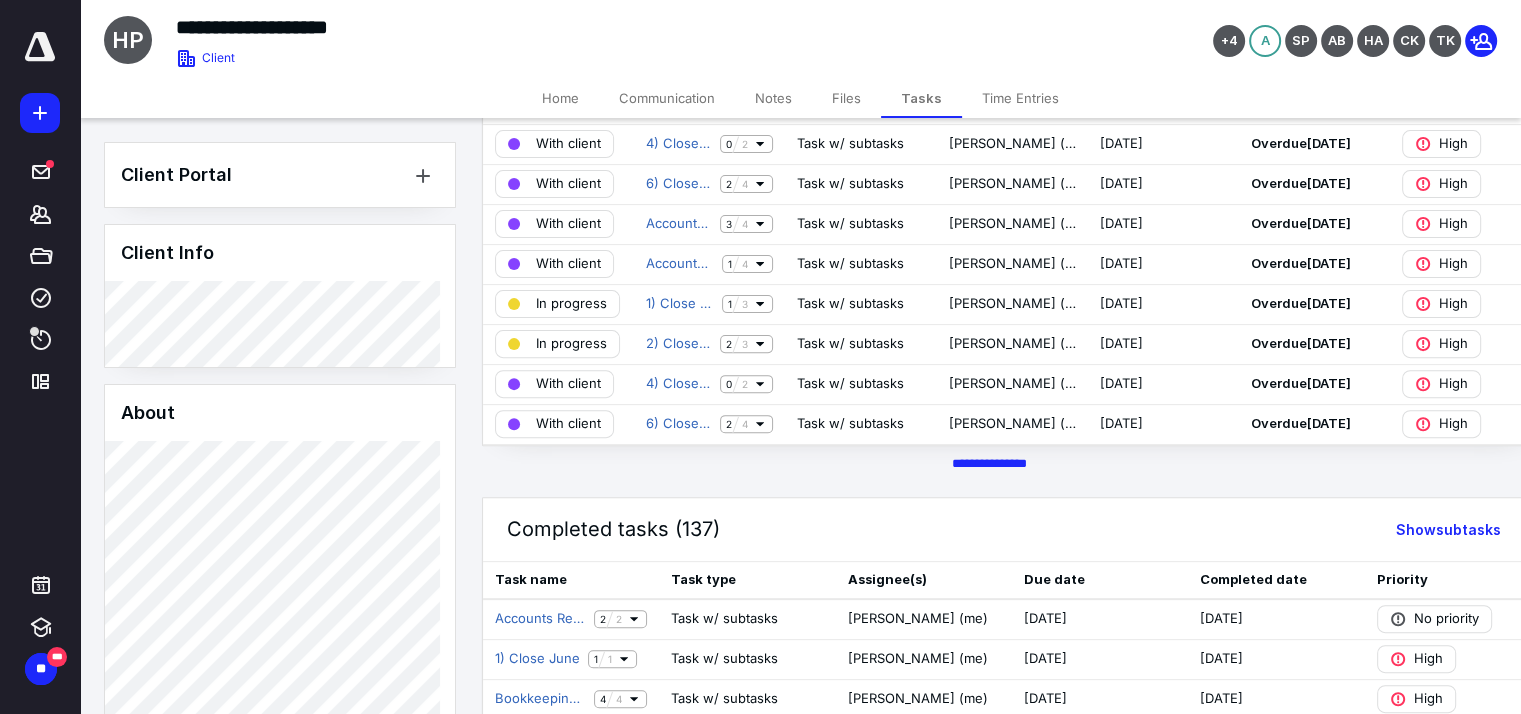 click on "Active   tasks   (45) Show  subtasks Create task Status Task name Task type Assignee(s) Start date Due date Priority With client 6) Close December 0 2 Task w/ subtasks [PERSON_NAME] (me) [DATE] Overdue  [DATE] No priority With client 4) Close [DATE] 2 Task w/ subtasks [PERSON_NAME] (me) [DATE] Overdue  [DATE] High With client 6) Close (MONTH + YEAR) 2 4 Task w/ subtasks [PERSON_NAME] (me) [DATE] Overdue  [DATE] High With client 4) Close January 0 2 Task w/ subtasks [PERSON_NAME] (me) [DATE] Overdue  [DATE] High In progress 6) Close [DATE] 4 Task w/ subtasks [PERSON_NAME] (me) [DATE] Overdue  [DATE] High With client 6) Close March 0 2 Task w/ subtasks [PERSON_NAME] (me) [DATE] Overdue  [DATE] No priority With client 6) Close [DATE] 2 4 Task w/ subtasks [PERSON_NAME] (me) [DATE] Overdue  [DATE] High With client 4) Close February 0 2 Task w/ subtasks [PERSON_NAME] (me) [DATE] Overdue  [DATE] High With client 6) Close [DATE] 4 Overdue" at bounding box center [989, 7] 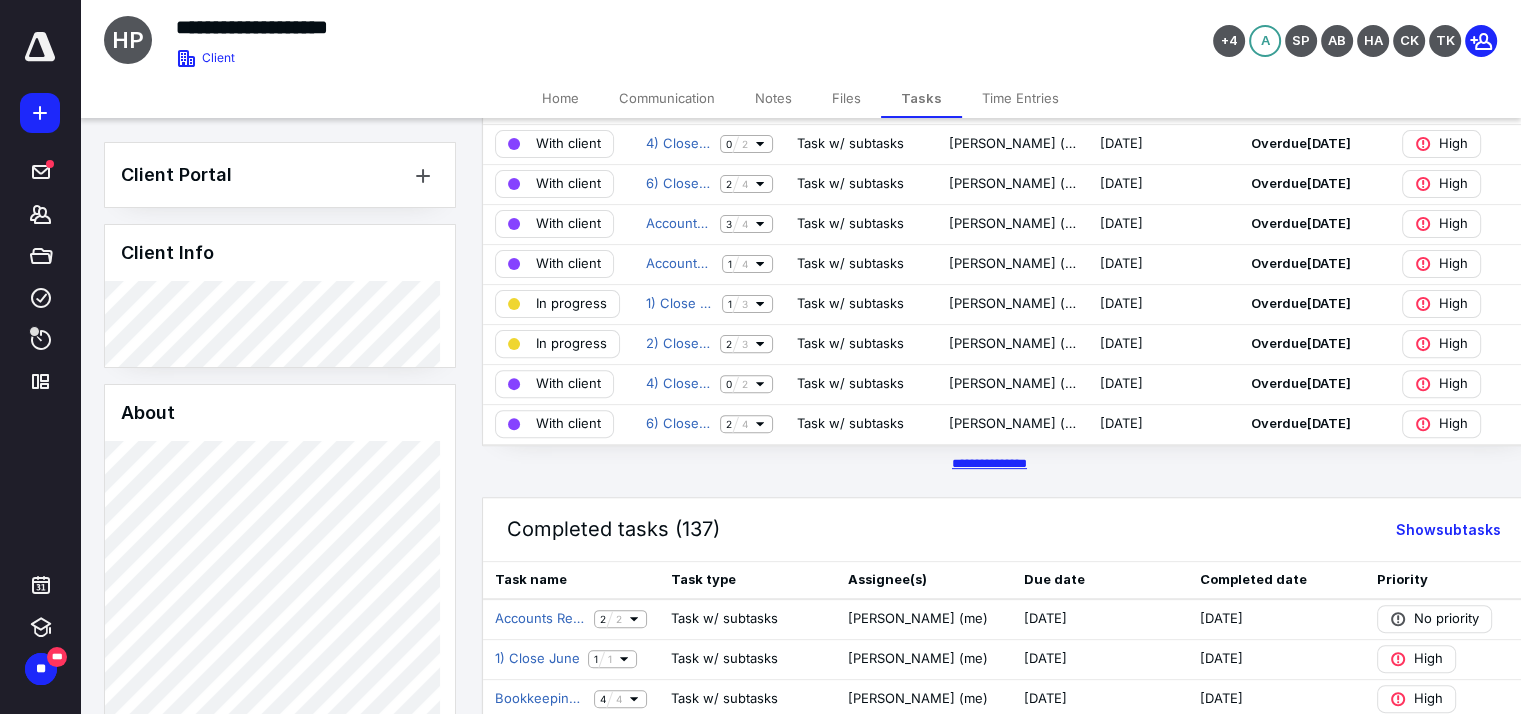 click on "********* *****" at bounding box center (989, 463) 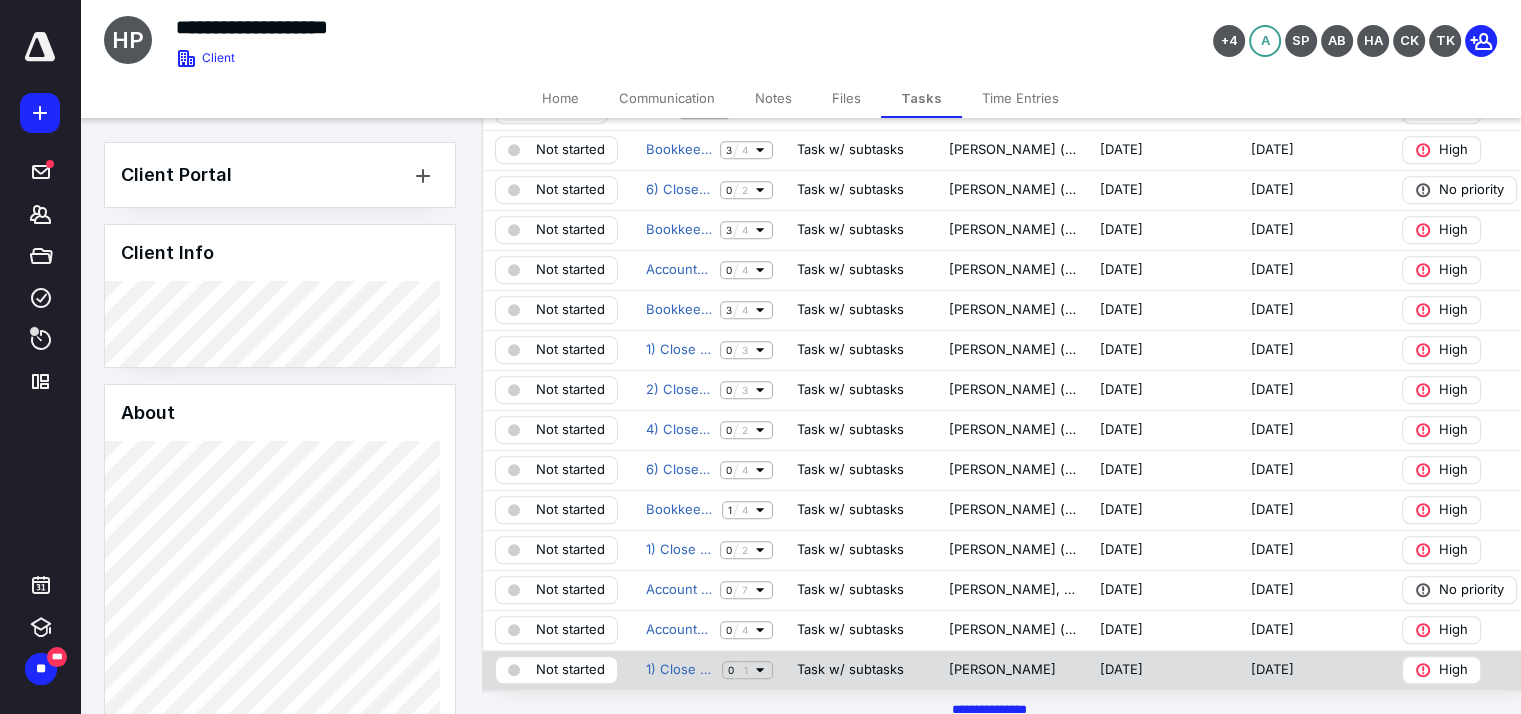 scroll, scrollTop: 1200, scrollLeft: 0, axis: vertical 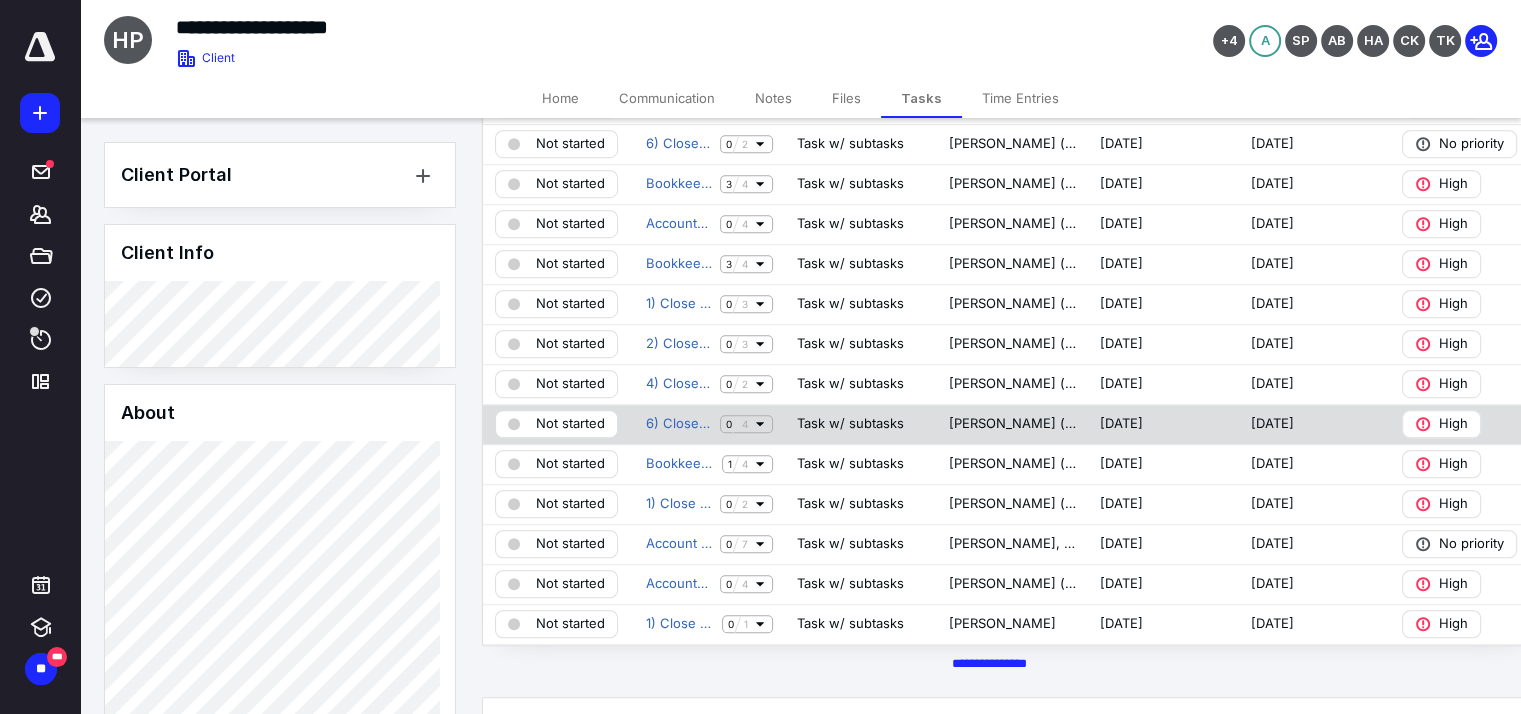 click 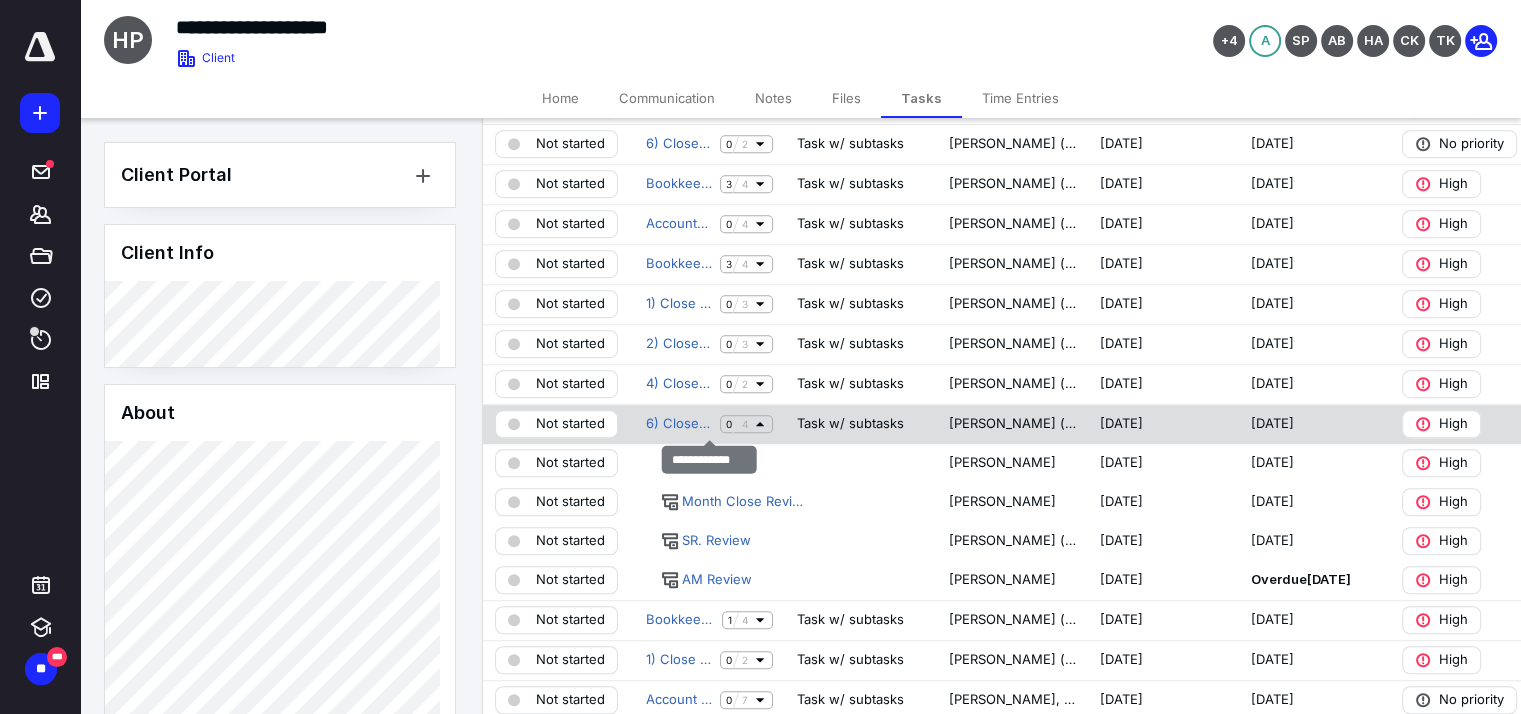click 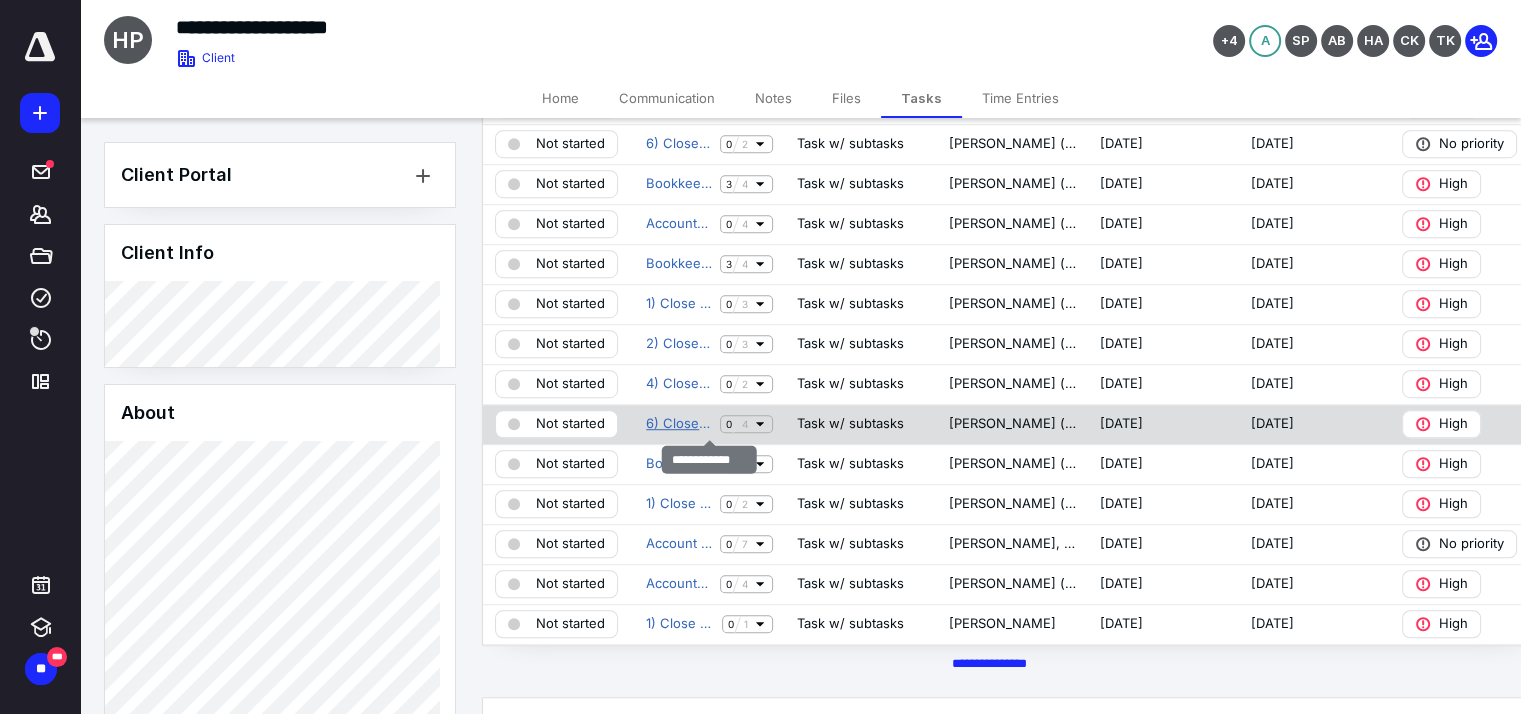 click on "6) Close May" at bounding box center [679, 424] 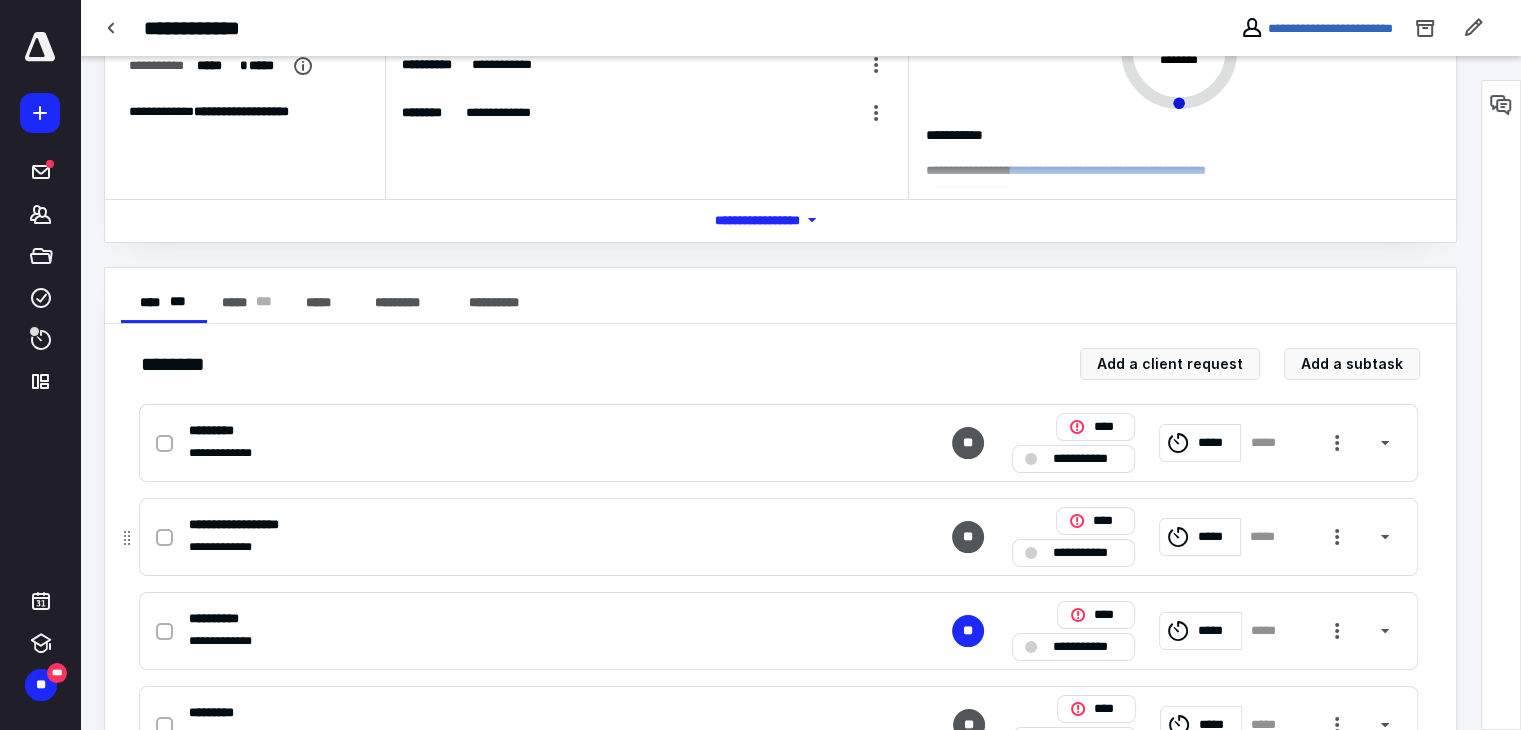 scroll, scrollTop: 256, scrollLeft: 0, axis: vertical 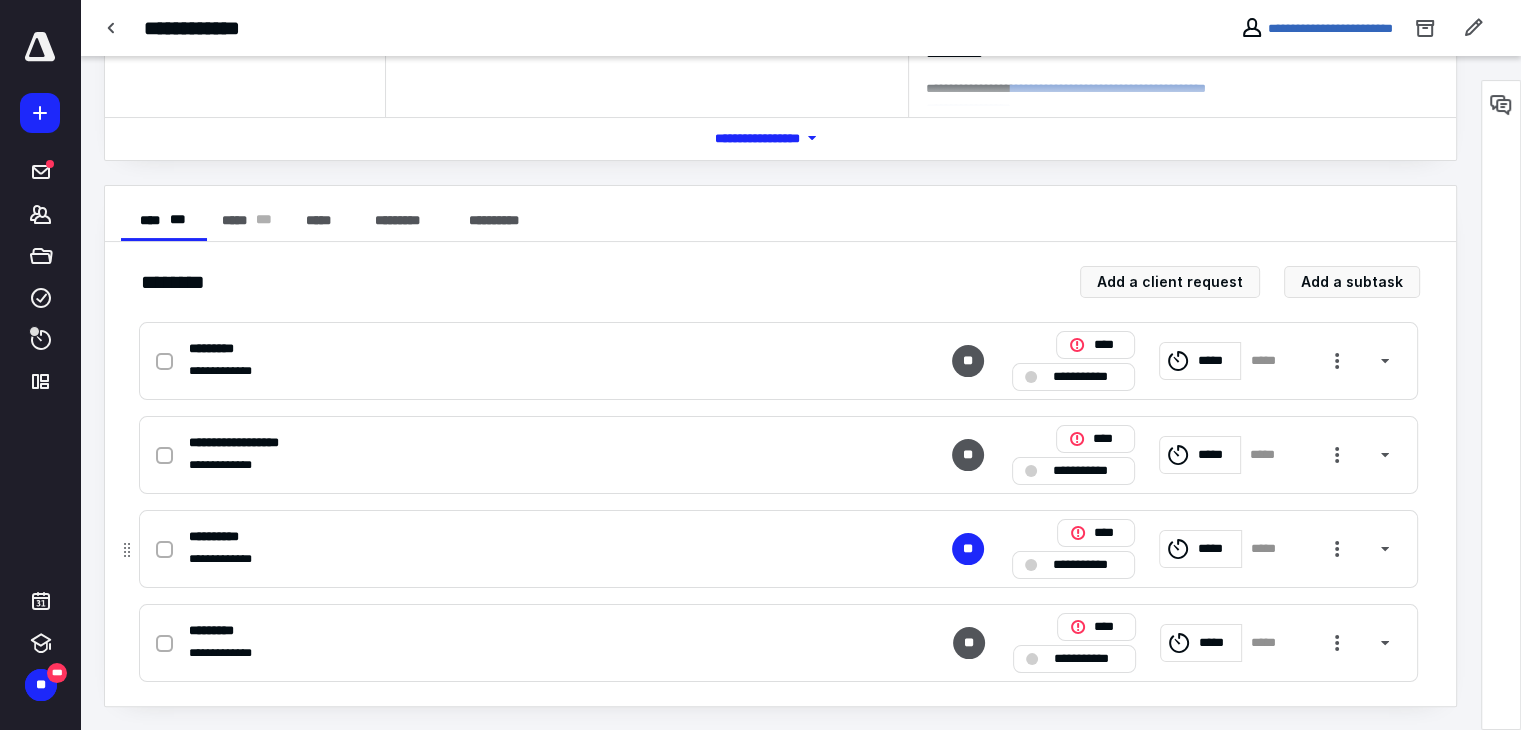 click on "*****" at bounding box center (1216, 549) 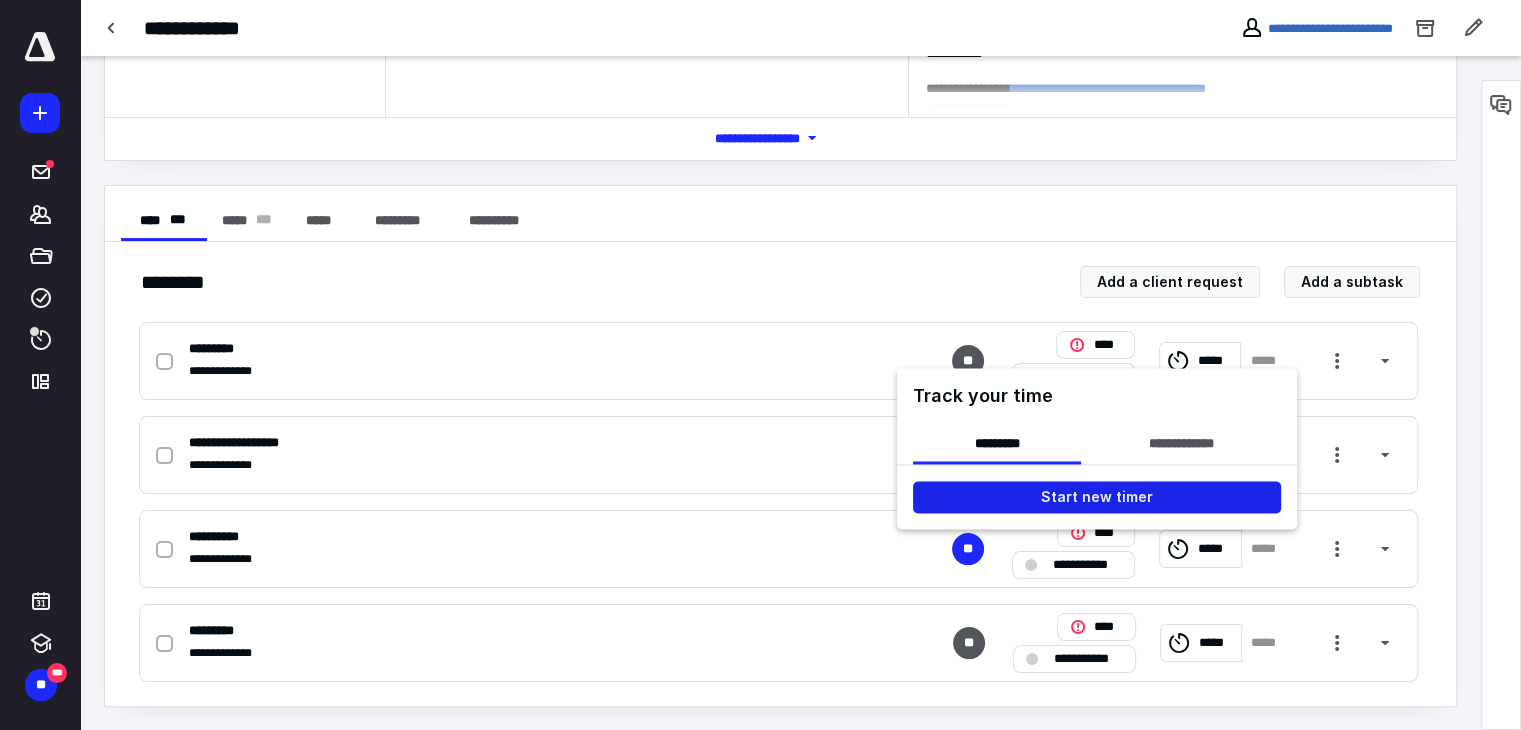 click on "Start new timer" at bounding box center [1097, 497] 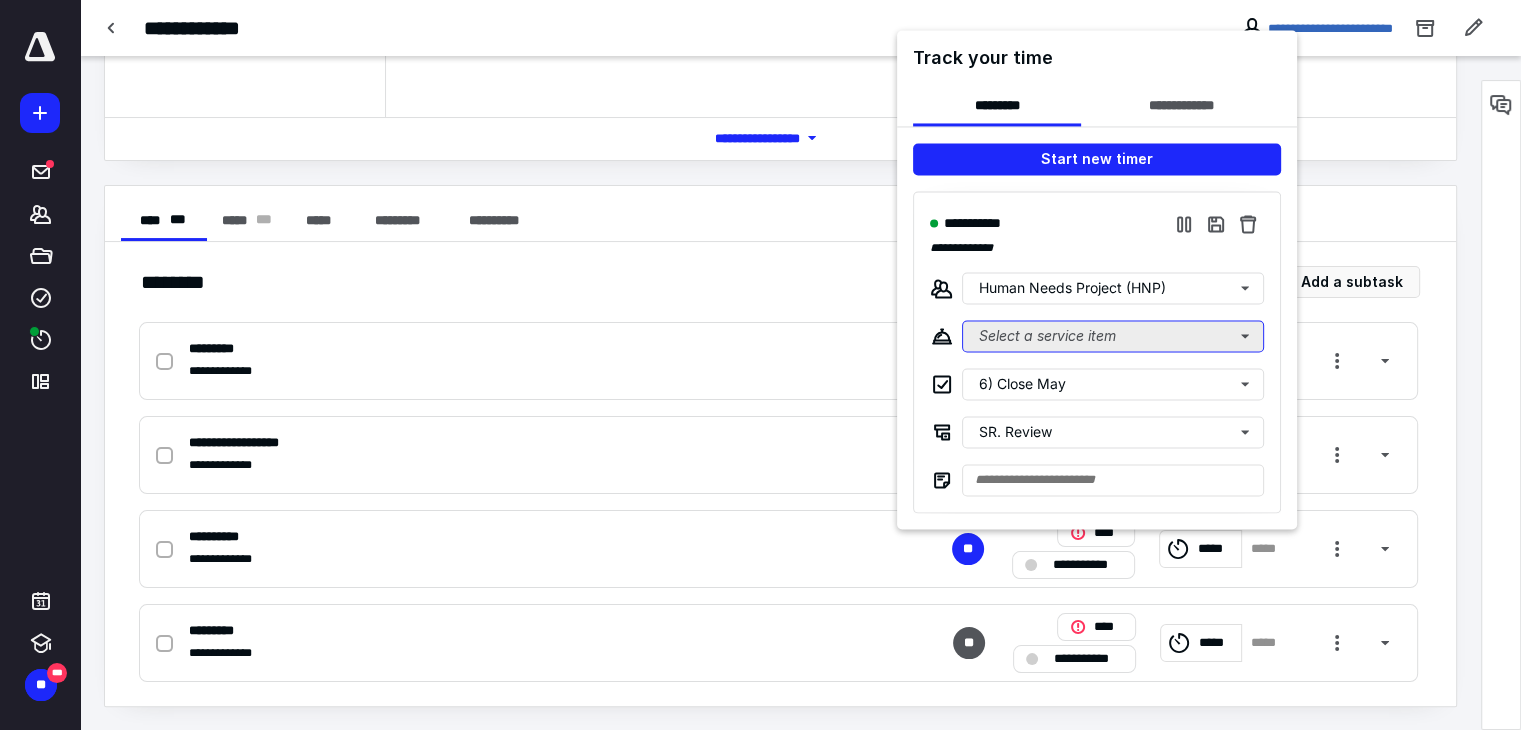 click on "Select a service item" at bounding box center (1113, 336) 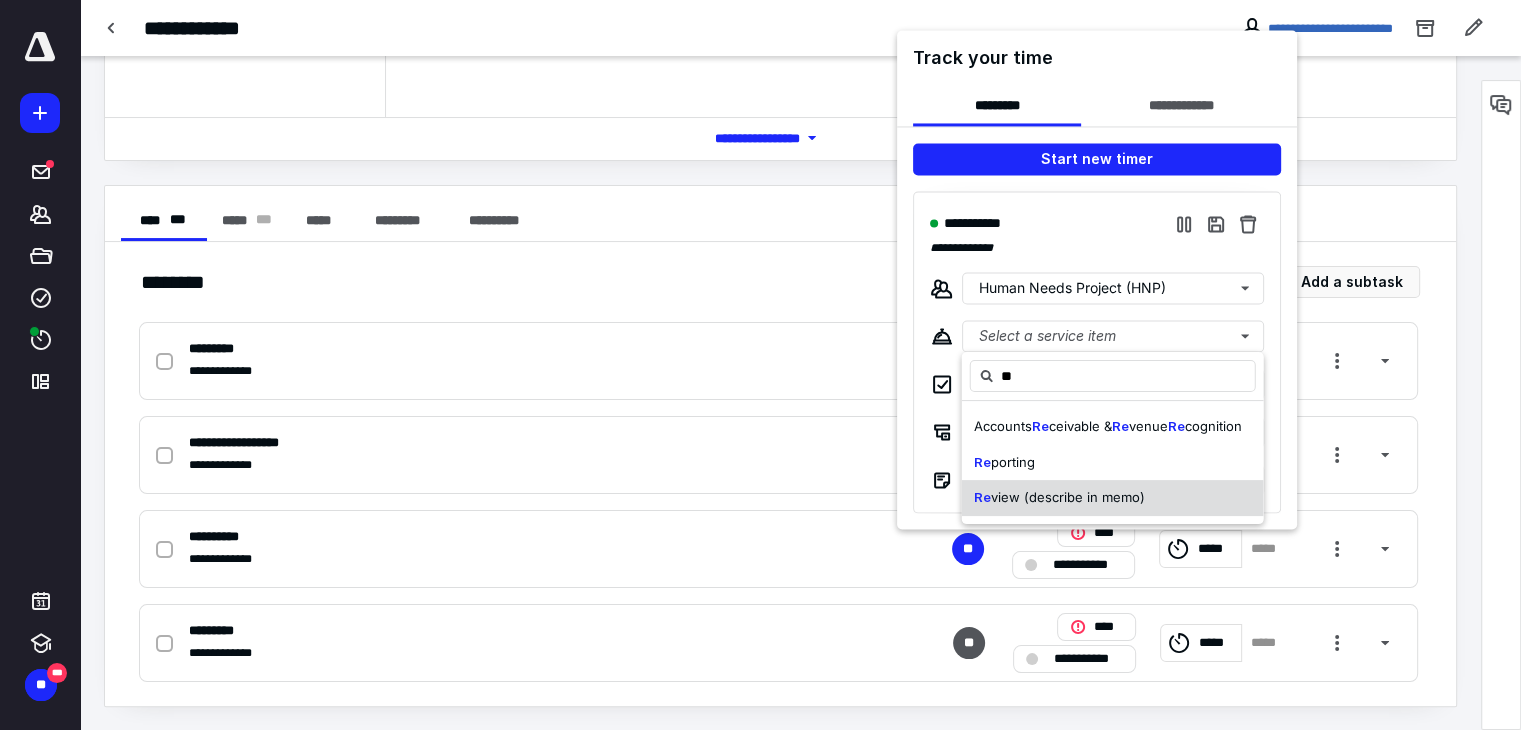 click on "view (describe in memo)" at bounding box center [1068, 497] 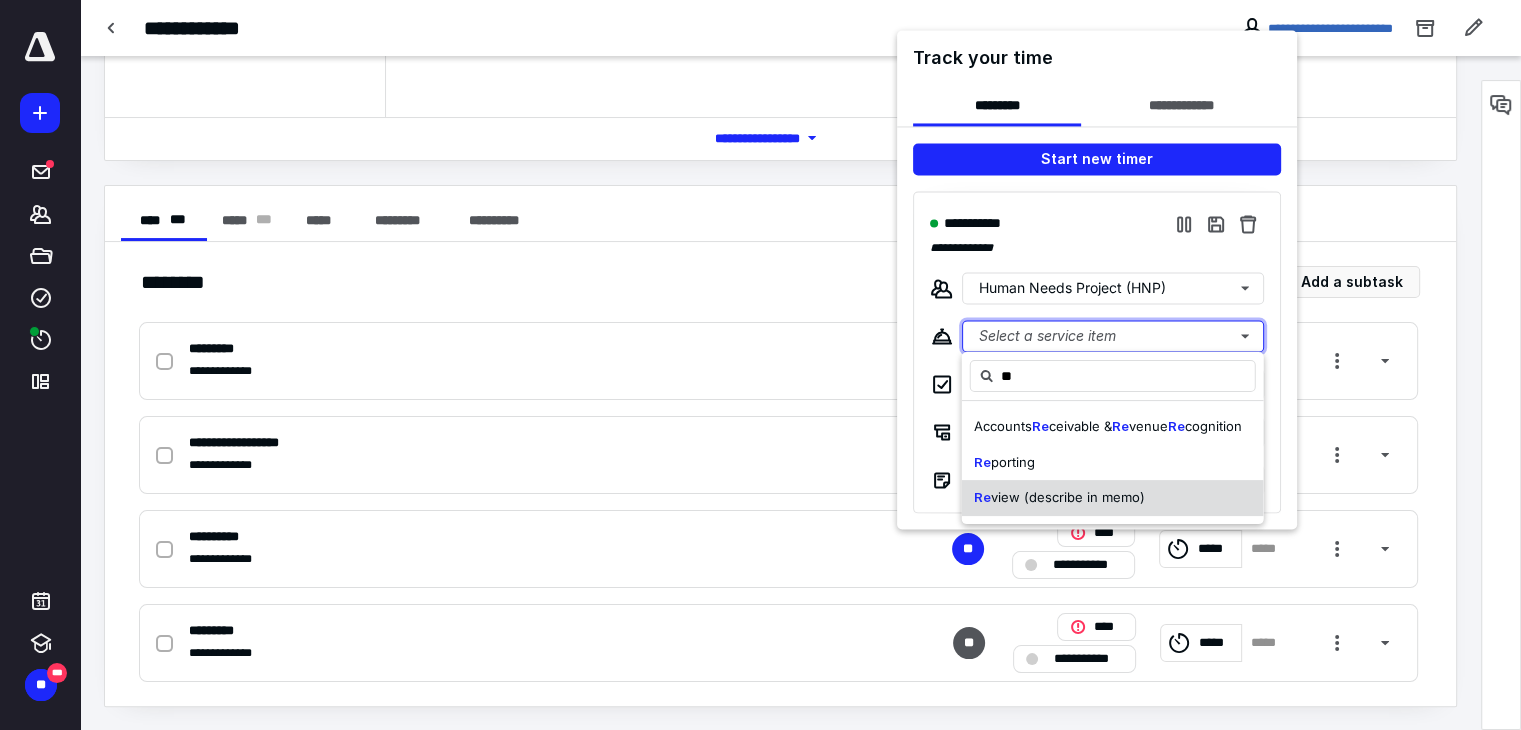 type 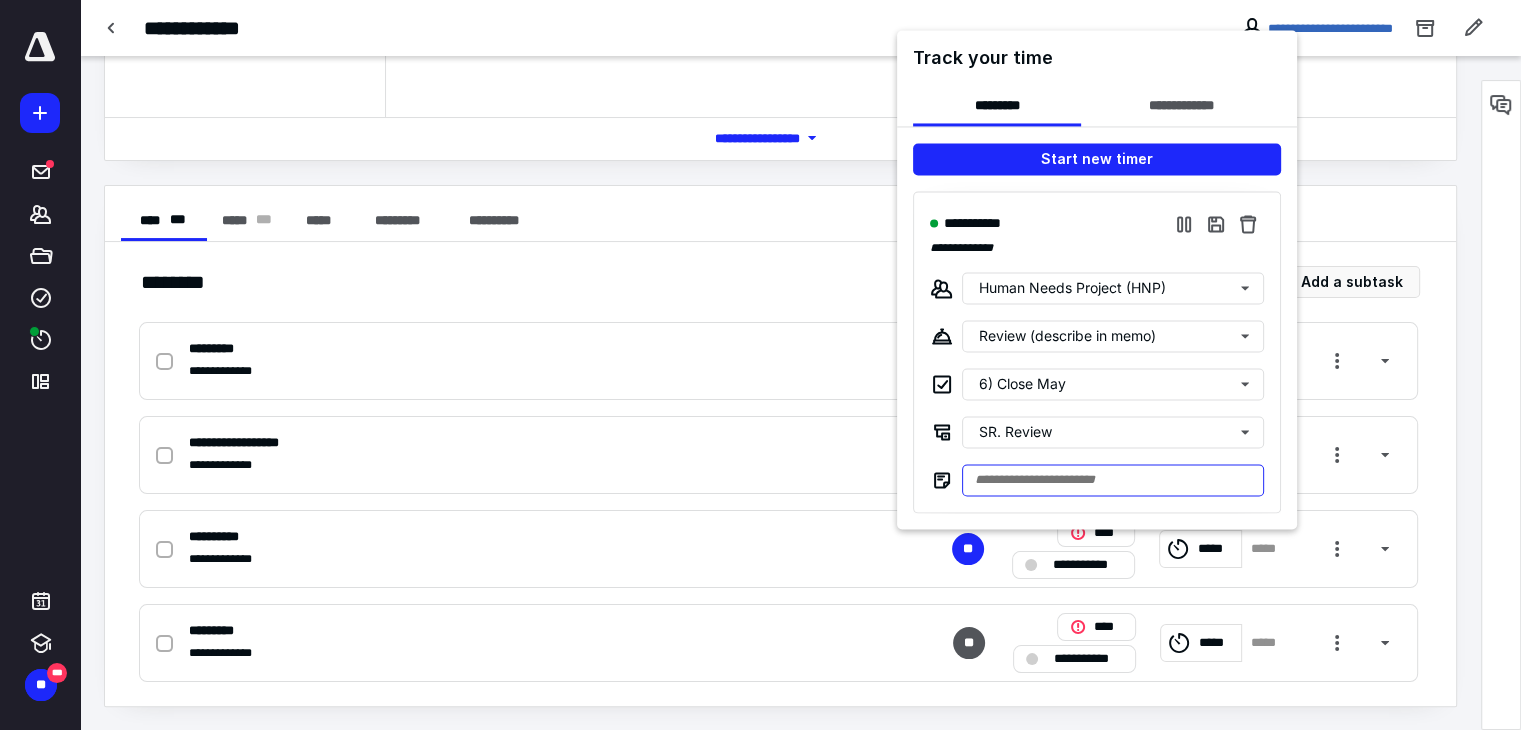 click at bounding box center (1113, 480) 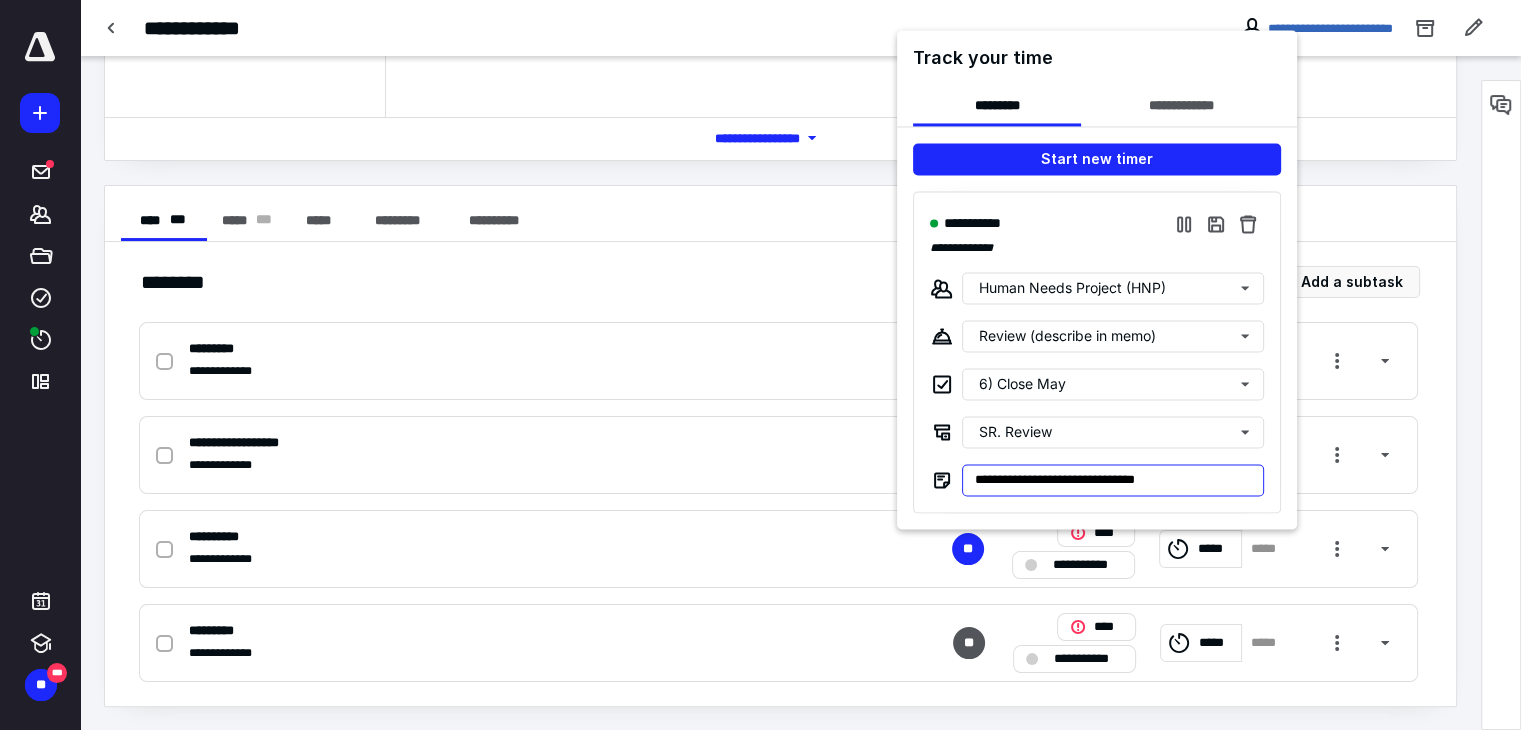 type on "**********" 